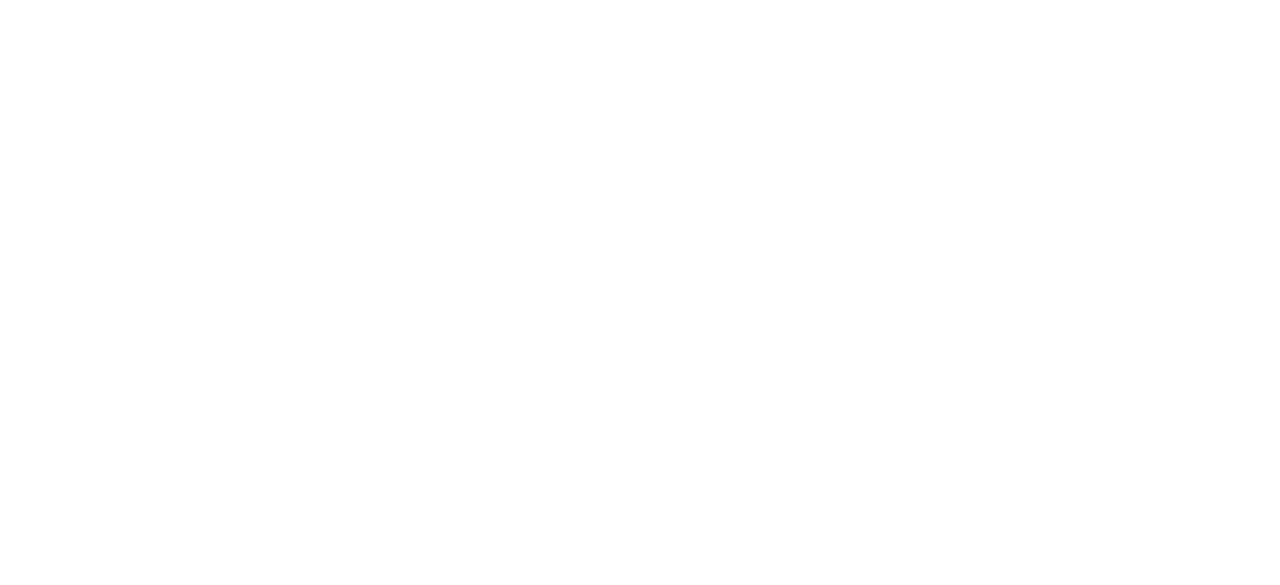 scroll, scrollTop: 0, scrollLeft: 0, axis: both 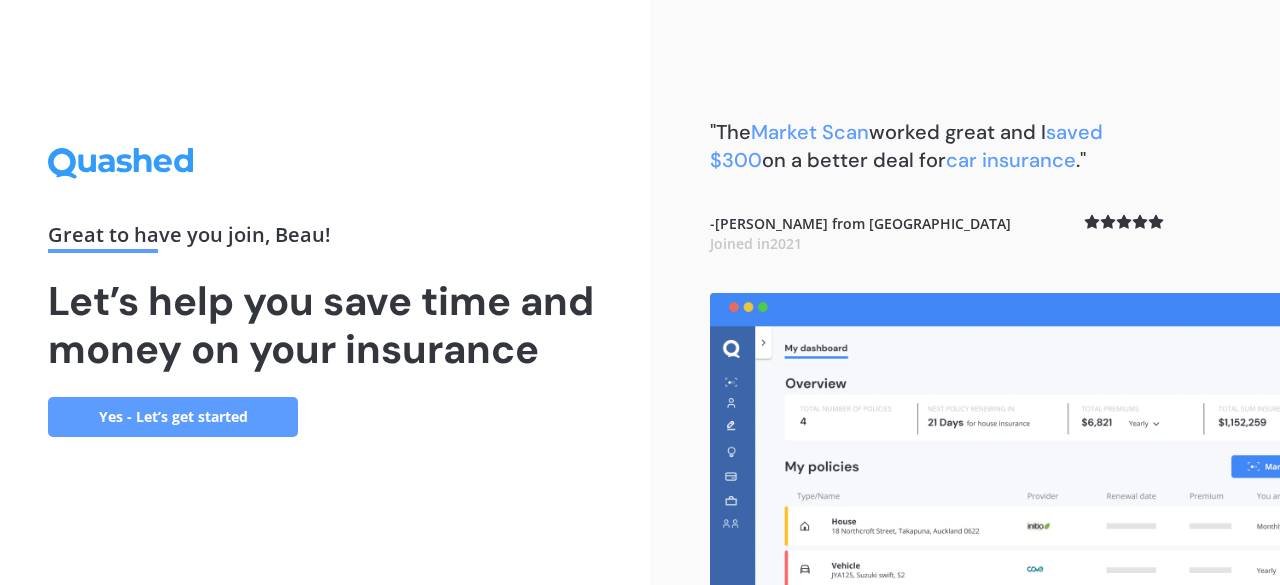 click on "Yes - Let’s get started" at bounding box center [173, 417] 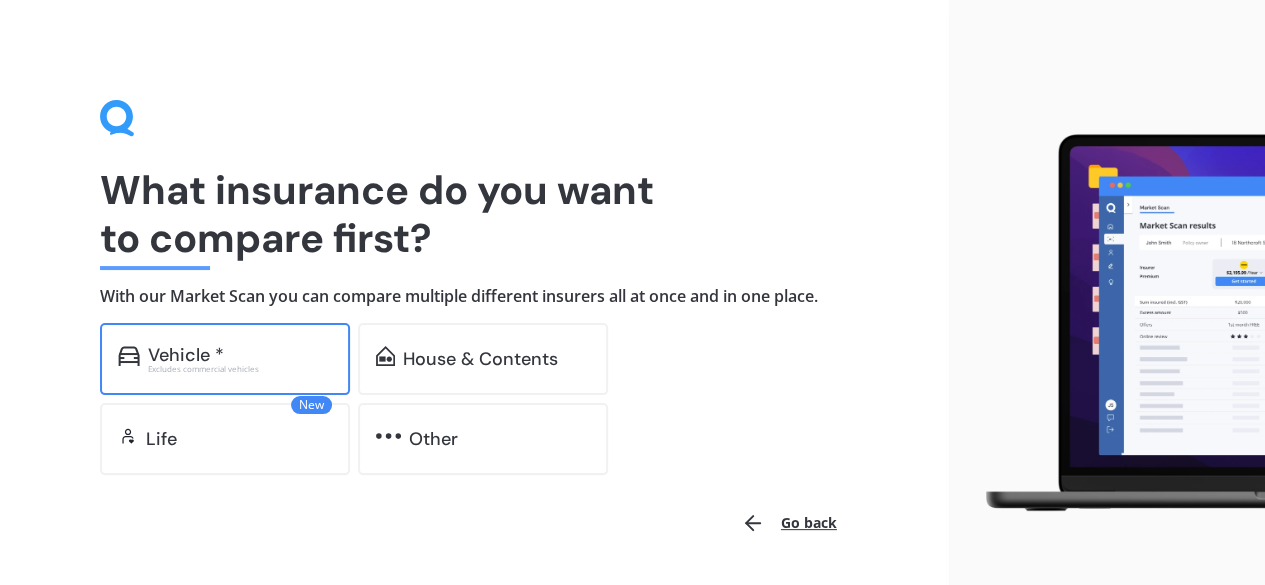 click on "Vehicle *" at bounding box center [186, 355] 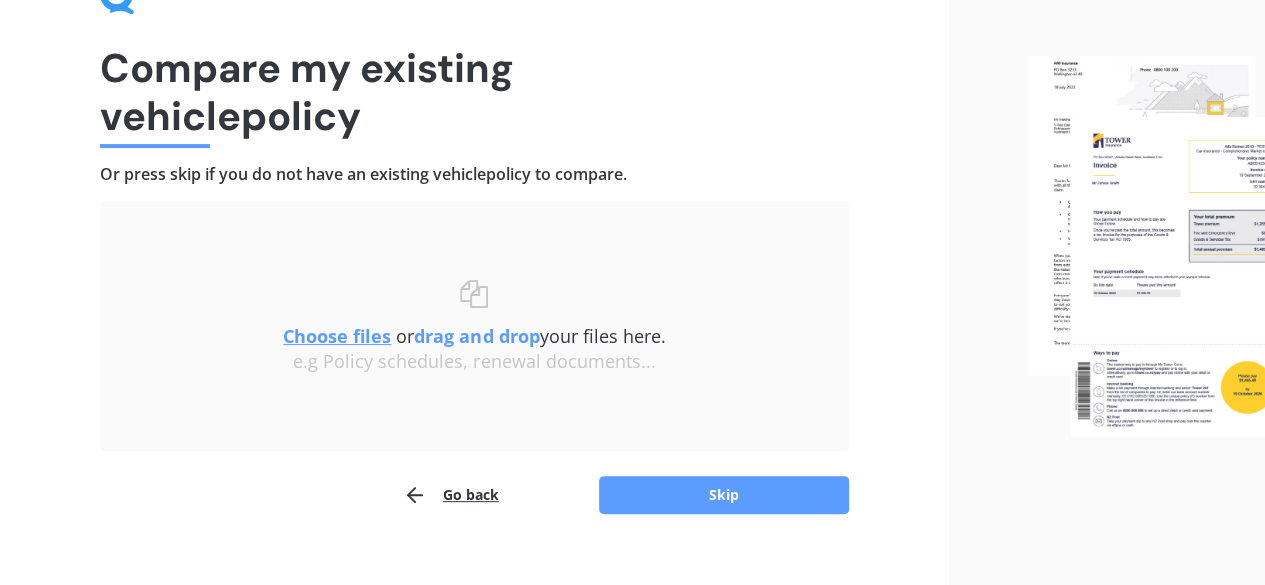 scroll, scrollTop: 124, scrollLeft: 0, axis: vertical 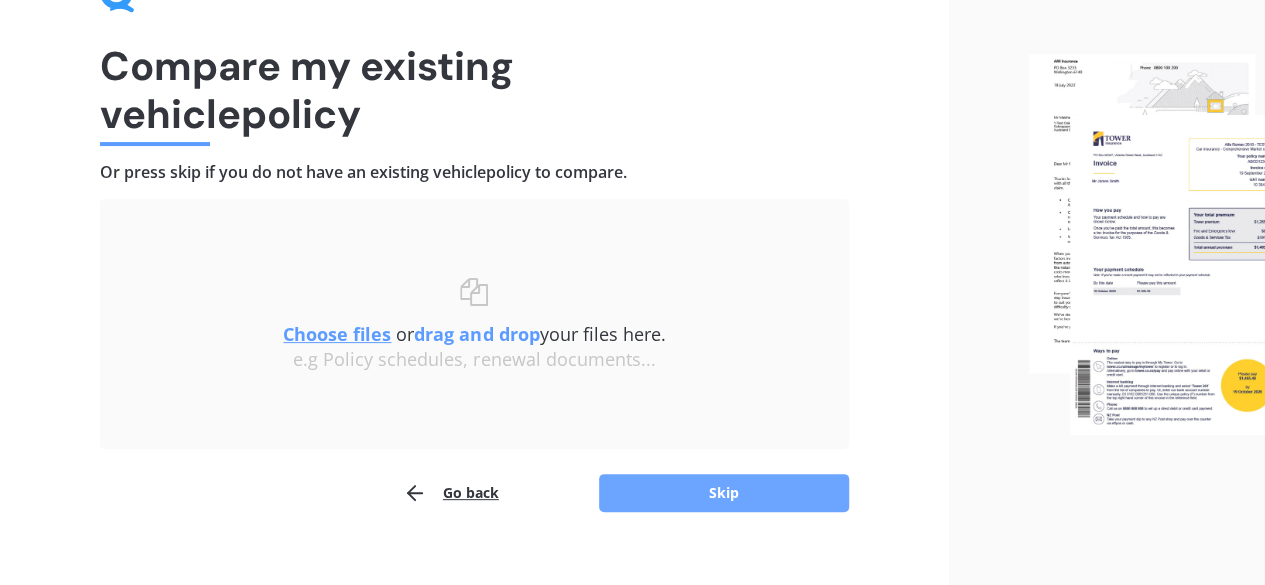 click on "Skip" at bounding box center (724, 493) 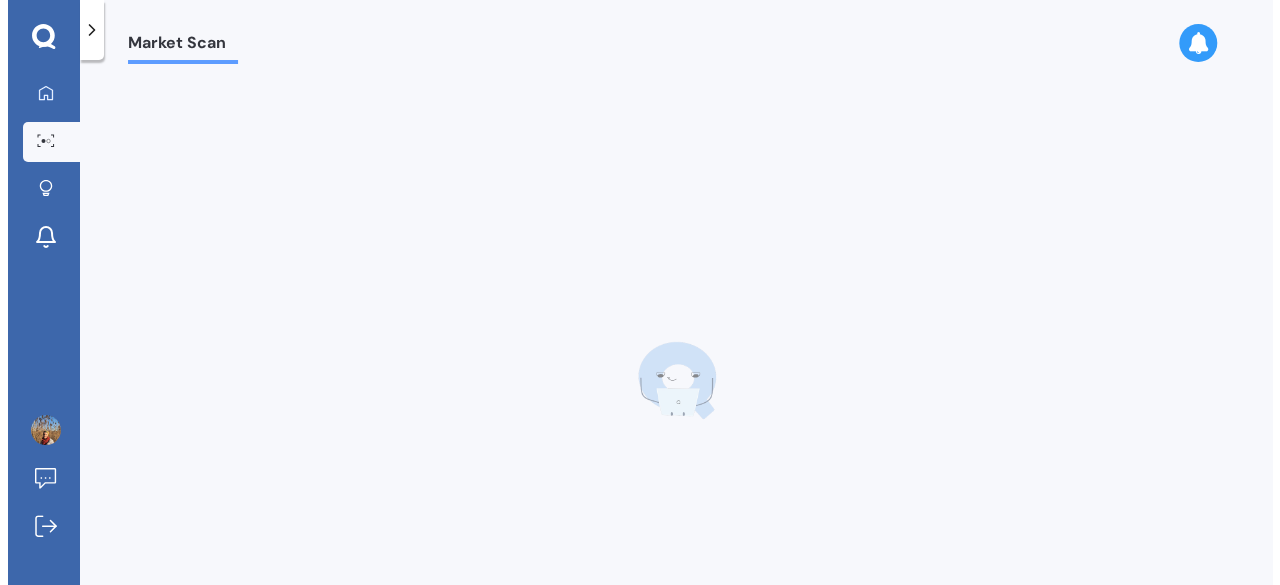 scroll, scrollTop: 0, scrollLeft: 0, axis: both 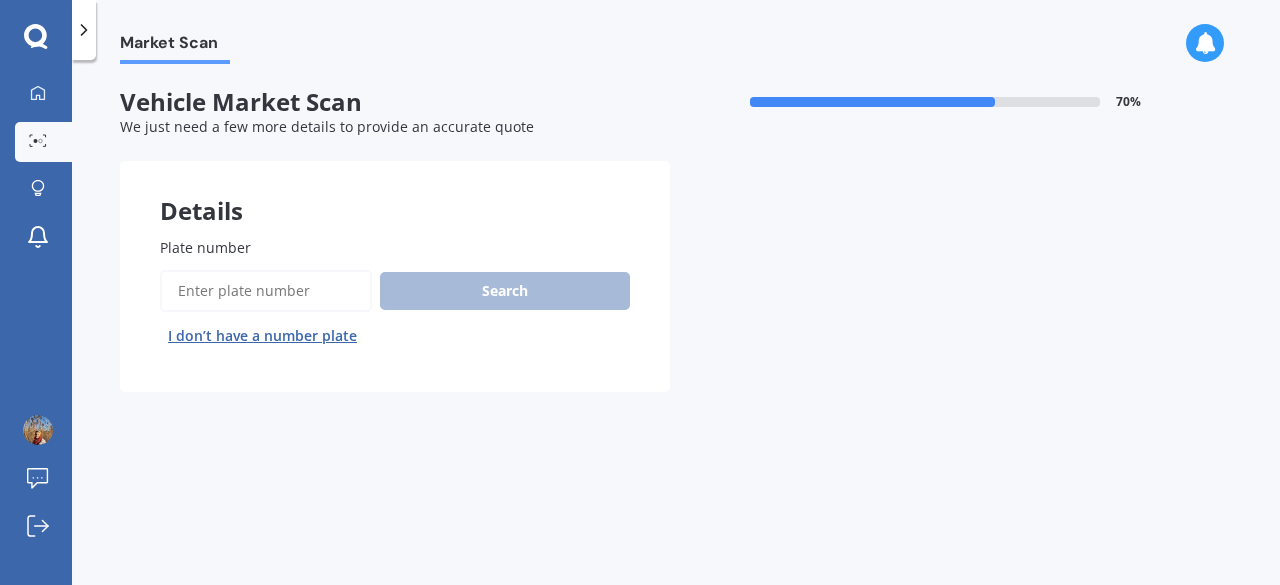 click on "Market Scan Vehicle Market Scan 70 % We just need a few more details to provide an accurate quote Details Plate number Search I don’t have a number plate Previous Next" at bounding box center (676, 326) 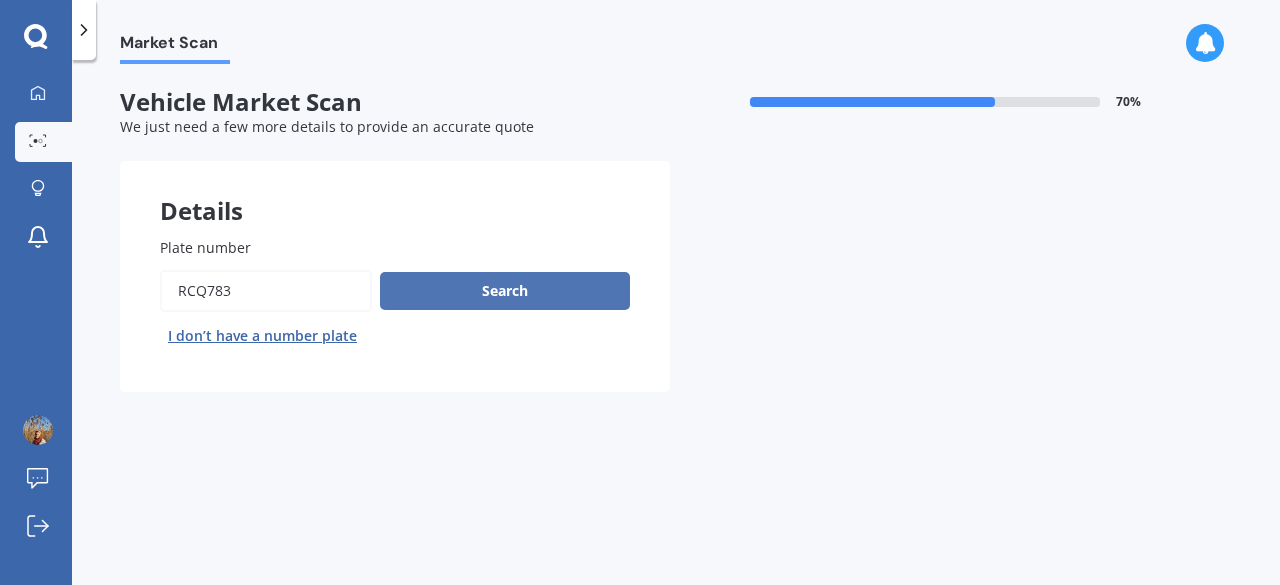 type on "RCQ783" 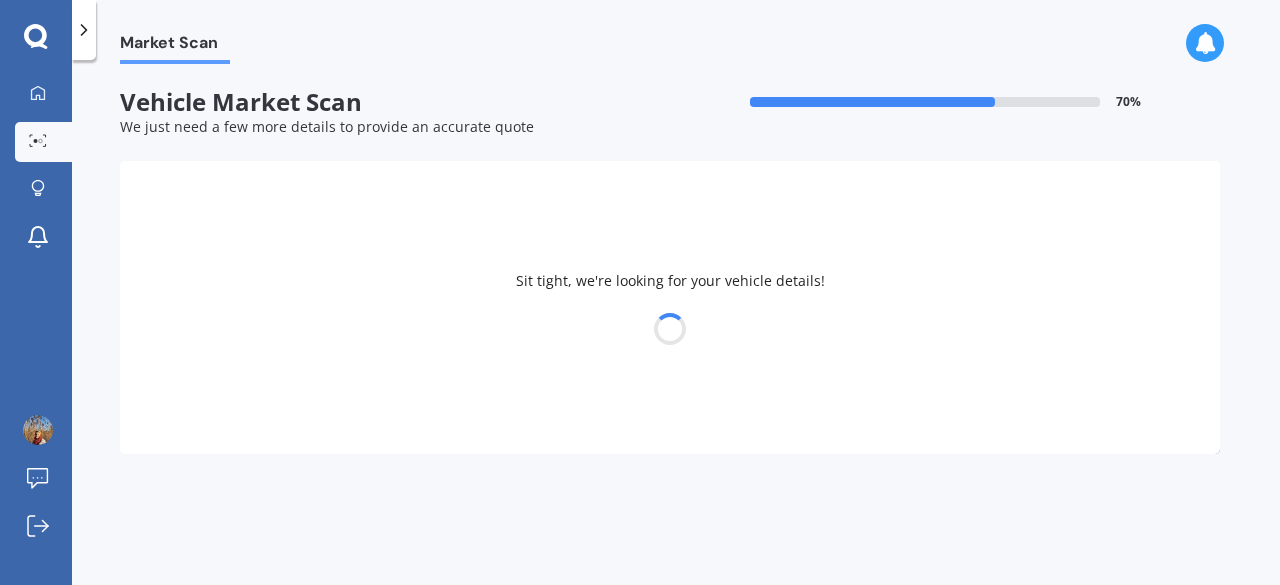select on "HONDA" 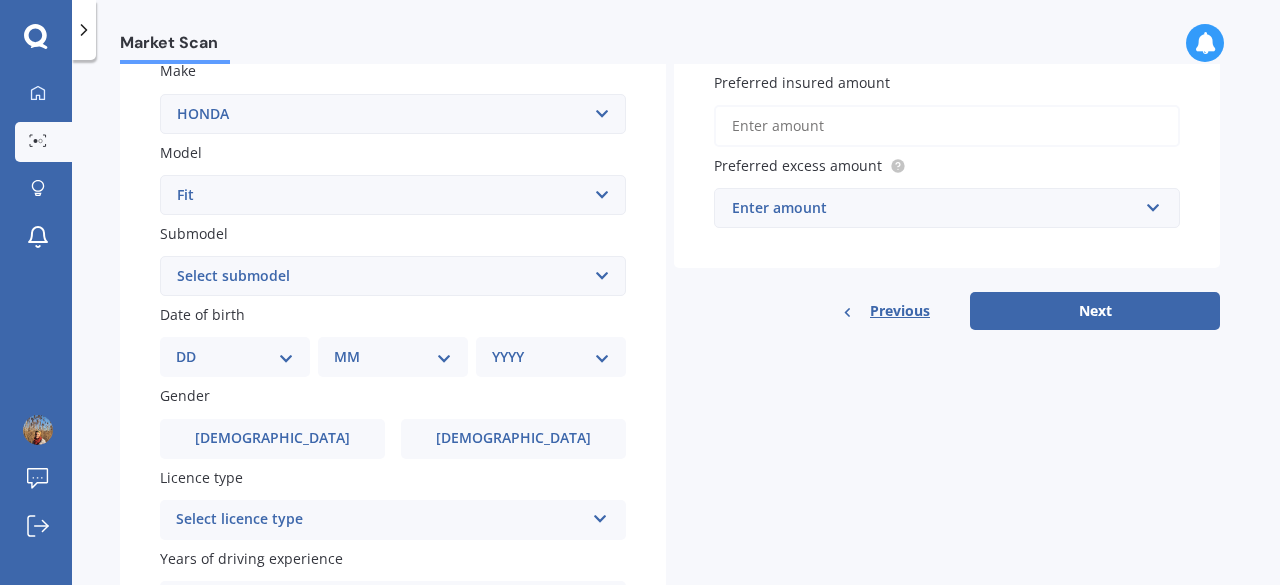 scroll, scrollTop: 384, scrollLeft: 0, axis: vertical 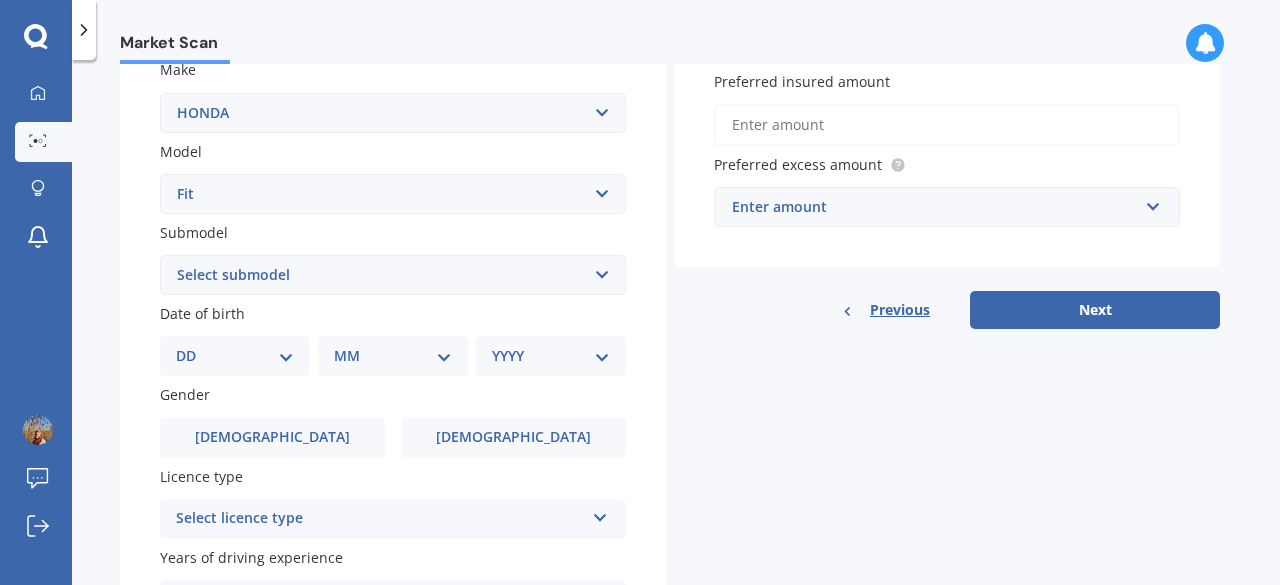 click on "Select submodel Diesel EV Hybrid Petrol" at bounding box center [393, 275] 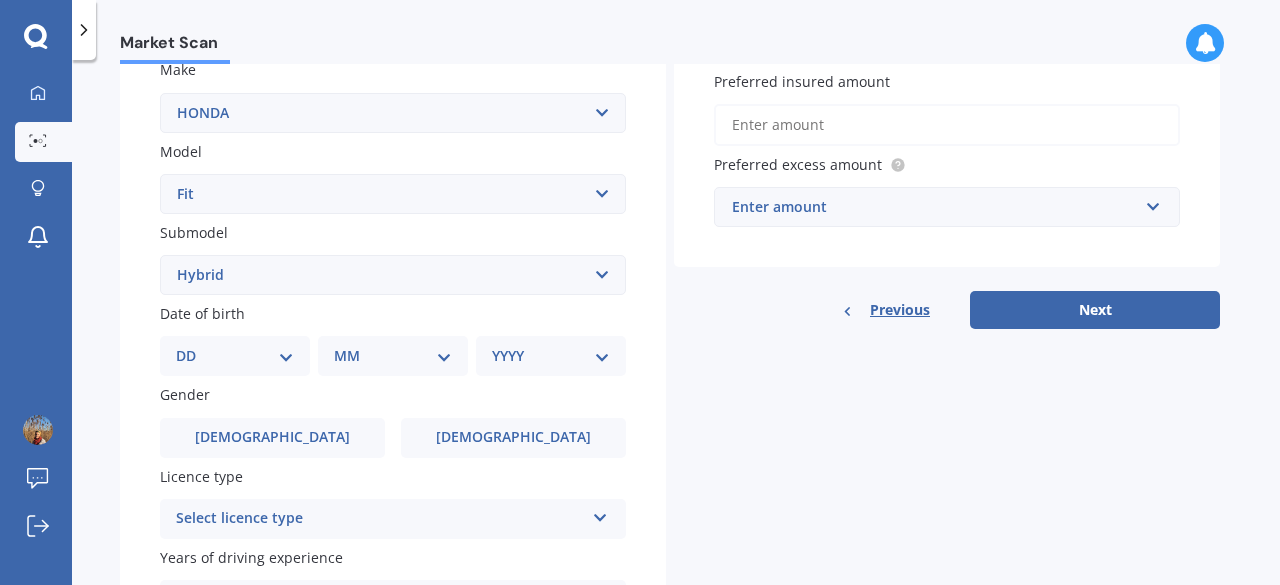 click on "Select submodel Diesel EV Hybrid Petrol" at bounding box center [393, 275] 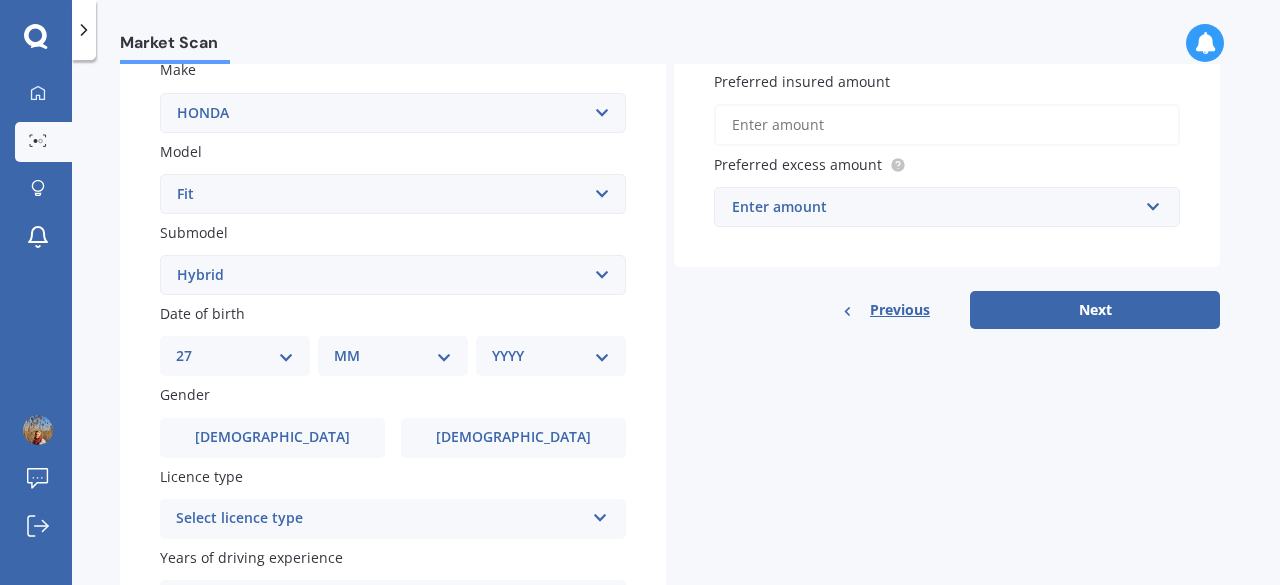 click on "DD 01 02 03 04 05 06 07 08 09 10 11 12 13 14 15 16 17 18 19 20 21 22 23 24 25 26 27 28 29 30 31" at bounding box center [235, 356] 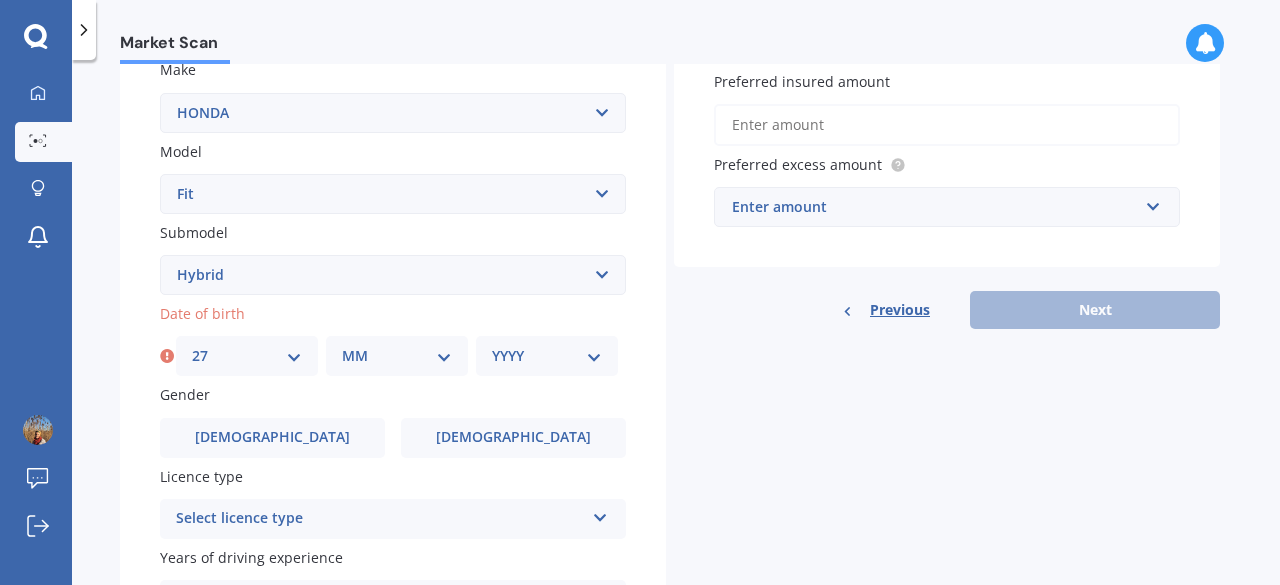 click on "MM 01 02 03 04 05 06 07 08 09 10 11 12" at bounding box center [397, 356] 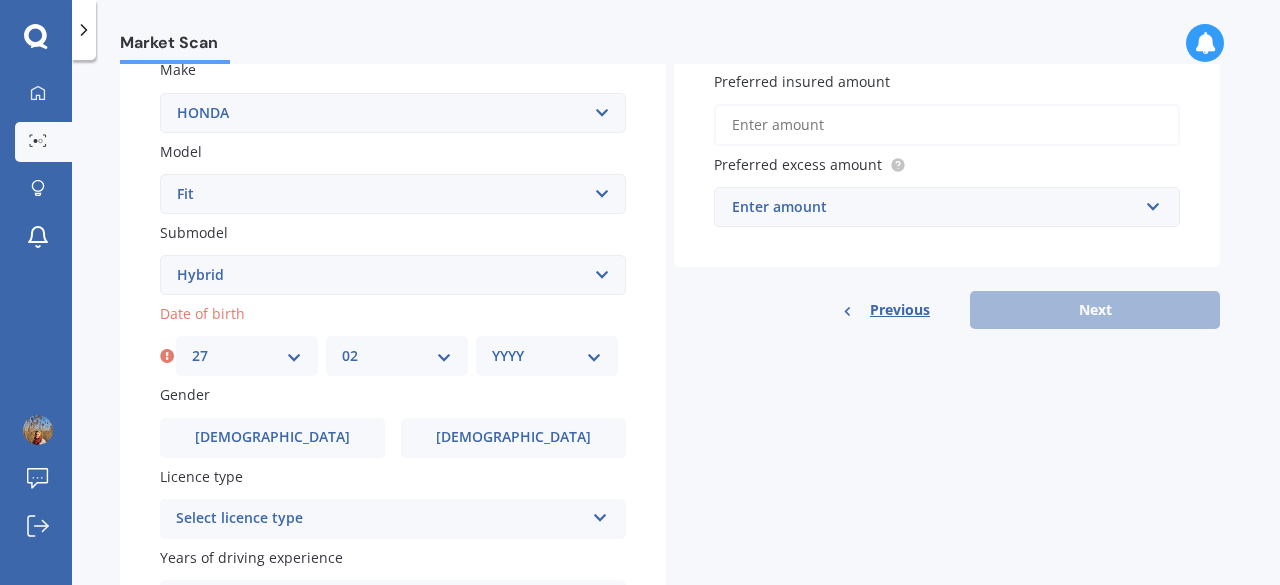 click on "MM 01 02 03 04 05 06 07 08 09 10 11 12" at bounding box center (397, 356) 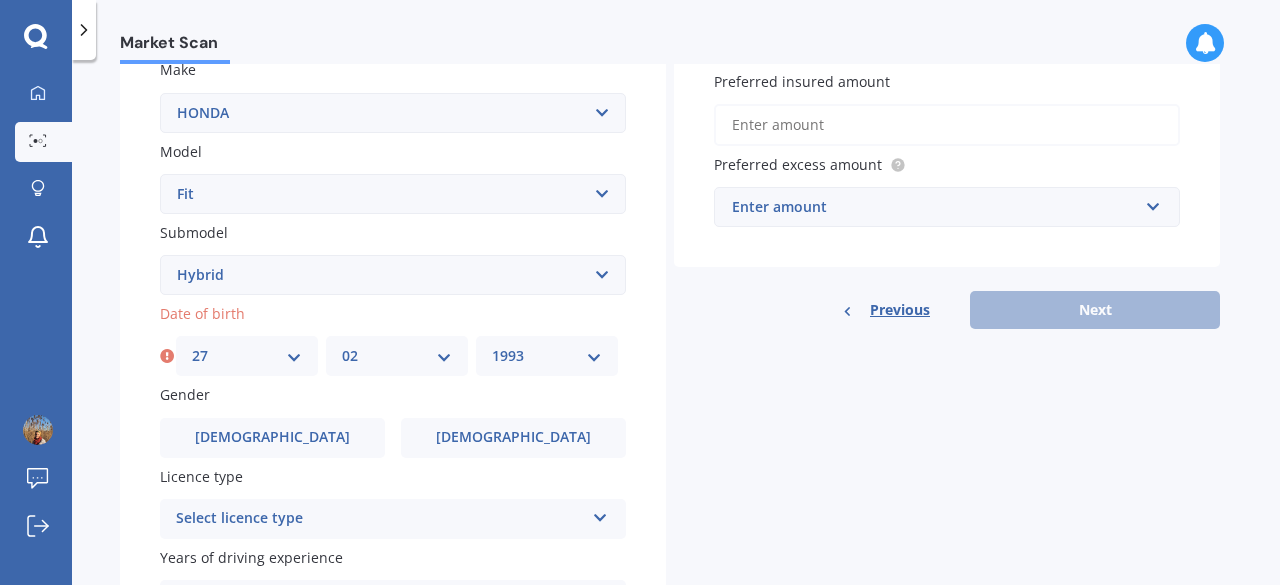 click on "YYYY 2025 2024 2023 2022 2021 2020 2019 2018 2017 2016 2015 2014 2013 2012 2011 2010 2009 2008 2007 2006 2005 2004 2003 2002 2001 2000 1999 1998 1997 1996 1995 1994 1993 1992 1991 1990 1989 1988 1987 1986 1985 1984 1983 1982 1981 1980 1979 1978 1977 1976 1975 1974 1973 1972 1971 1970 1969 1968 1967 1966 1965 1964 1963 1962 1961 1960 1959 1958 1957 1956 1955 1954 1953 1952 1951 1950 1949 1948 1947 1946 1945 1944 1943 1942 1941 1940 1939 1938 1937 1936 1935 1934 1933 1932 1931 1930 1929 1928 1927 1926" at bounding box center [547, 356] 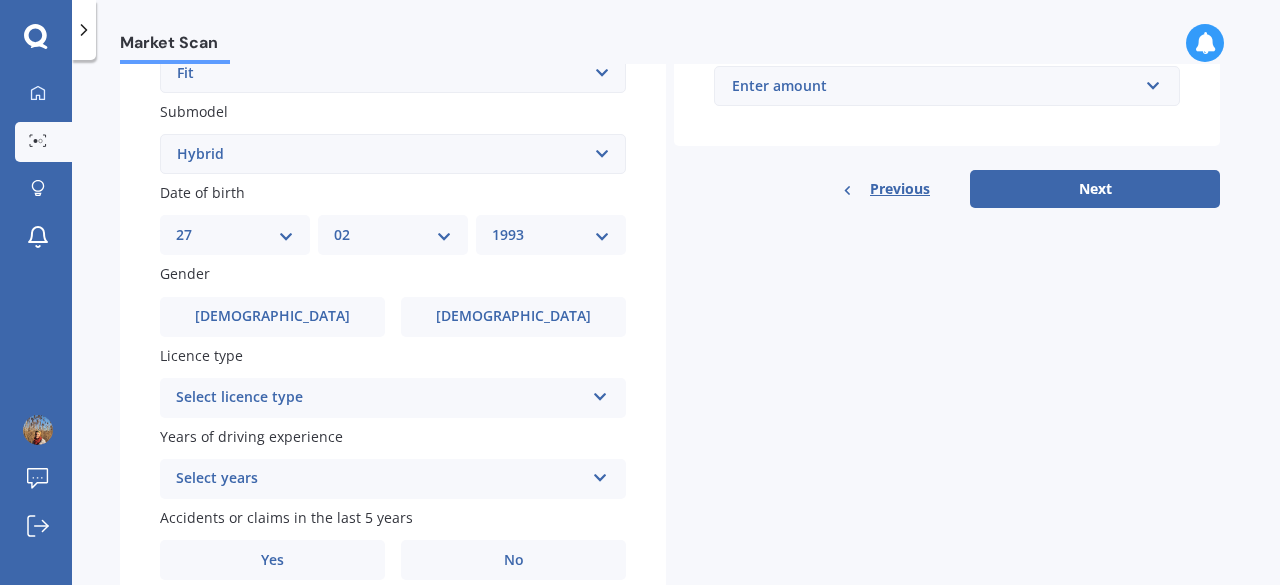 scroll, scrollTop: 506, scrollLeft: 0, axis: vertical 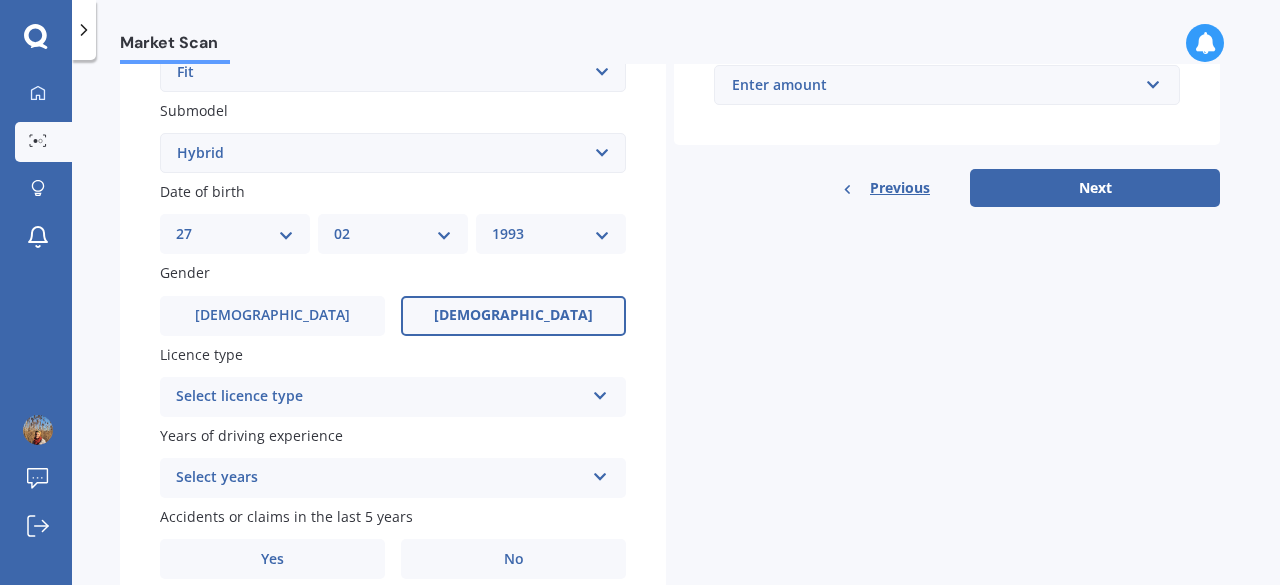 click on "[DEMOGRAPHIC_DATA]" at bounding box center (513, 316) 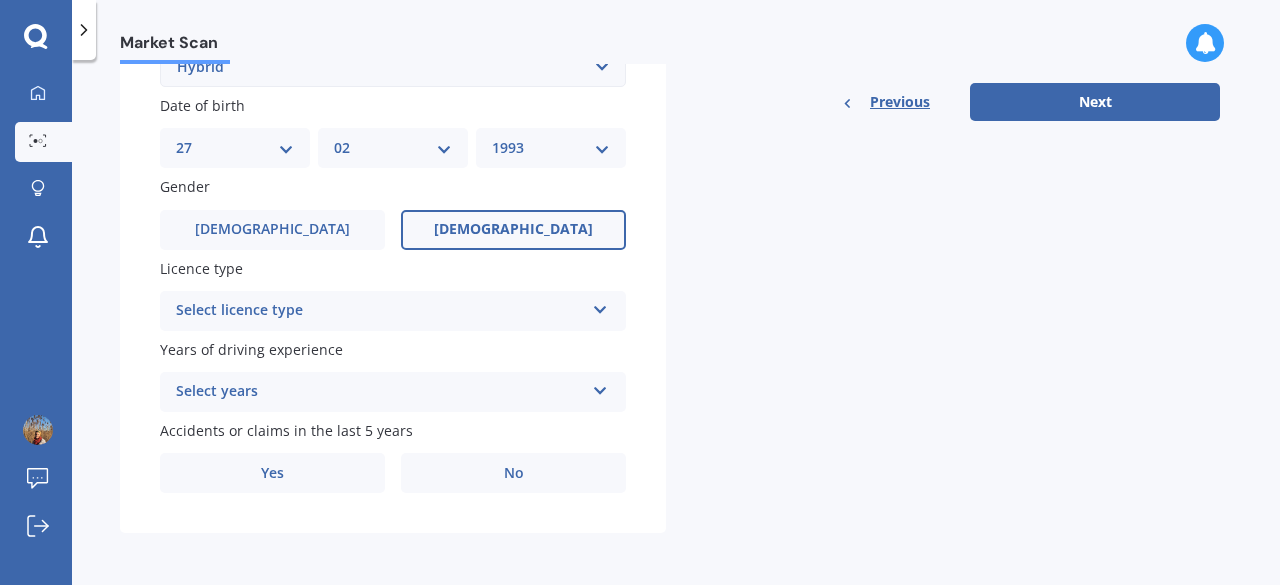 click on "Select licence type" at bounding box center [380, 311] 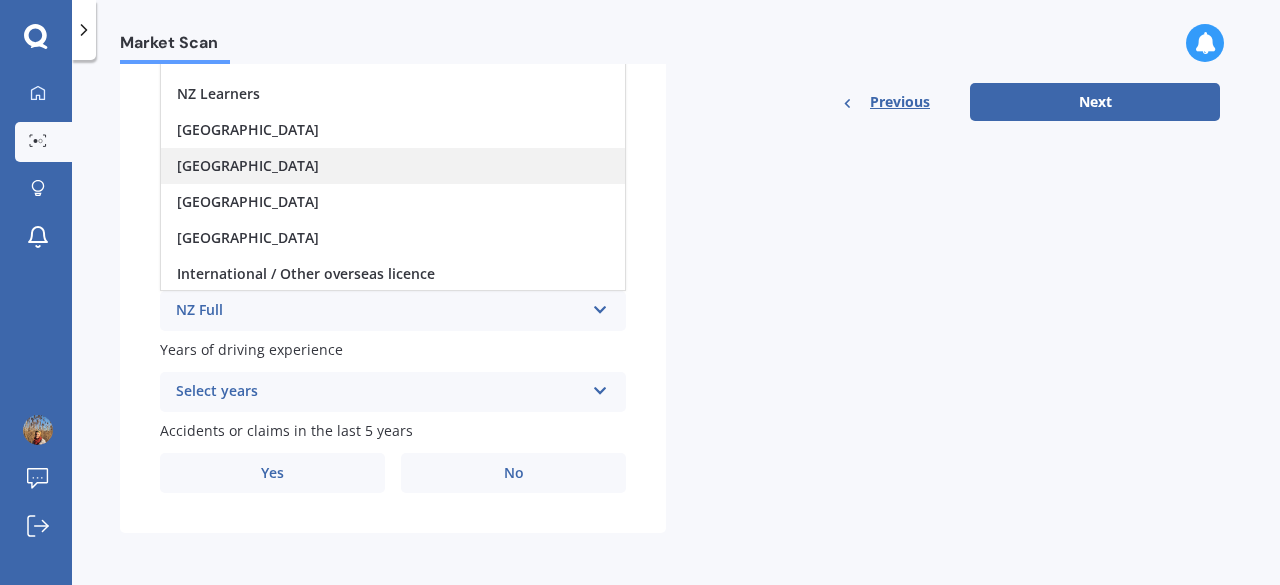 click on "[GEOGRAPHIC_DATA]" at bounding box center (393, 166) 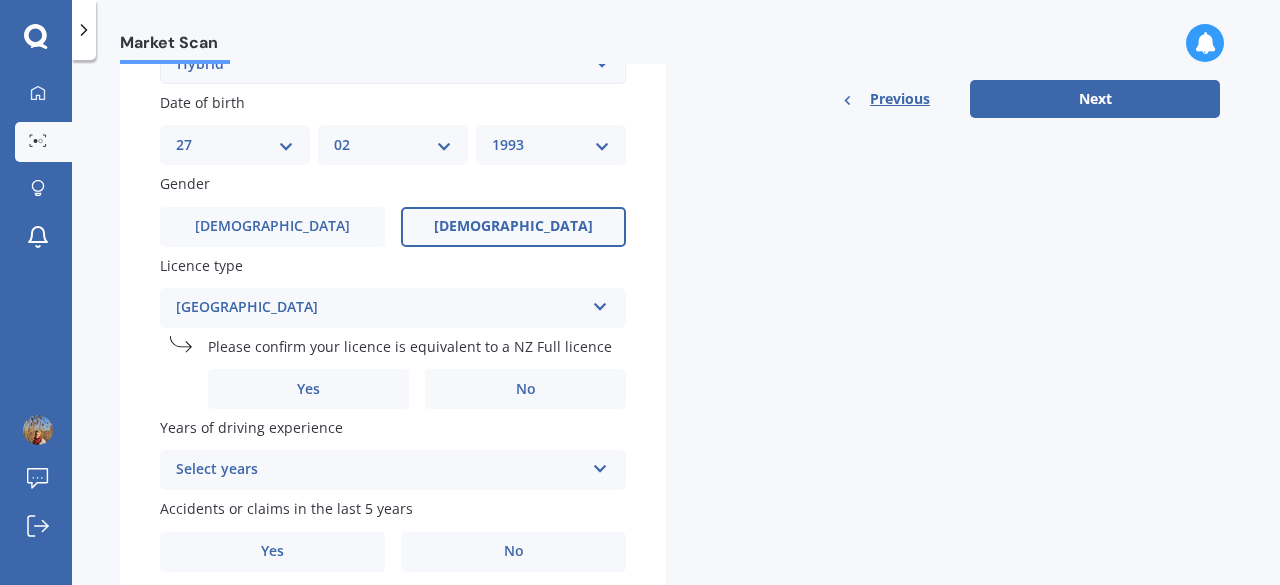 scroll, scrollTop: 676, scrollLeft: 0, axis: vertical 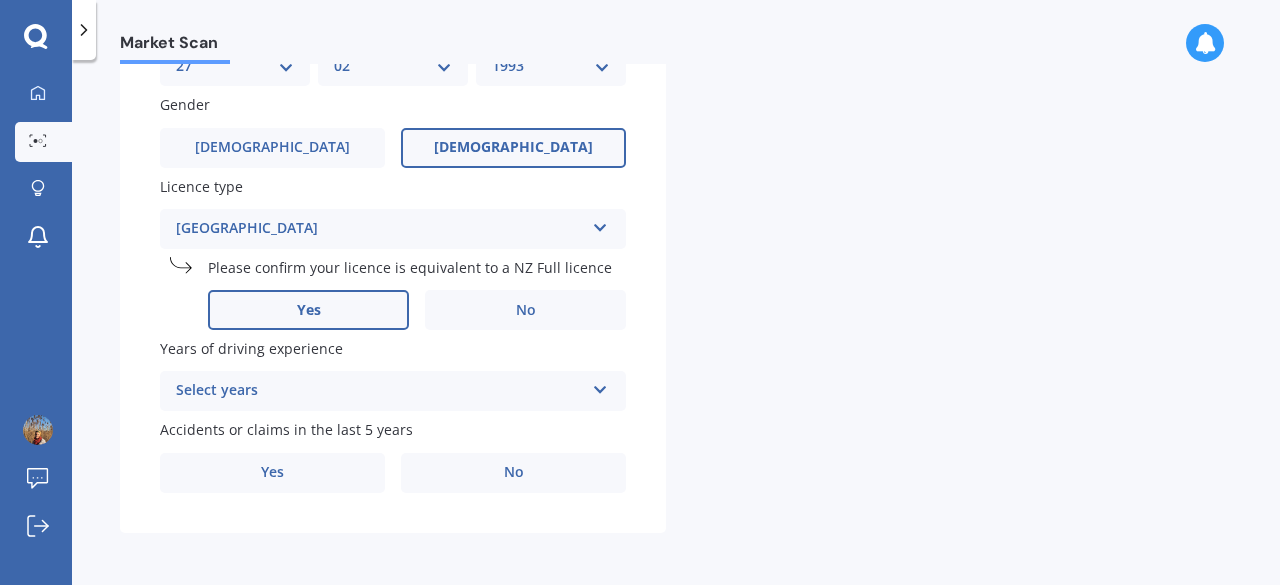 click on "Yes" at bounding box center [308, 310] 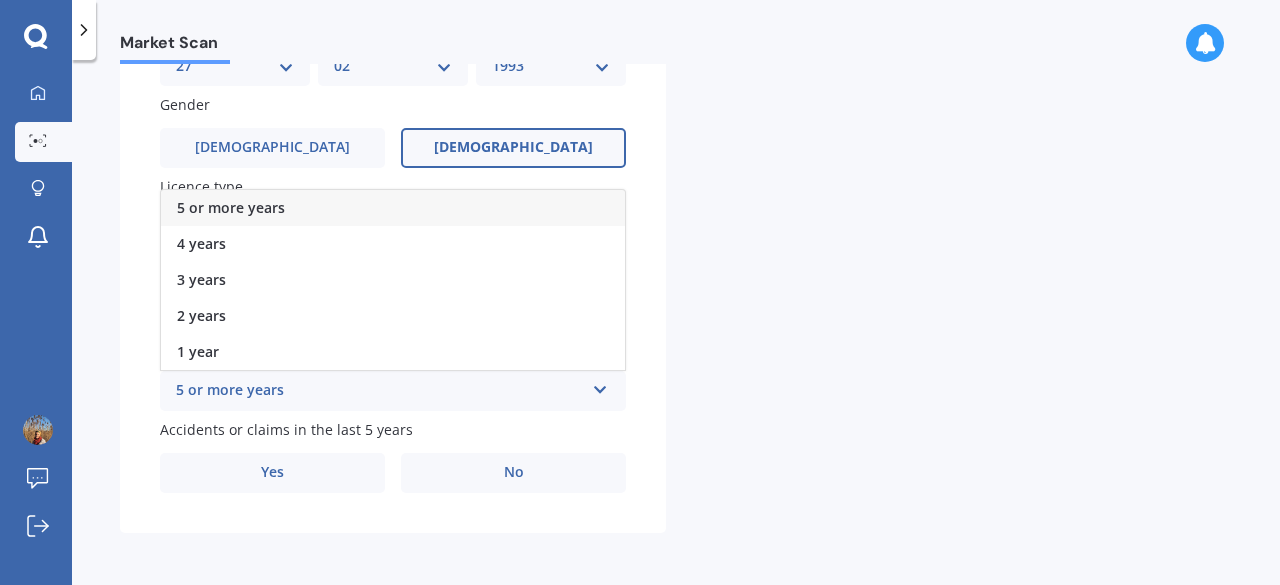 click on "5 or more years" at bounding box center [393, 208] 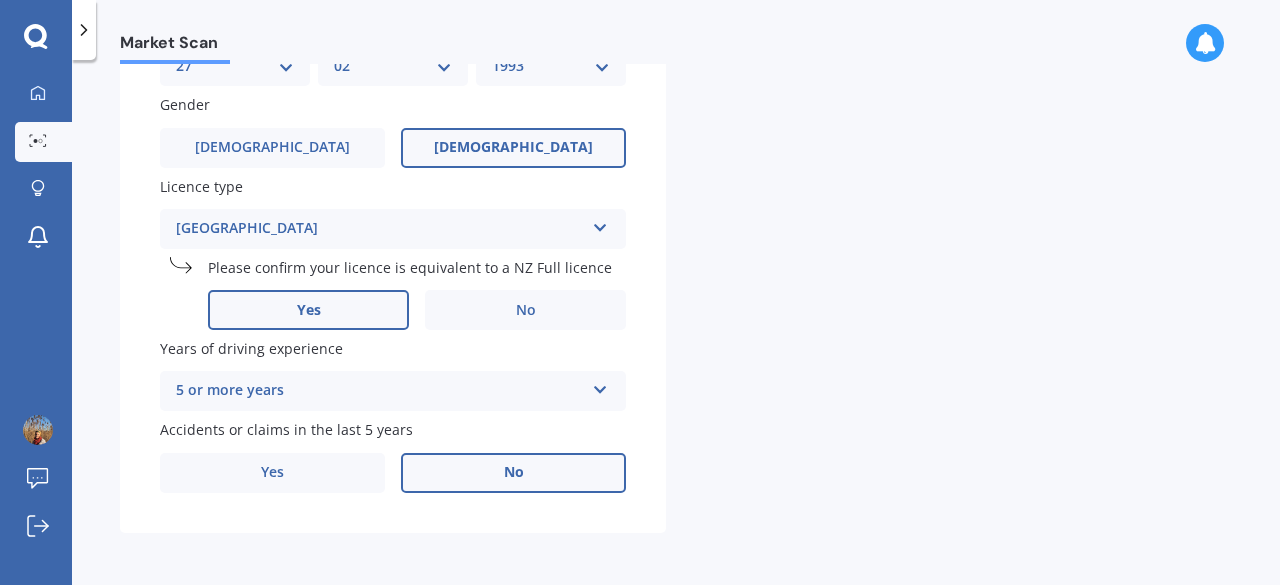 click on "No" at bounding box center [513, 473] 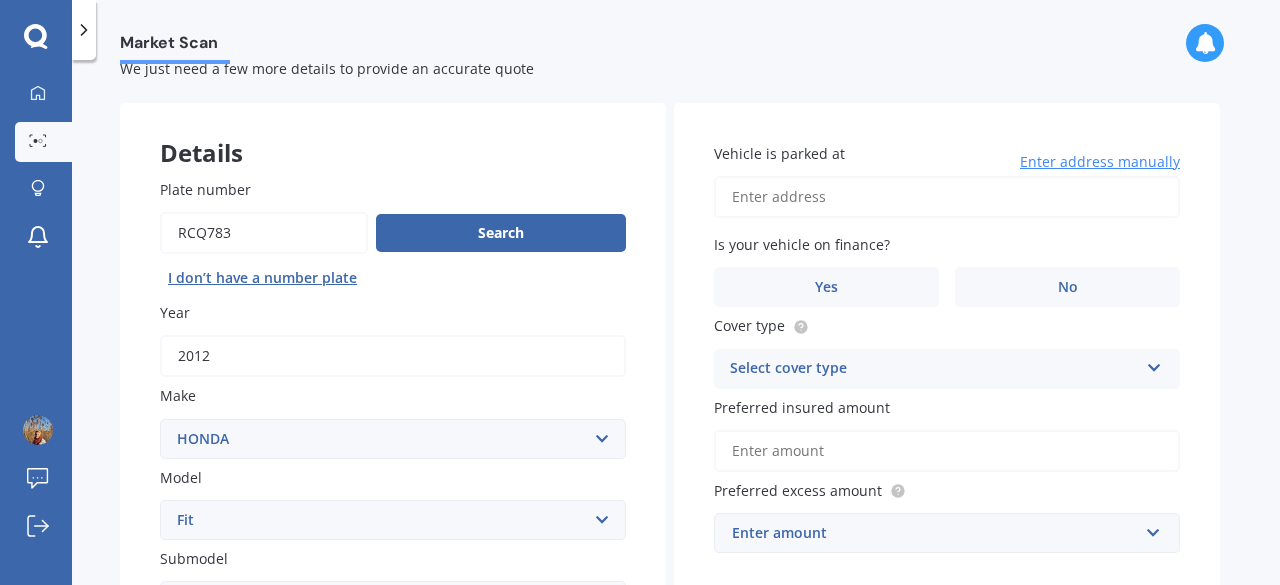 scroll, scrollTop: 6, scrollLeft: 0, axis: vertical 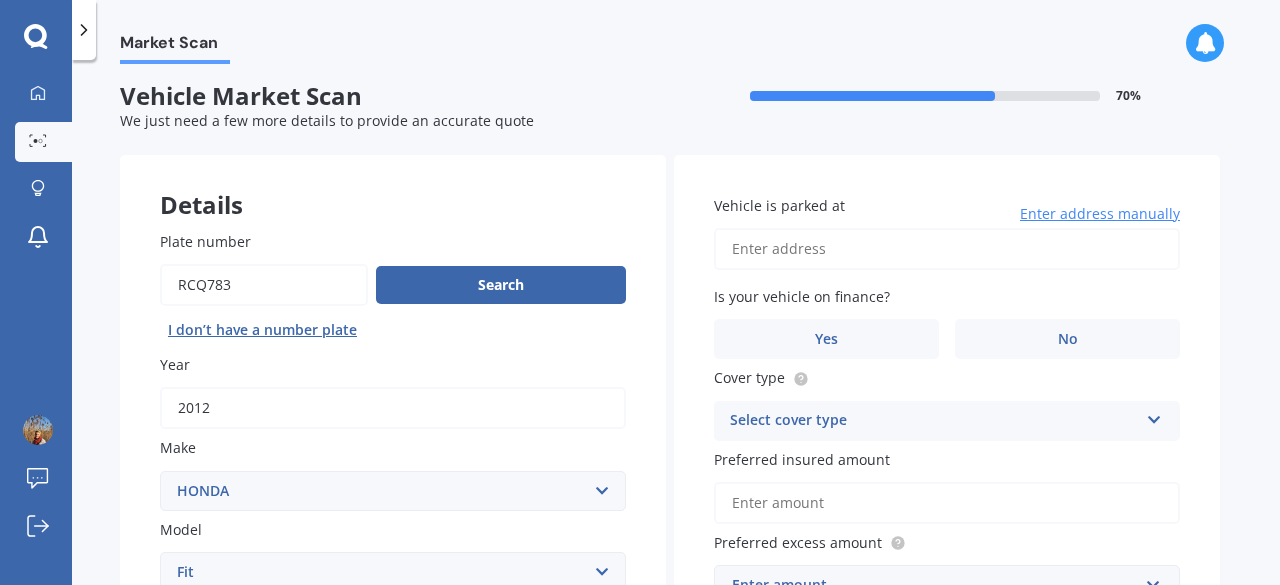 click on "Vehicle is parked at" at bounding box center (947, 249) 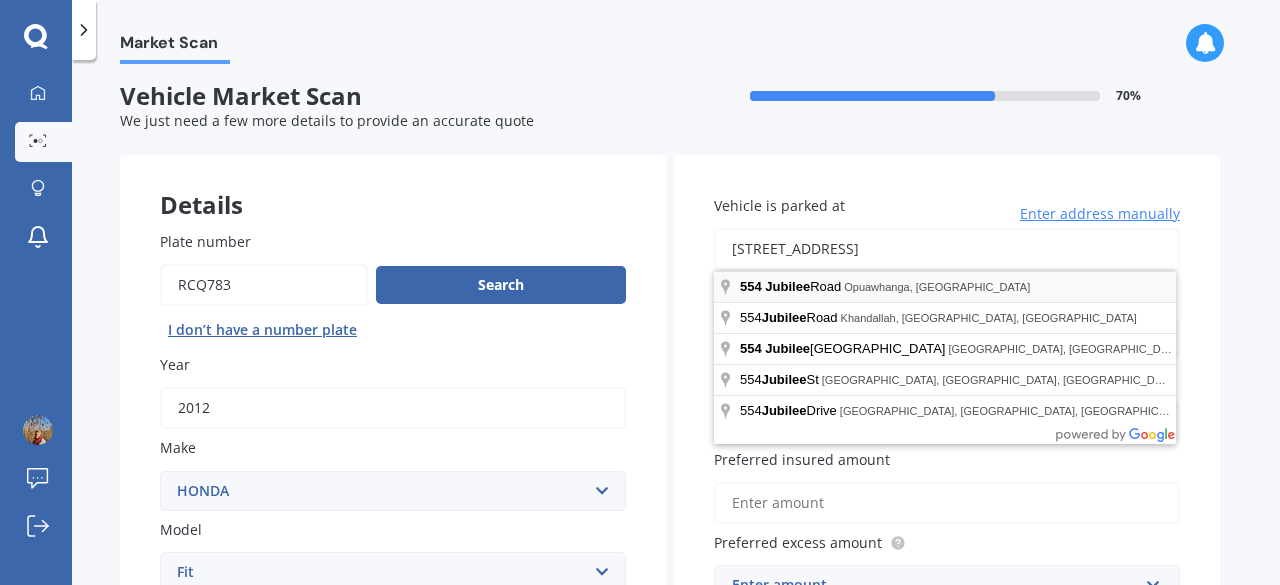 type on "[STREET_ADDRESS]" 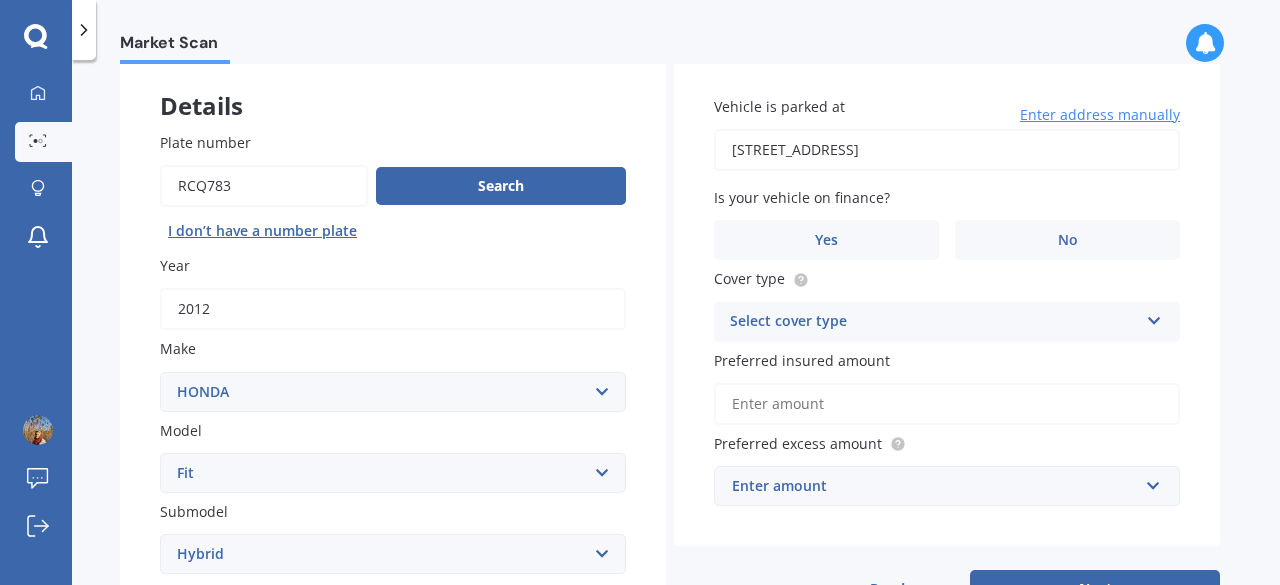 scroll, scrollTop: 106, scrollLeft: 0, axis: vertical 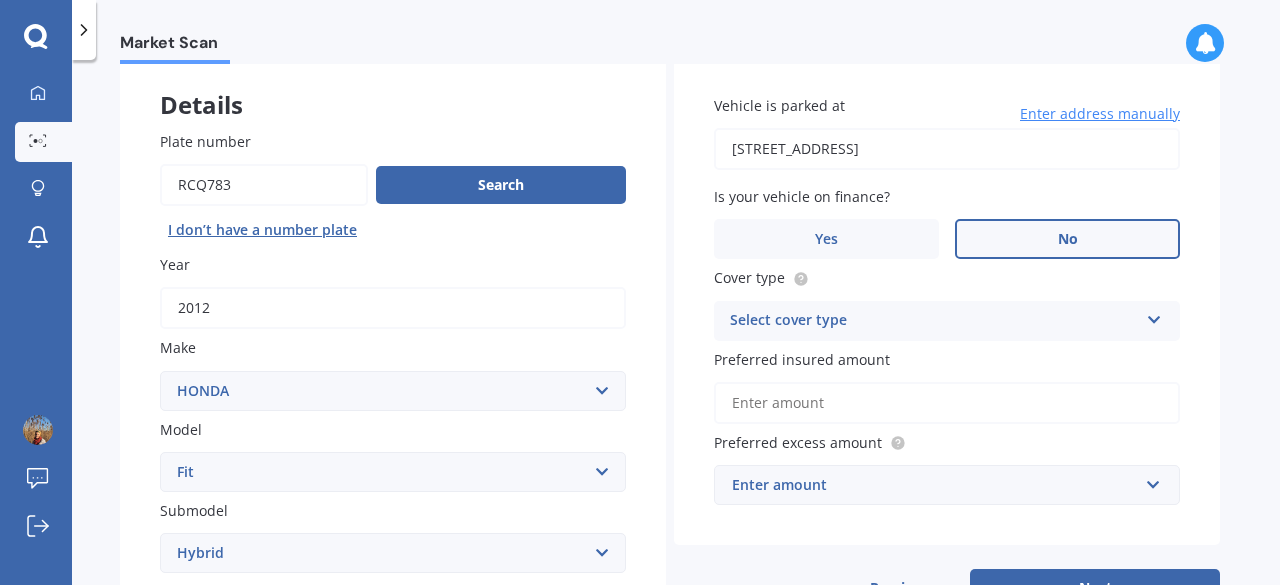 click on "No" at bounding box center [1067, 239] 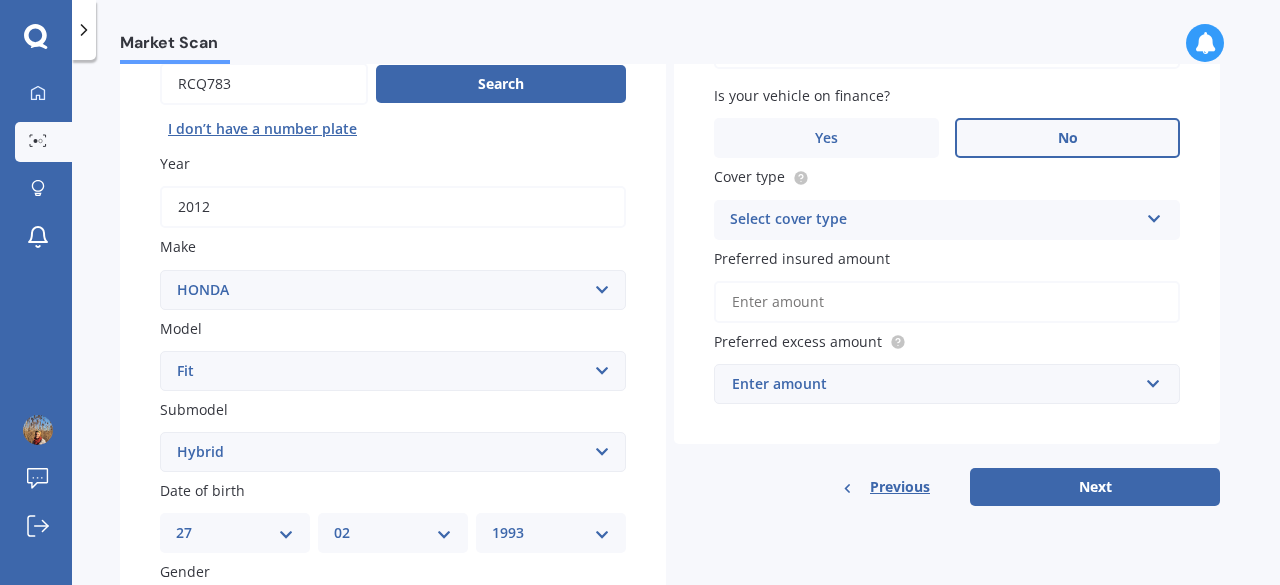 scroll, scrollTop: 208, scrollLeft: 0, axis: vertical 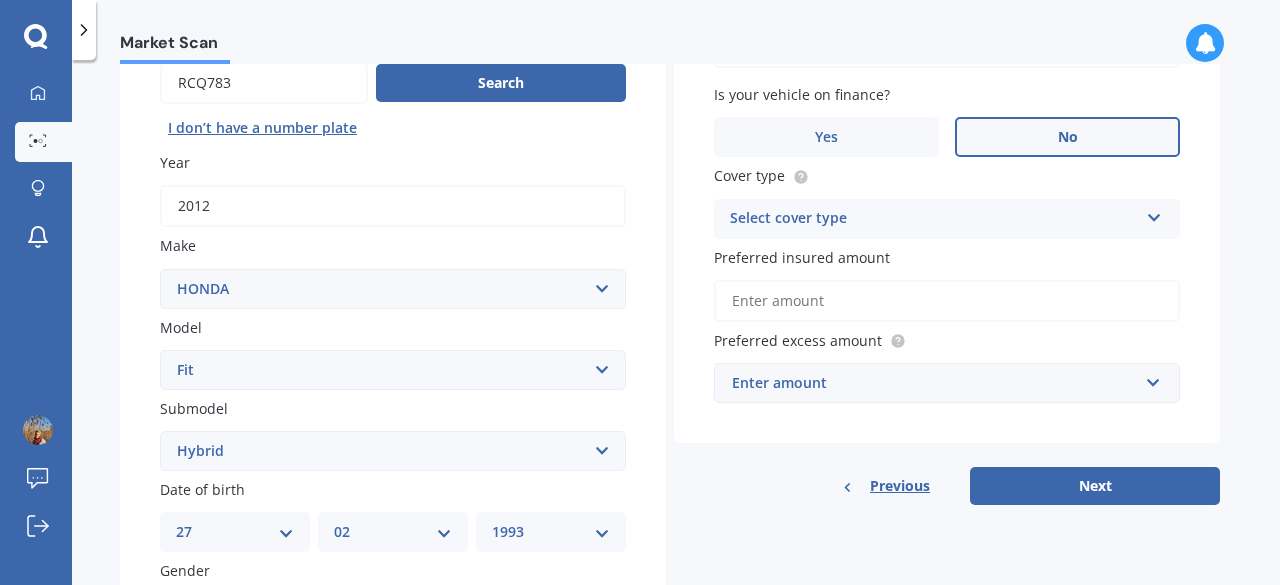click on "Select cover type" at bounding box center (934, 219) 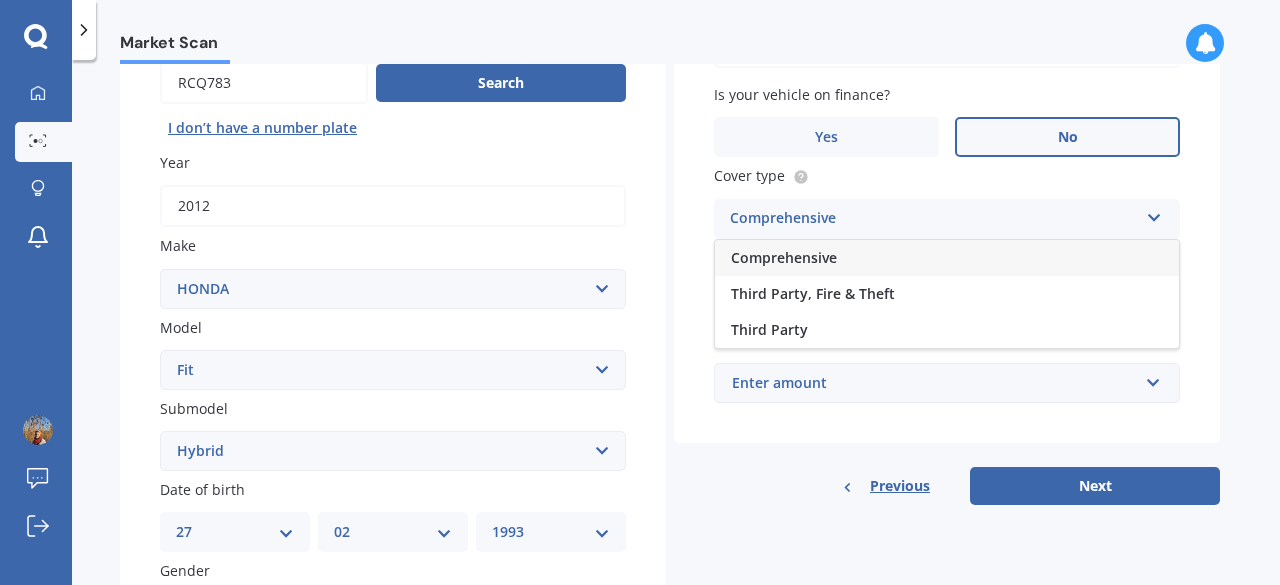 click on "Comprehensive" at bounding box center [947, 258] 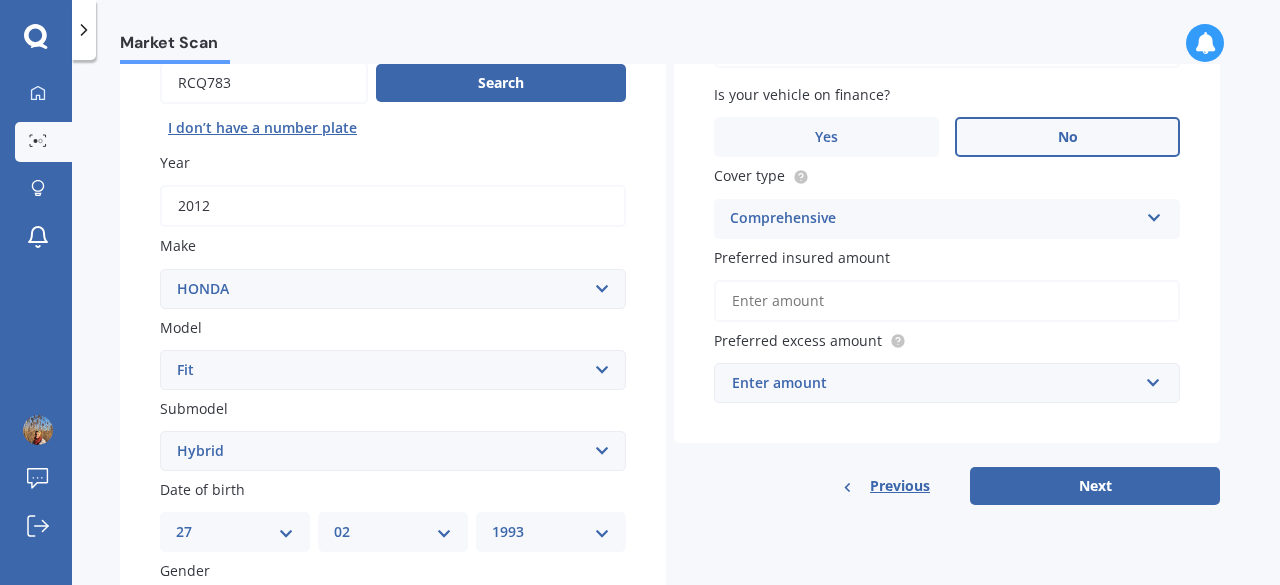 click on "Preferred insured amount" at bounding box center [947, 301] 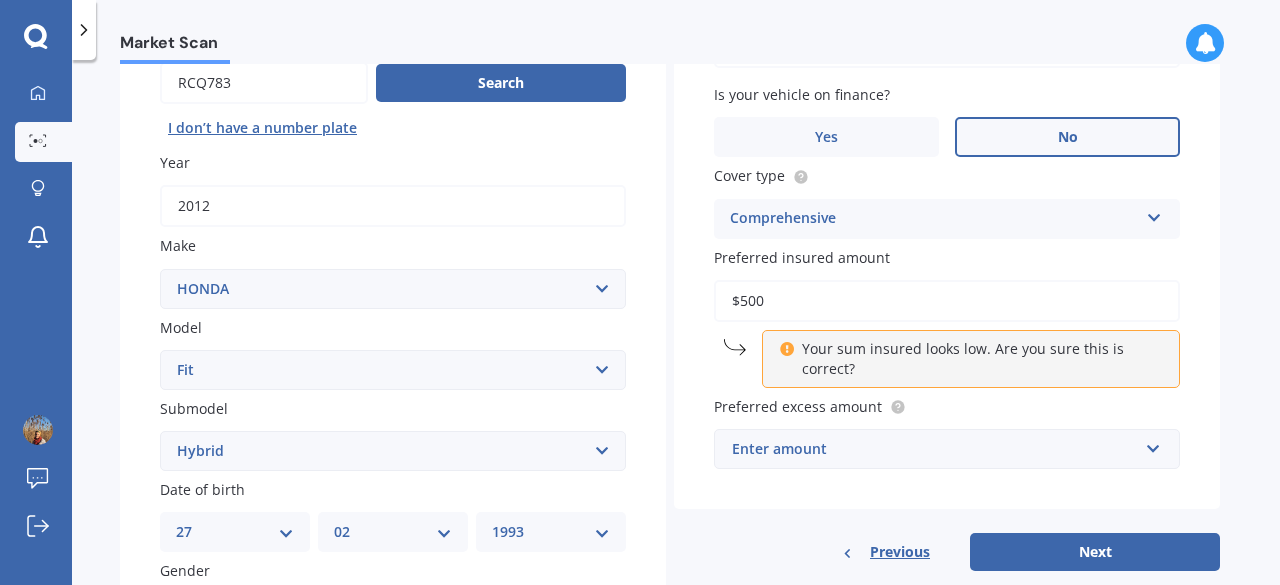 click on "Market Scan Vehicle Market Scan 70 % We just need a few more details to provide an accurate quote Details Plate number Search I don’t have a number plate Year [DATE] Make Select make AC ALFA ROMEO ASTON [PERSON_NAME] AUDI AUSTIN BEDFORD Bentley BMW BYD CADILLAC CAN-AM CHERY CHEVROLET CHRYSLER Citroen CRUISEAIR CUPRA DAEWOO DAIHATSU DAIMLER DAMON DIAHATSU DODGE EXOCET FACTORY FIVE FERRARI FIAT Fiord FLEETWOOD FORD FOTON FRASER GEELY GENESIS GEORGIE BOY GMC GREAT WALL GWM [PERSON_NAME] HINO [PERSON_NAME] HOLIDAY RAMBLER HONDA HUMMER HYUNDAI INFINITI ISUZU IVECO JAC JAECOO JAGUAR JEEP KGM KIA LADA LAMBORGHINI LANCIA LANDROVER LDV LEXUS LINCOLN LOTUS LUNAR M.G M.G. MAHINDRA MASERATI MAZDA MCLAREN MERCEDES AMG Mercedes Benz MERCEDES-AMG MERCURY MINI MITSUBISHI [PERSON_NAME] NEWMAR Nissan OMODA OPEL OXFORD PEUGEOT Plymouth Polestar PONTIAC PORSCHE PROTON RAM Range Rover Rayne RENAULT ROLLS ROYCE ROVER SAAB SATURN SEAT SHELBY SKODA SMART SSANGYONG SUBARU SUZUKI TATA TESLA TIFFIN Toyota TRIUMPH TVR Vauxhall VOLKSWAGEN VOLVO ZX CRX" at bounding box center [676, 326] 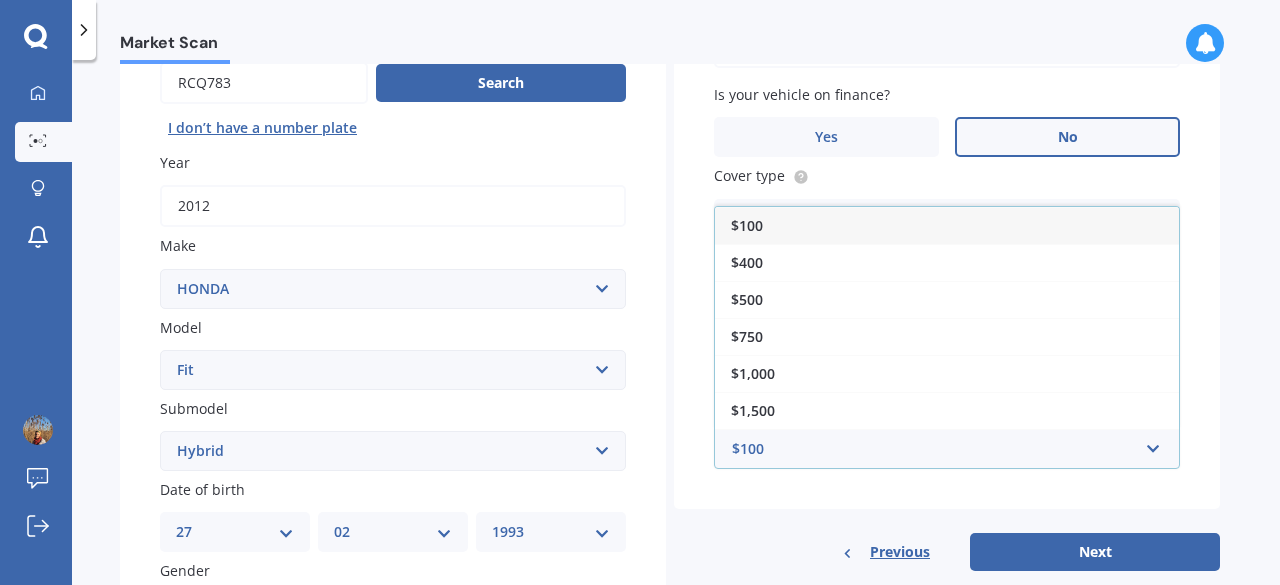 click on "Vehicle is parked at [STREET_ADDRESS] Enter address manually Is your vehicle on finance? Yes No Cover type Comprehensive Comprehensive Third Party, Fire & Theft Third Party Preferred insured amount $500 Your sum insured looks low. Are you sure this is correct? Preferred excess amount $100 $100 $400 $500 $750 $1,000 $1,500 $2,000" at bounding box center [947, 231] 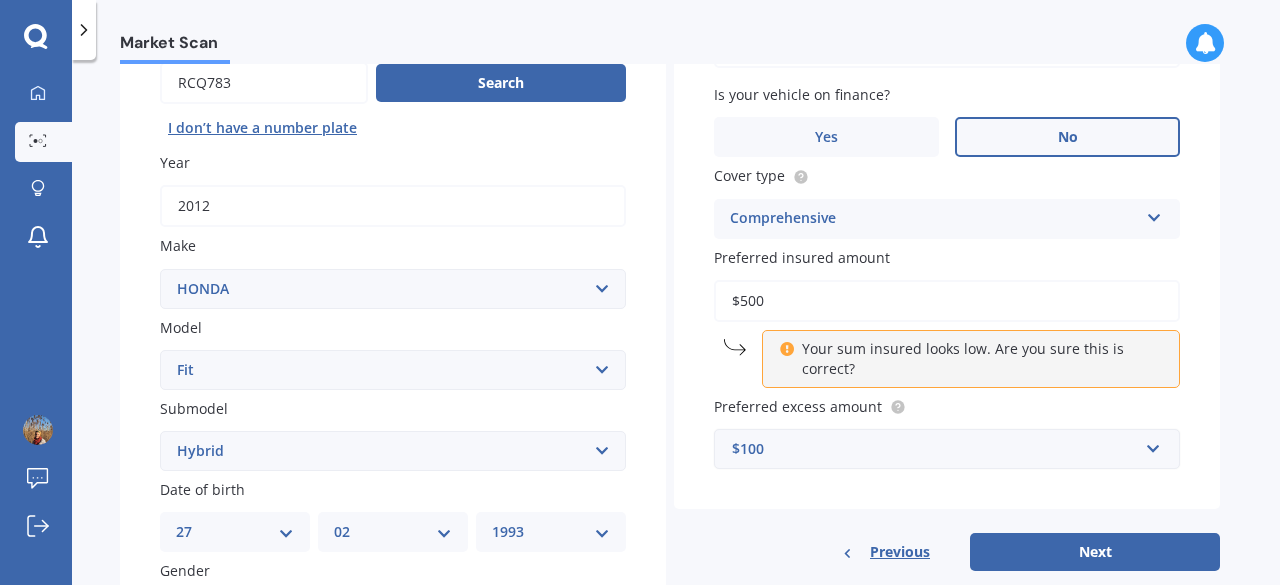 scroll, scrollTop: 286, scrollLeft: 0, axis: vertical 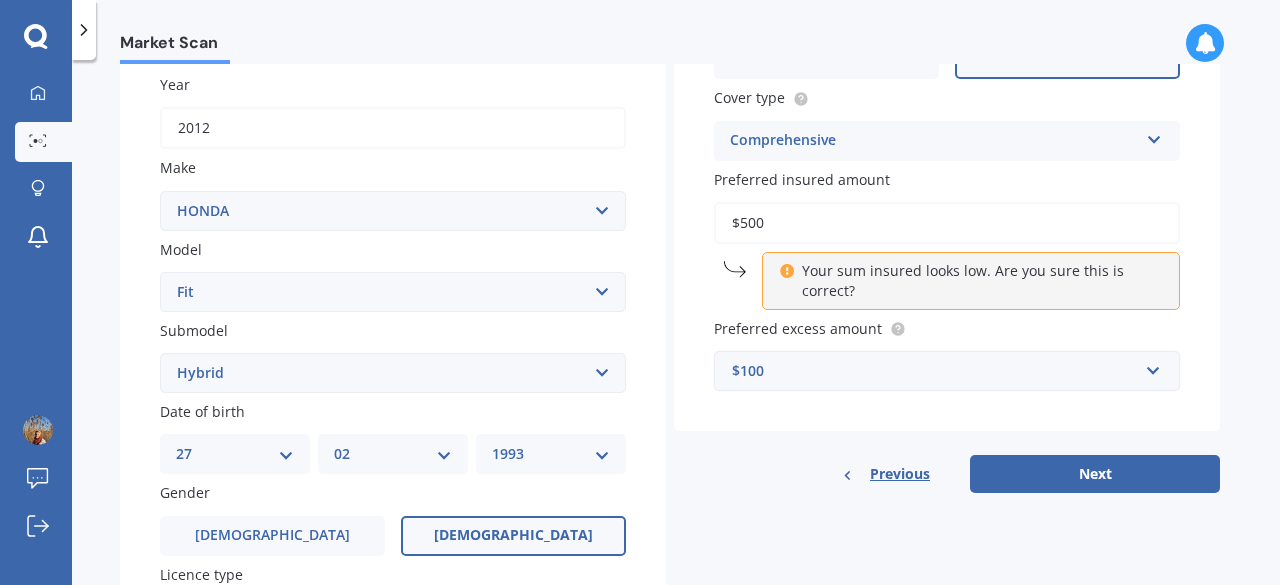 click on "$500" at bounding box center (947, 223) 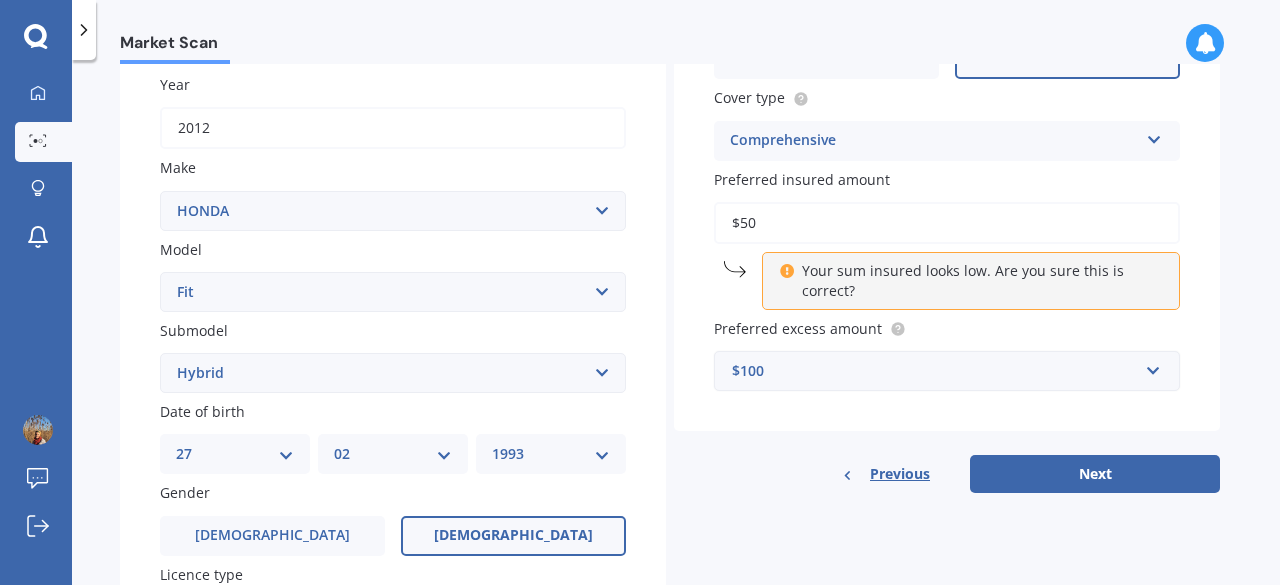 type on "$5" 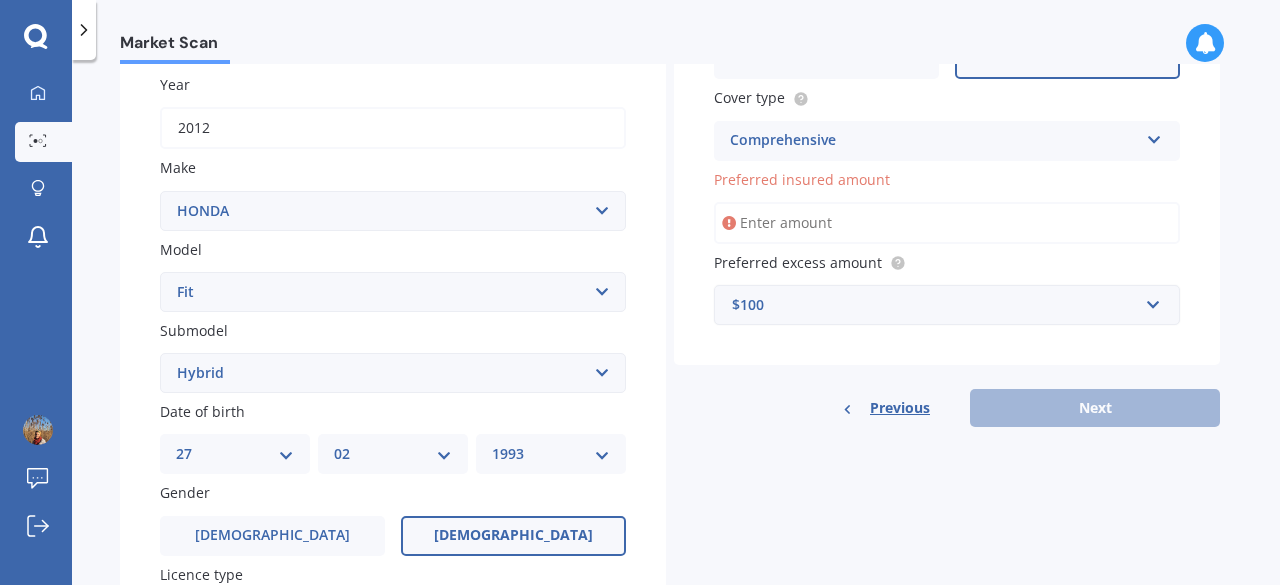 click on "$100" at bounding box center (935, 305) 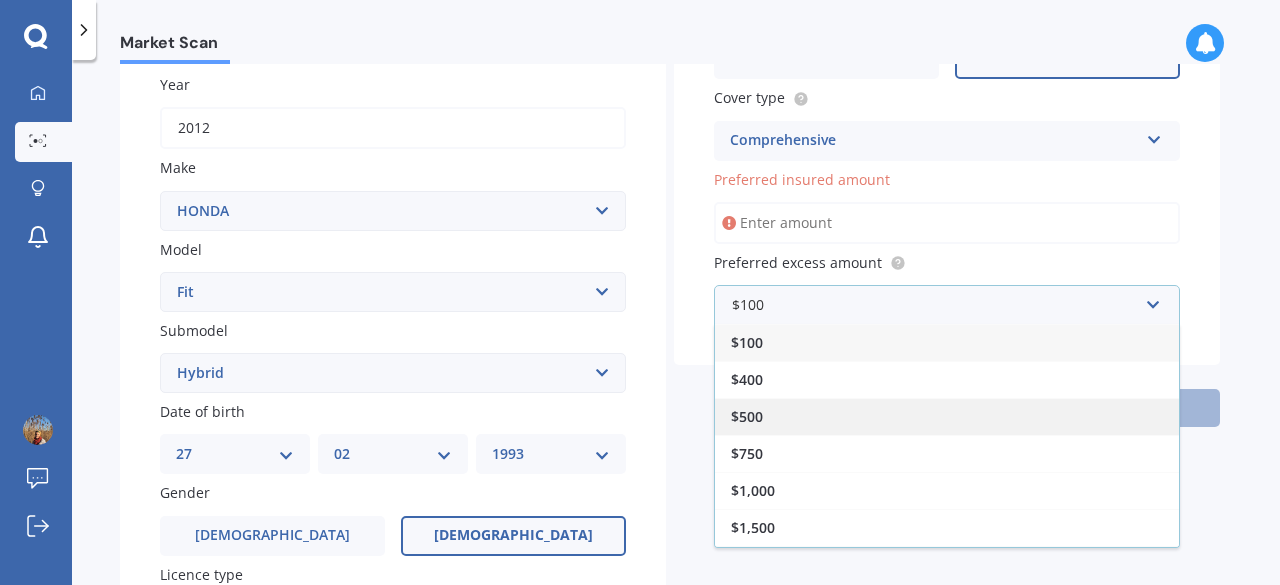 click on "$500" at bounding box center (947, 416) 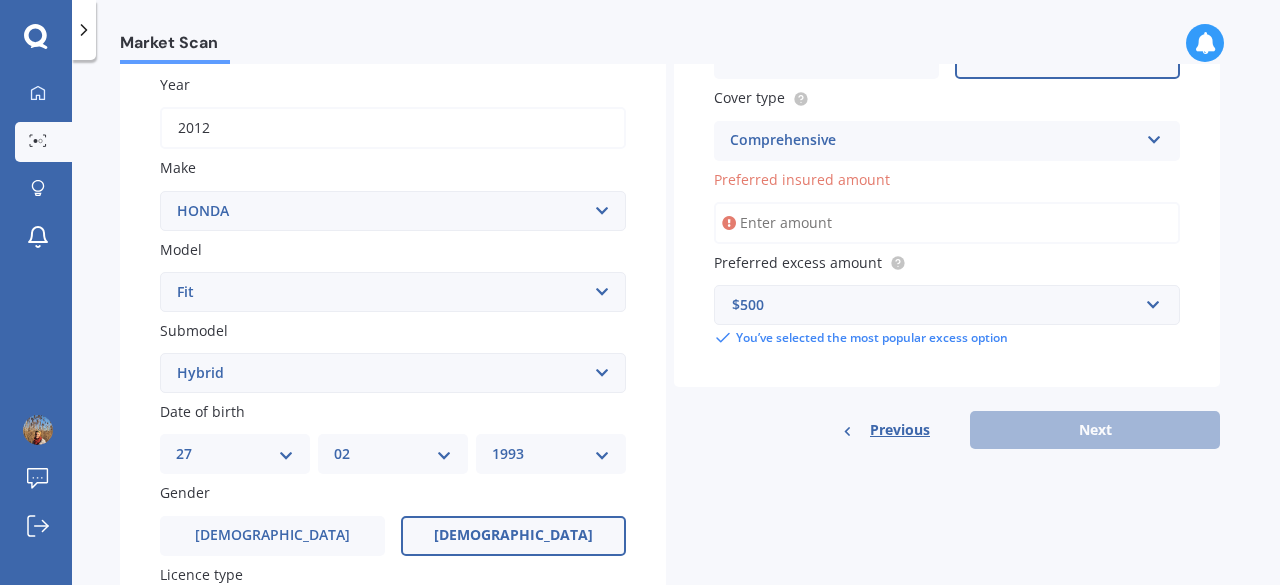 scroll, scrollTop: 192, scrollLeft: 0, axis: vertical 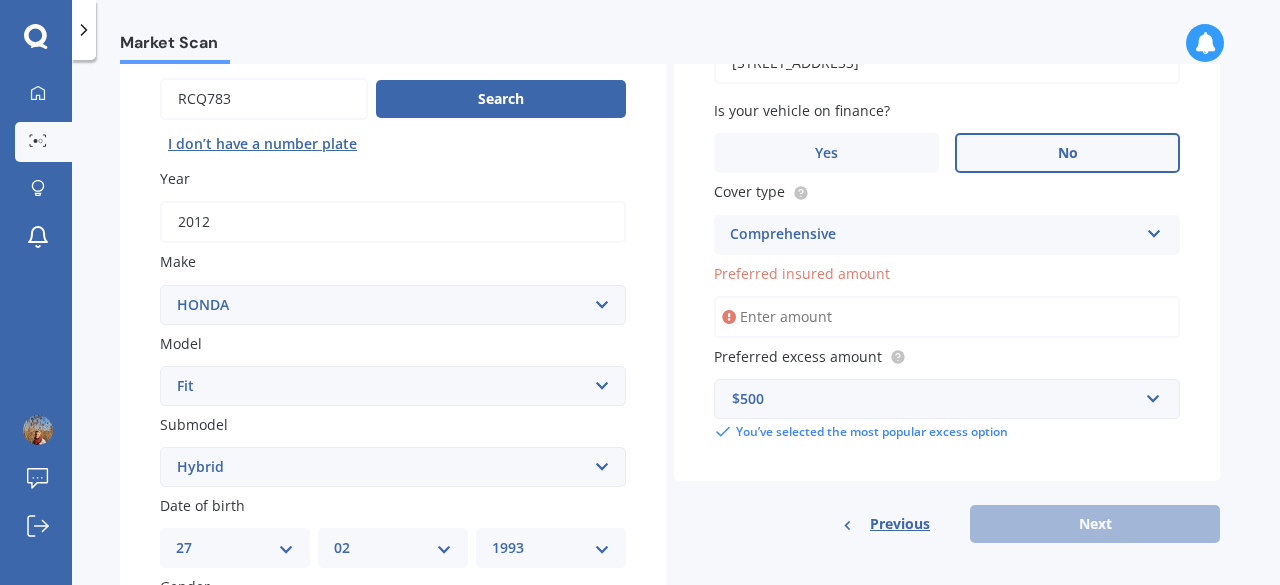 click at bounding box center (729, 317) 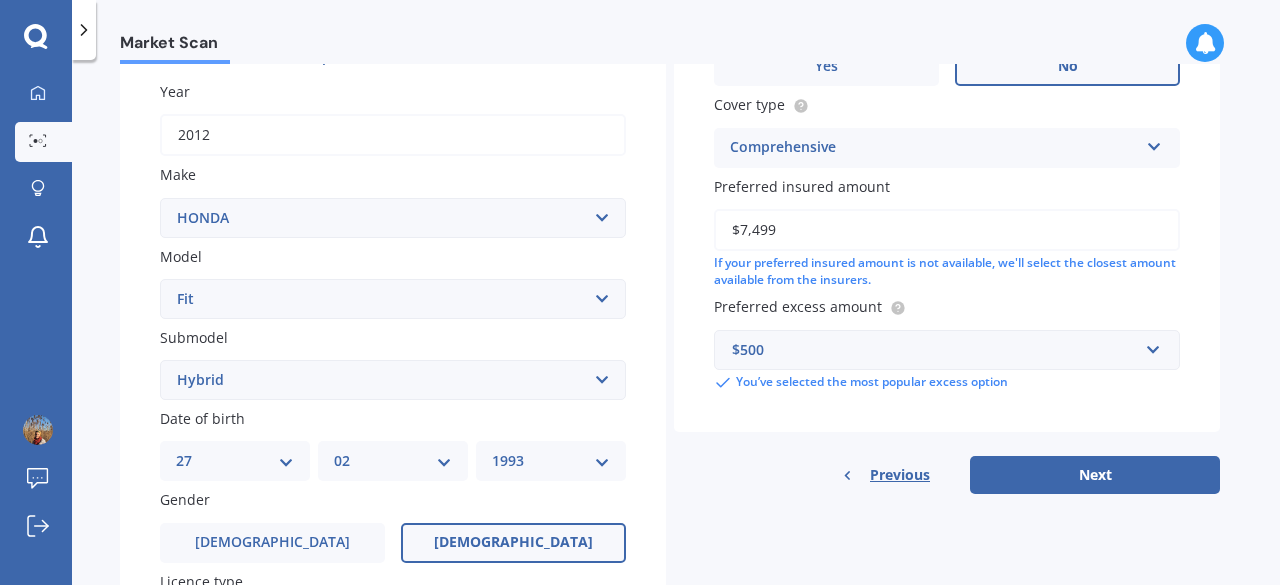 scroll, scrollTop: 280, scrollLeft: 0, axis: vertical 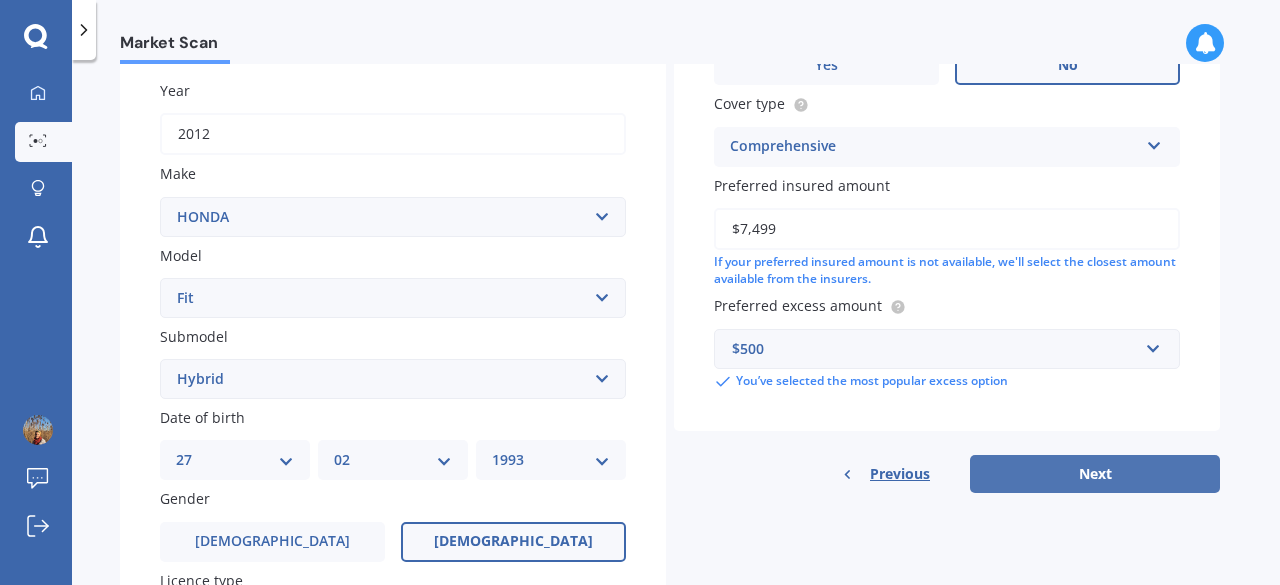 type on "$7,499" 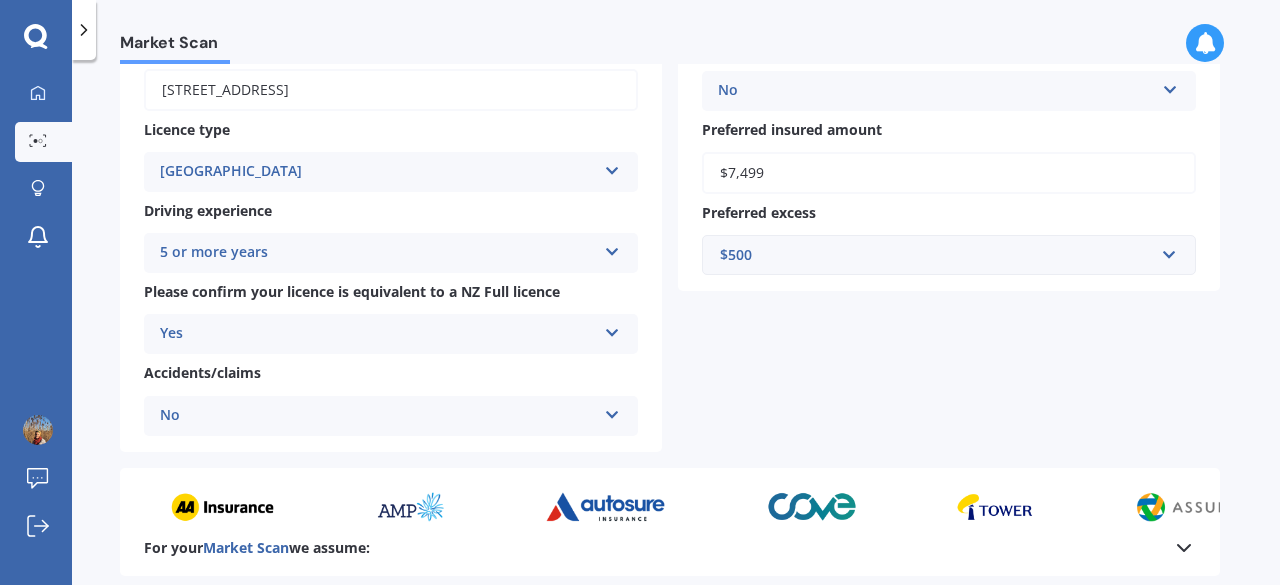 scroll, scrollTop: 528, scrollLeft: 0, axis: vertical 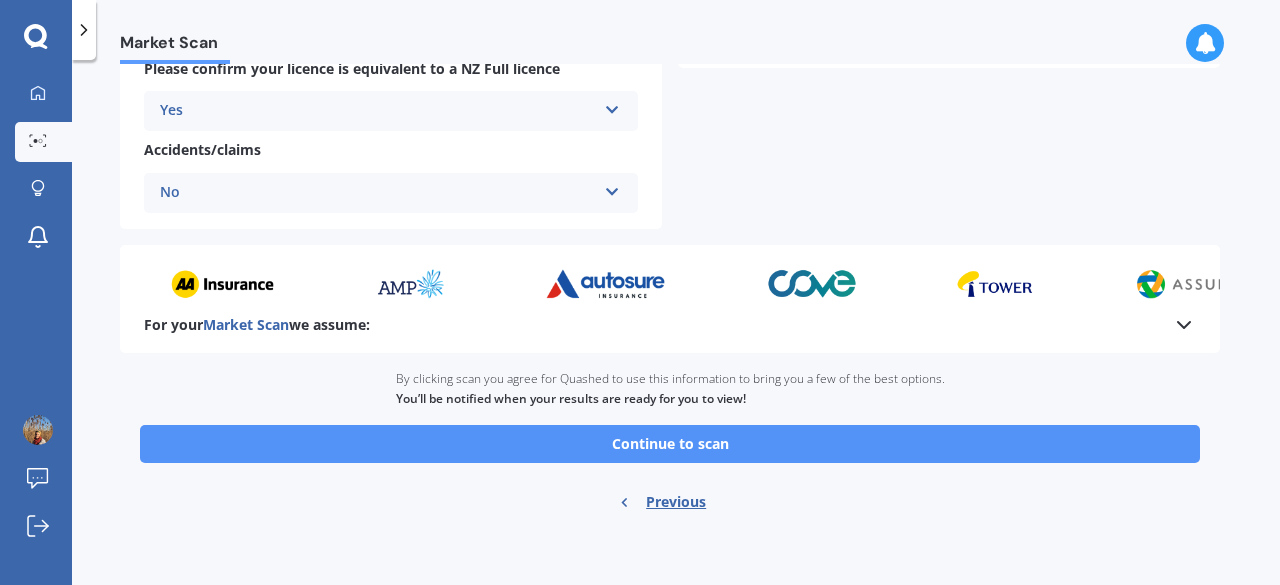click on "Continue to scan" at bounding box center [670, 444] 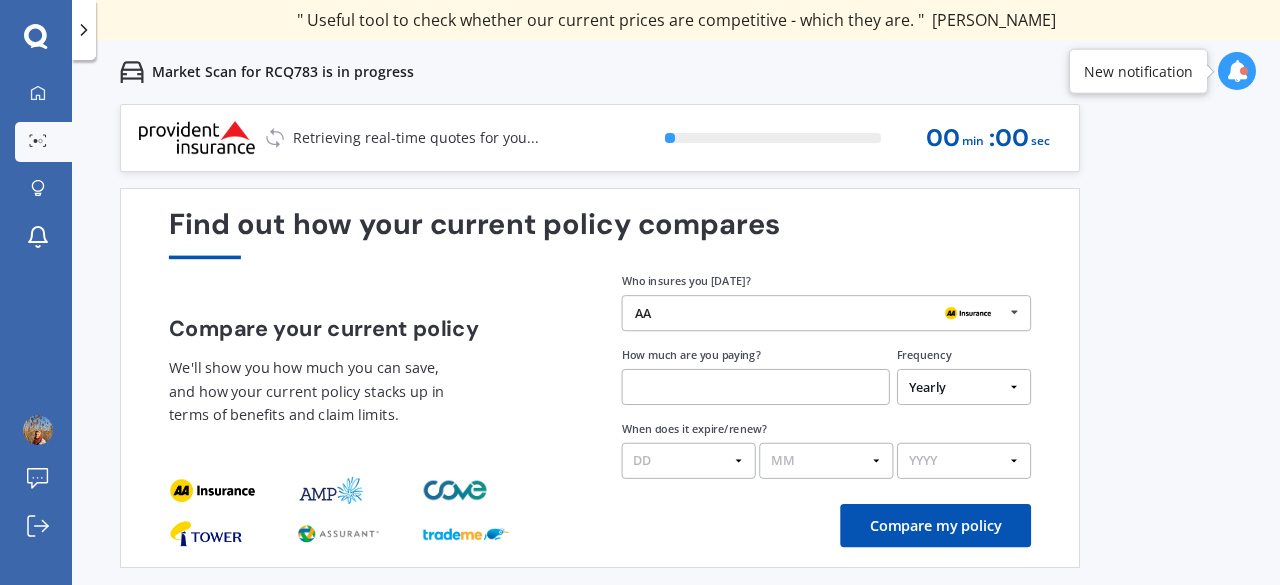 scroll, scrollTop: 60, scrollLeft: 0, axis: vertical 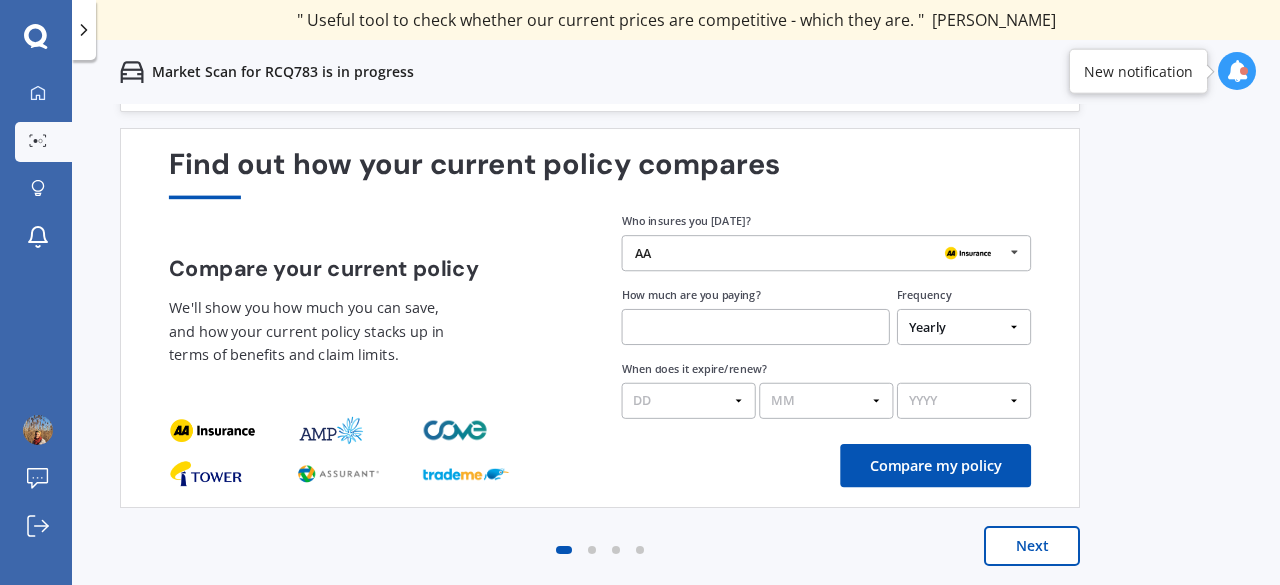click on "Next" at bounding box center (1032, 546) 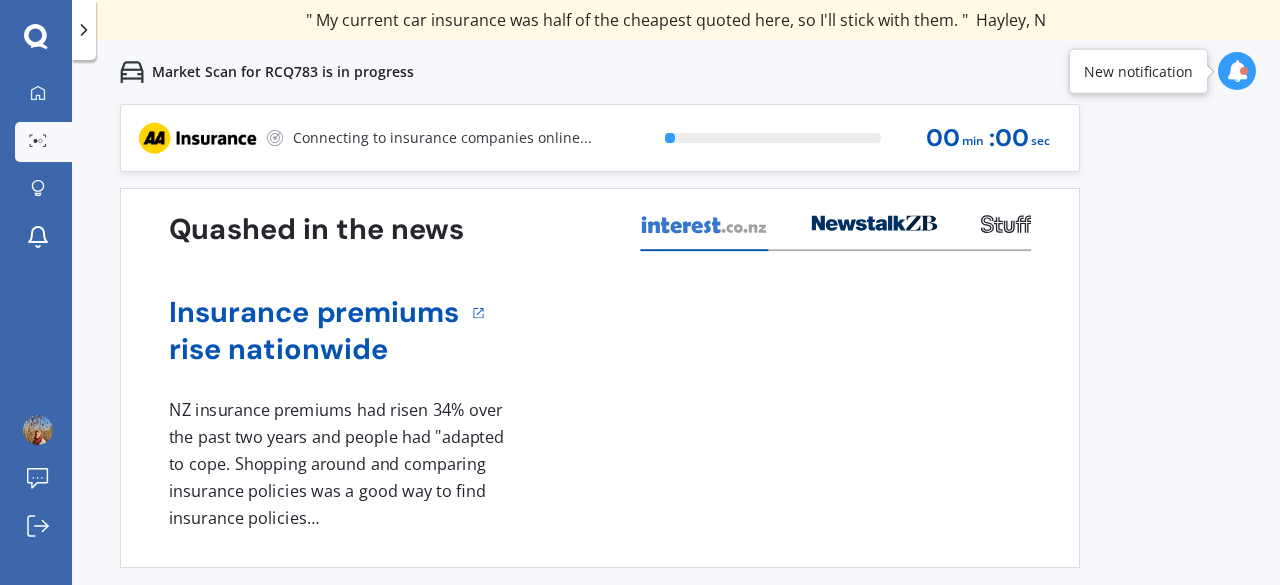 scroll, scrollTop: 60, scrollLeft: 0, axis: vertical 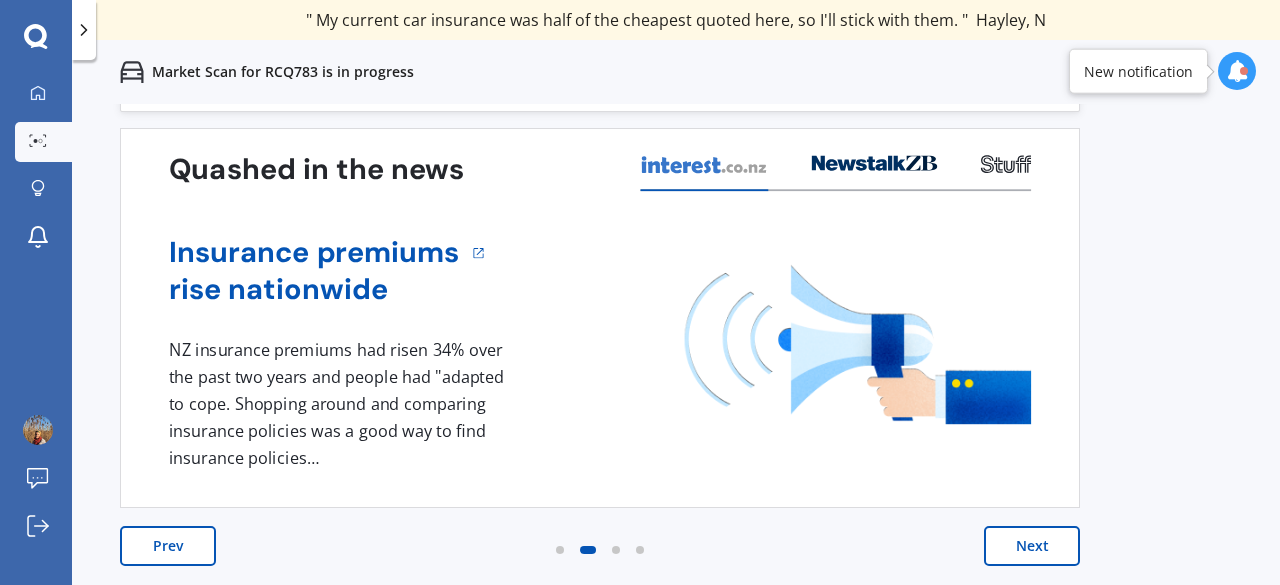 click on "Next" at bounding box center [1032, 546] 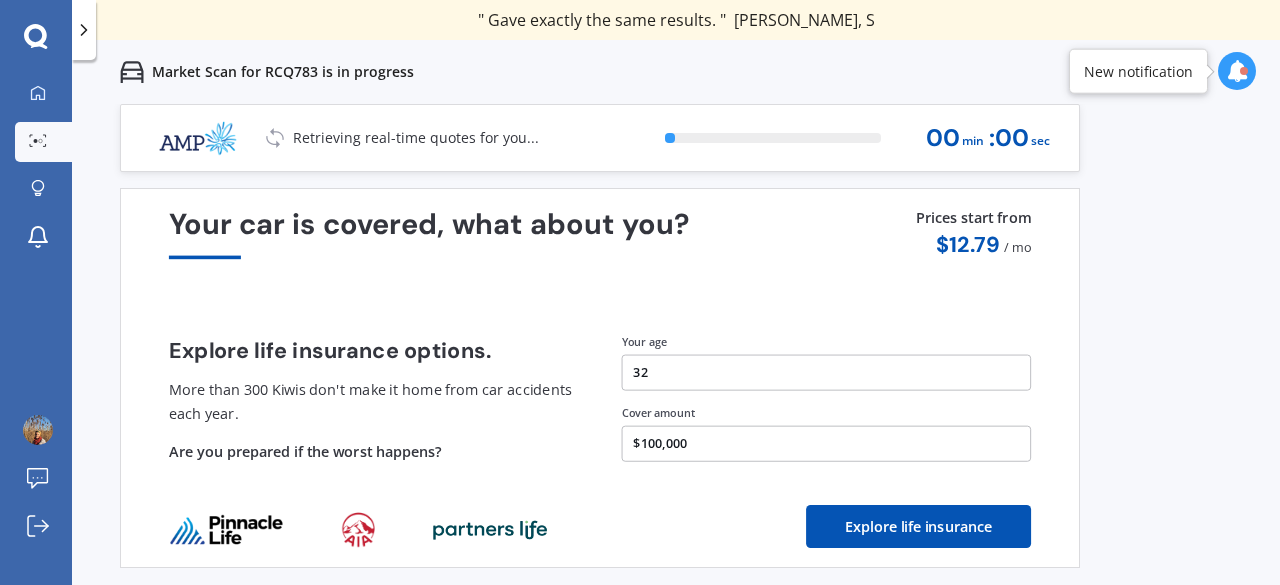 scroll, scrollTop: 60, scrollLeft: 0, axis: vertical 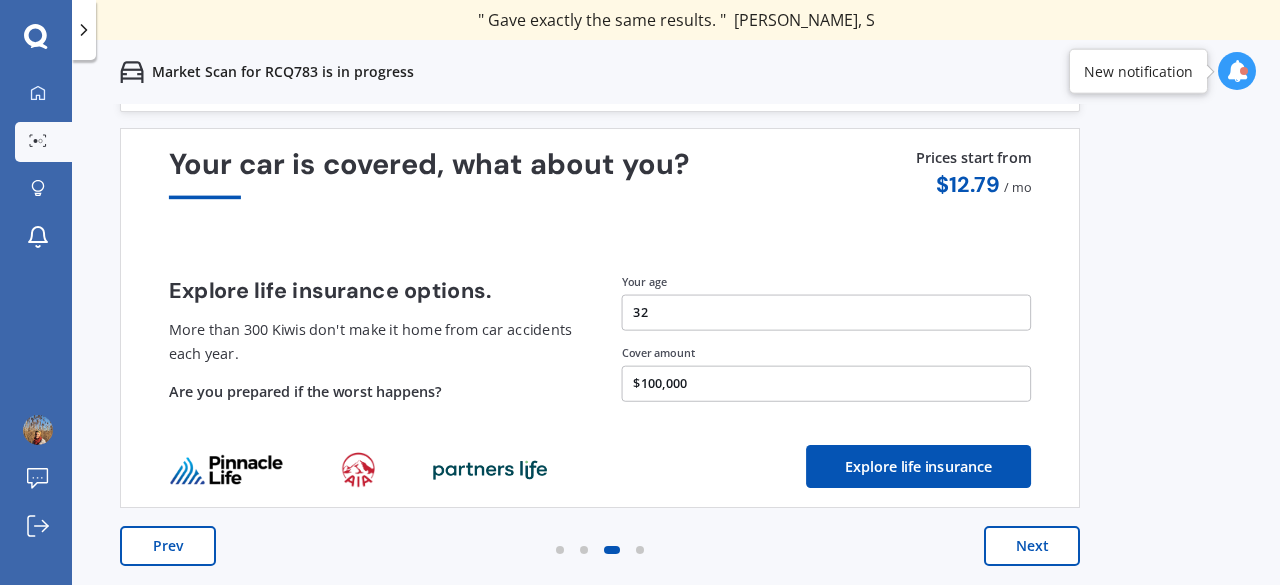 click on "Next" at bounding box center (1032, 546) 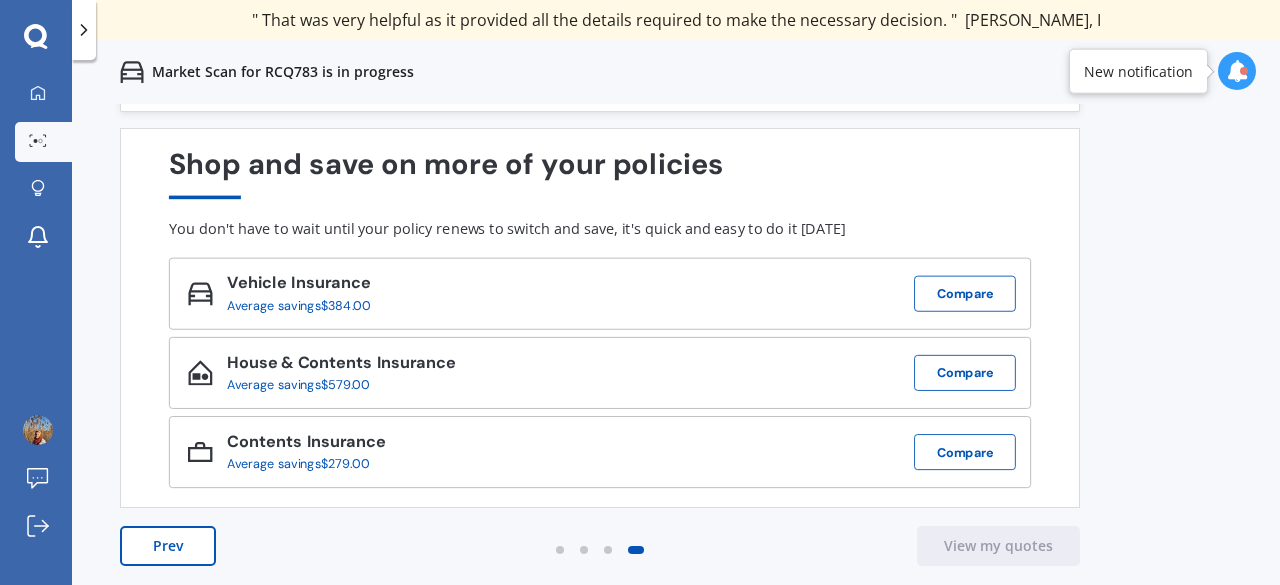 scroll, scrollTop: 0, scrollLeft: 0, axis: both 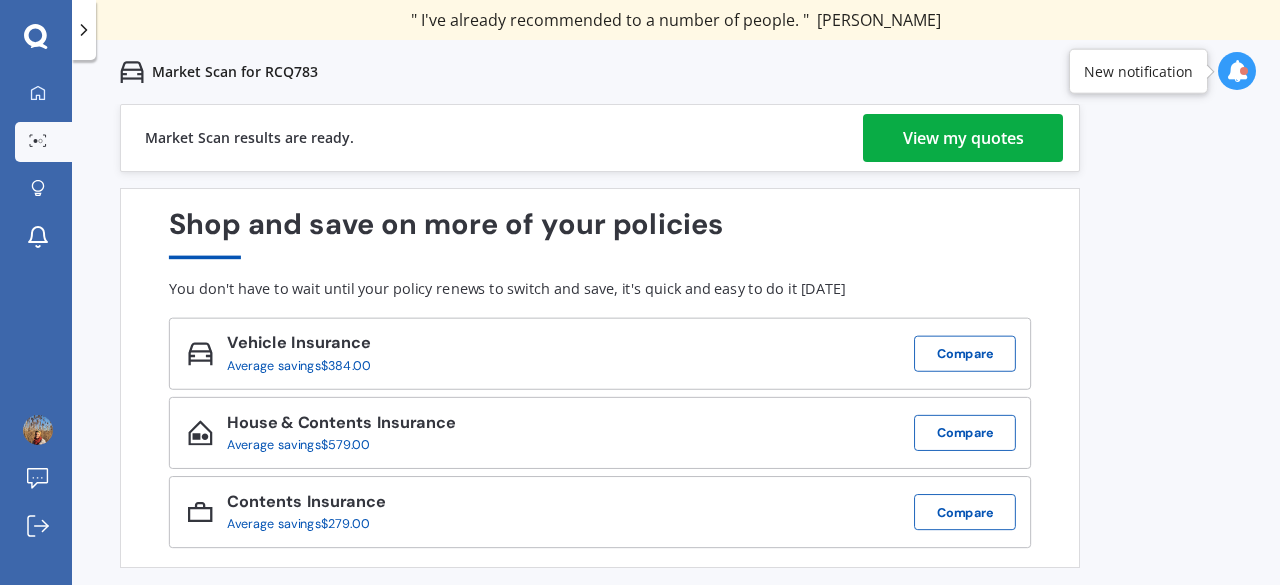 click on "View my quotes" at bounding box center (963, 138) 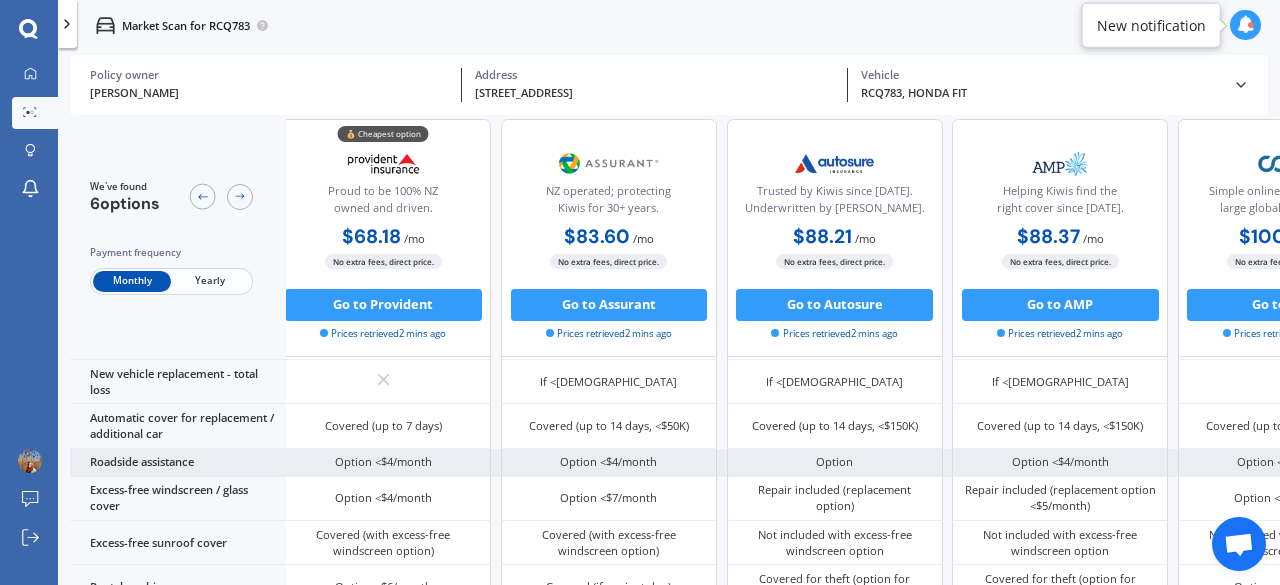 scroll, scrollTop: 611, scrollLeft: 14, axis: both 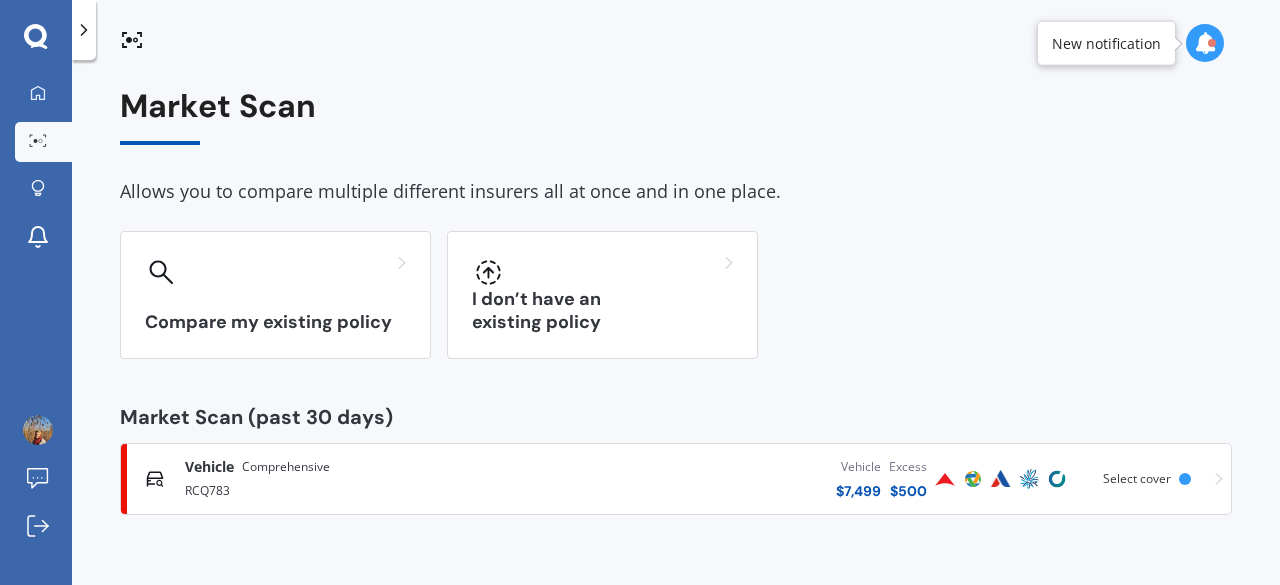 drag, startPoint x: 516, startPoint y: 490, endPoint x: 1221, endPoint y: 481, distance: 705.05743 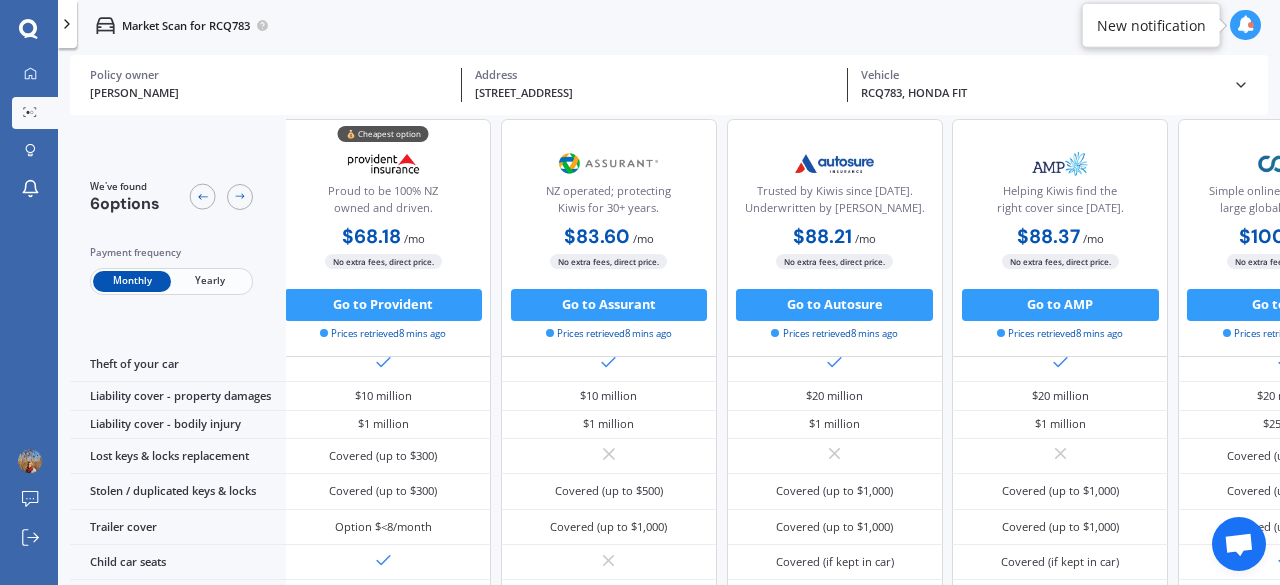 scroll, scrollTop: 0, scrollLeft: 0, axis: both 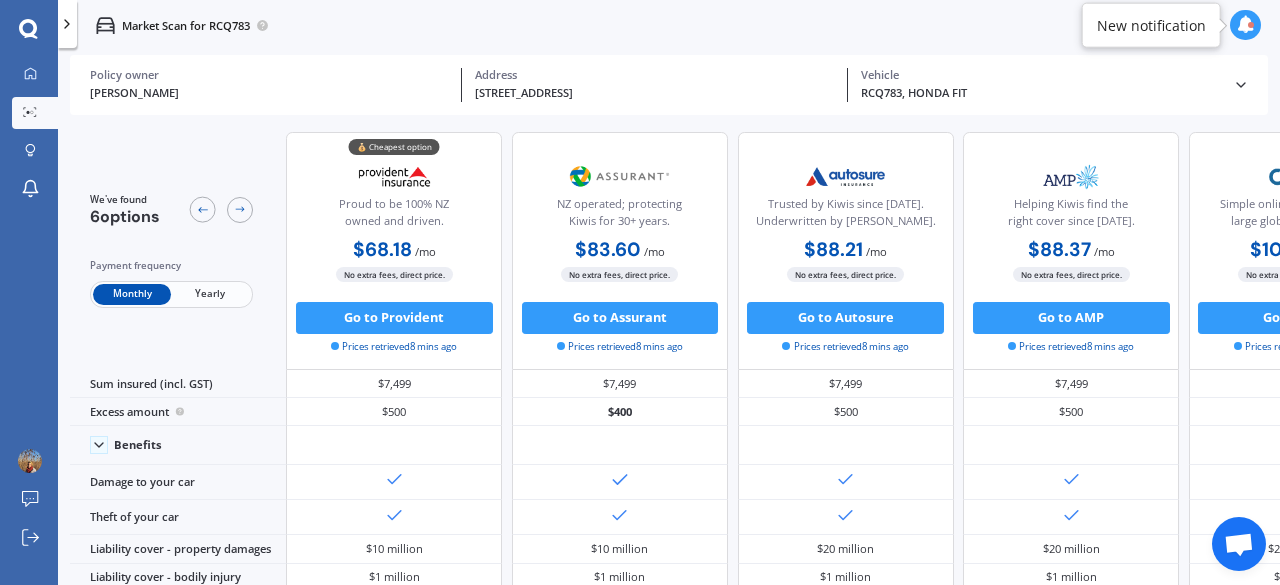 click 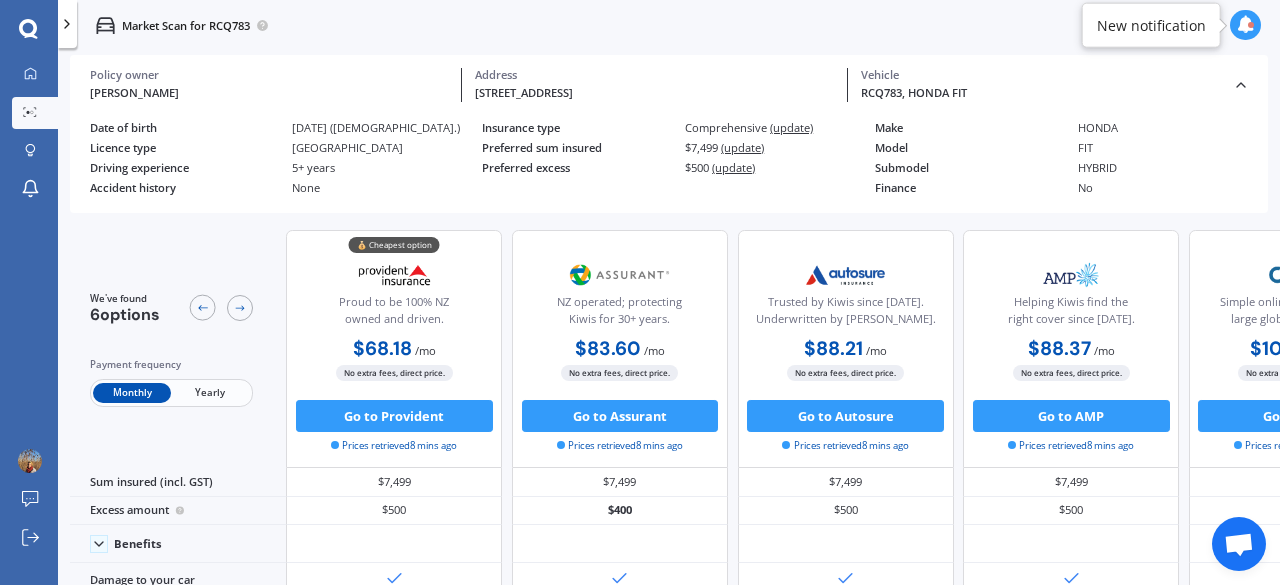 click 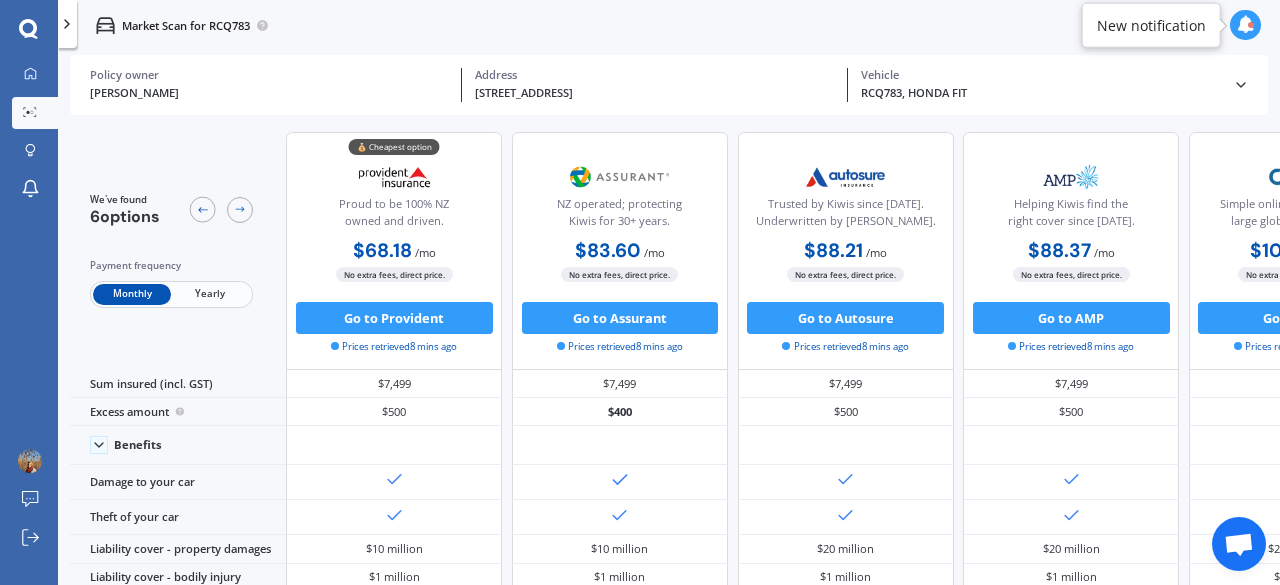 click 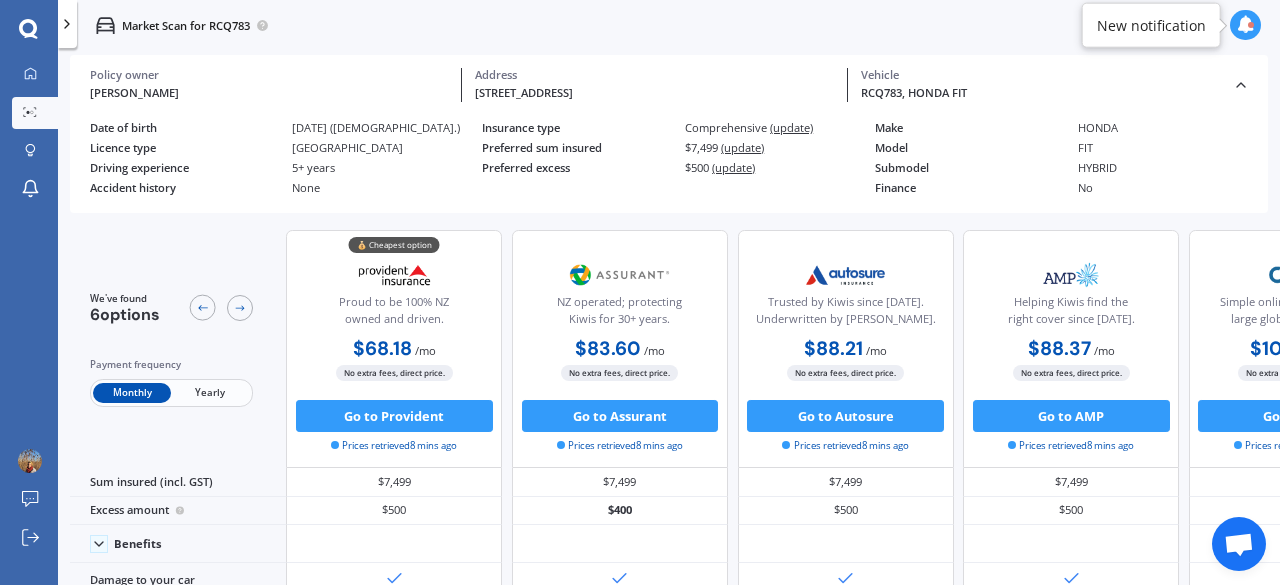 click 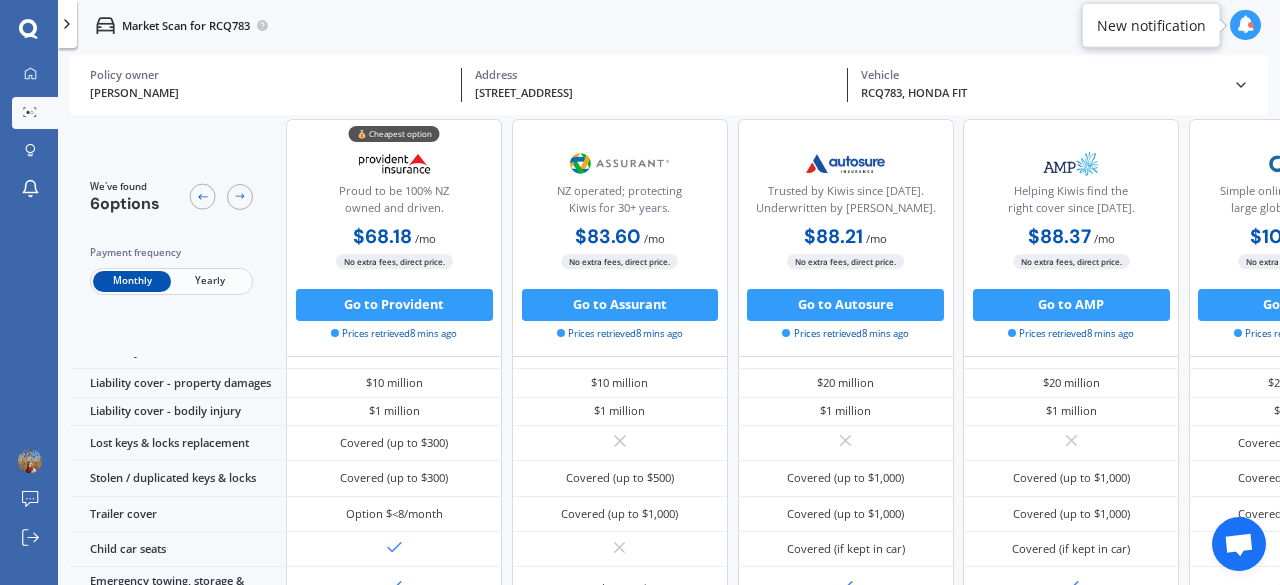 scroll, scrollTop: 0, scrollLeft: 0, axis: both 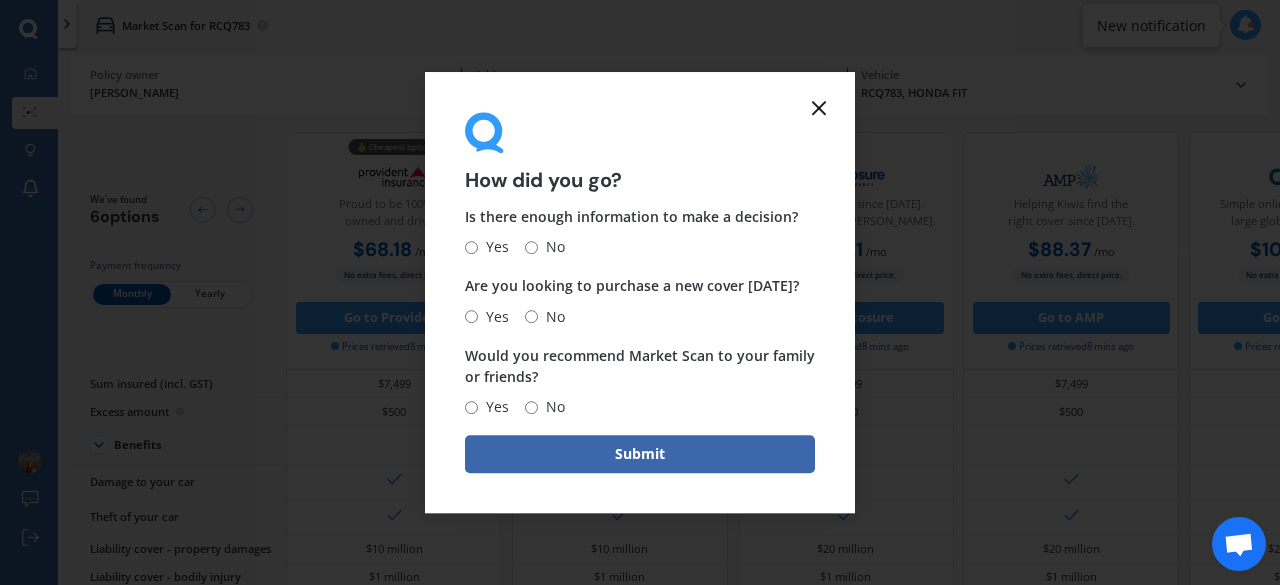 click on "No" at bounding box center [531, 247] 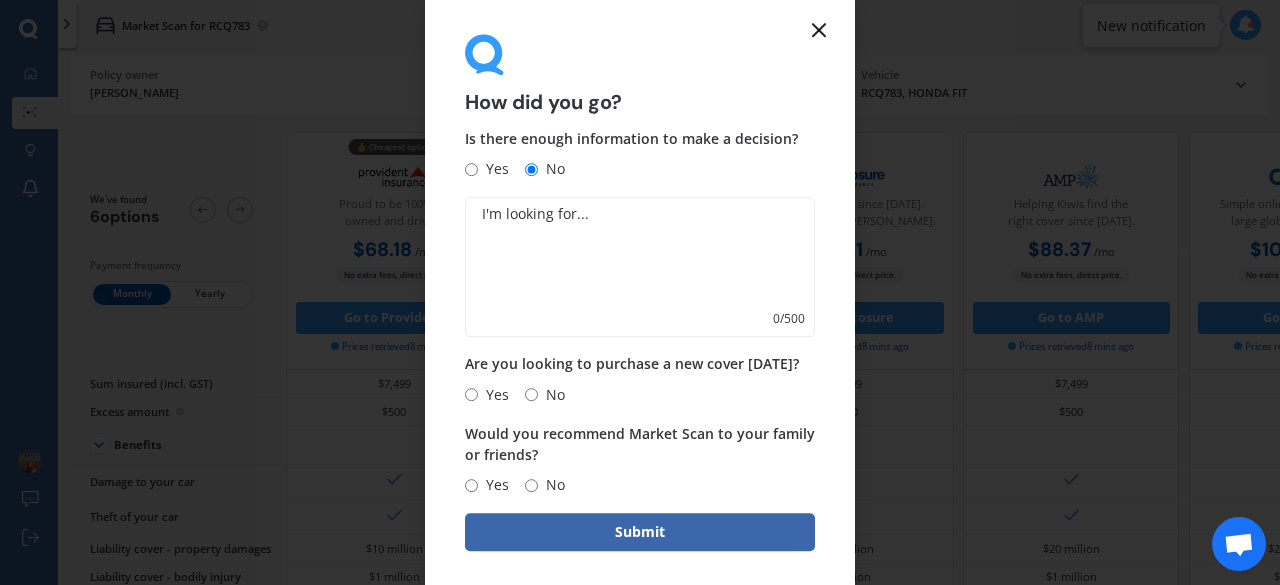 click 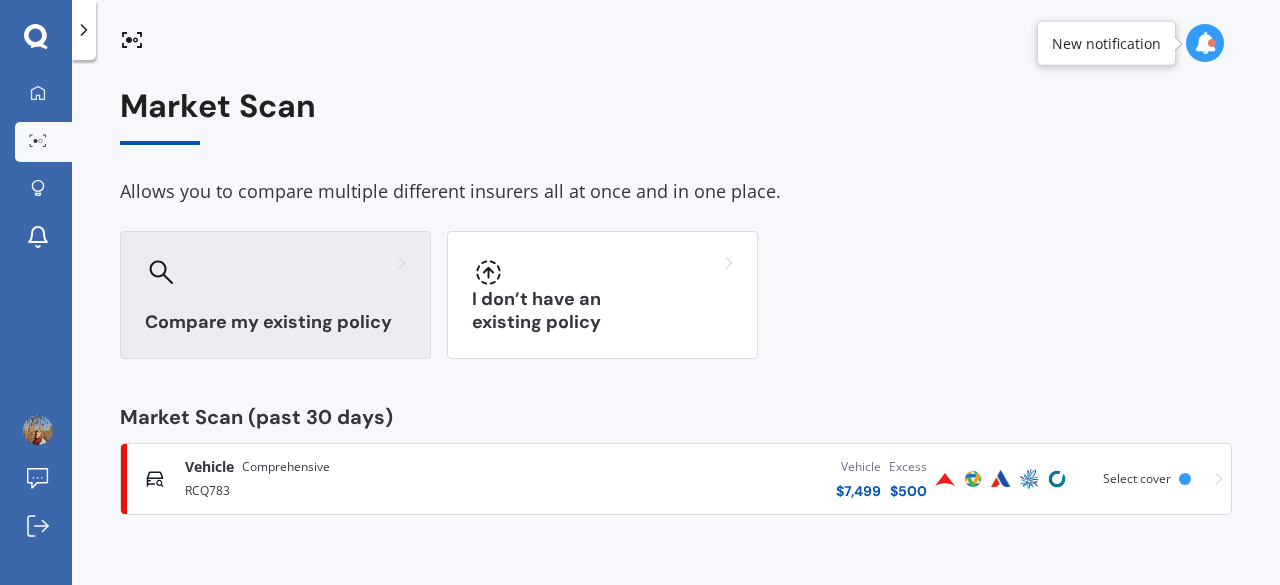 click on "Compare my existing policy" at bounding box center (275, 295) 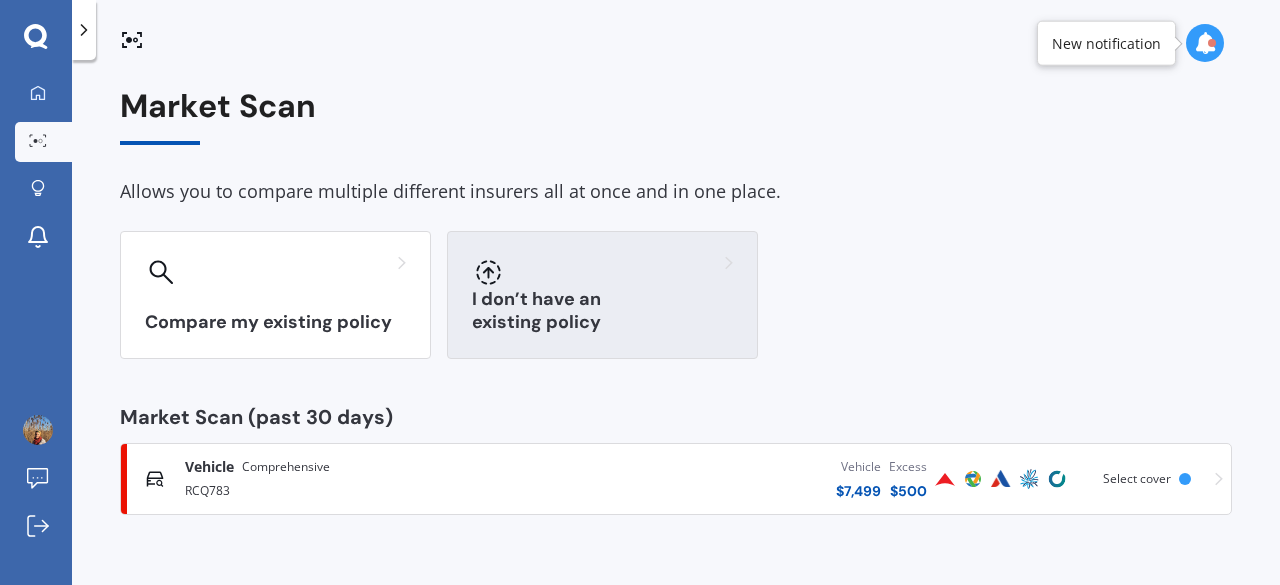 click on "I don’t have an existing policy" at bounding box center (602, 311) 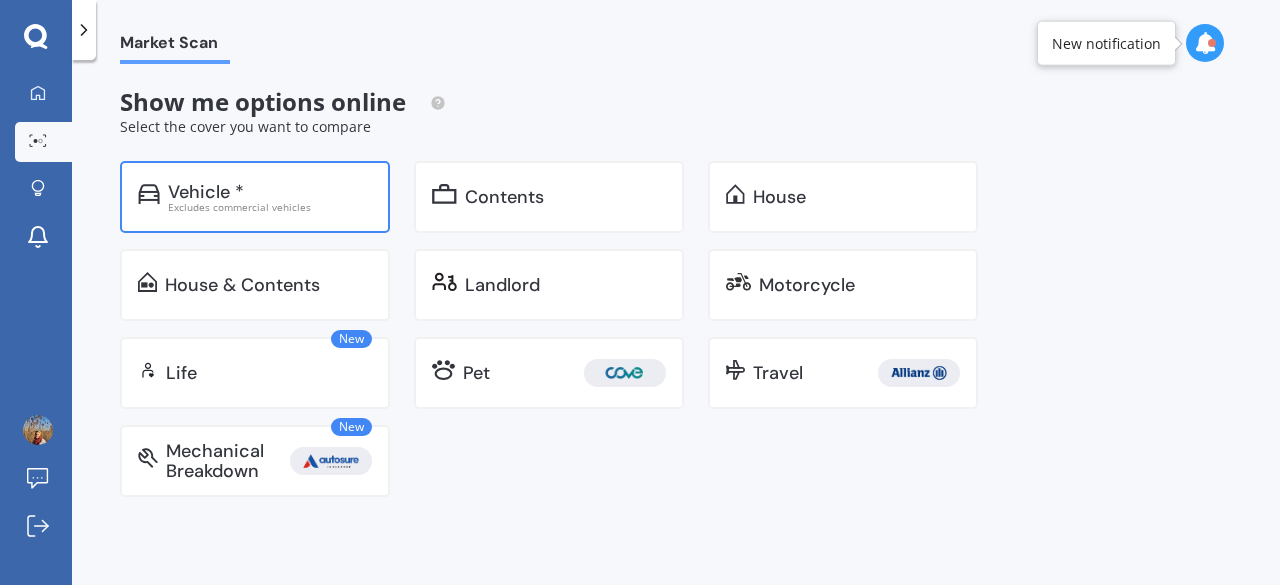 click on "Vehicle *" at bounding box center [206, 192] 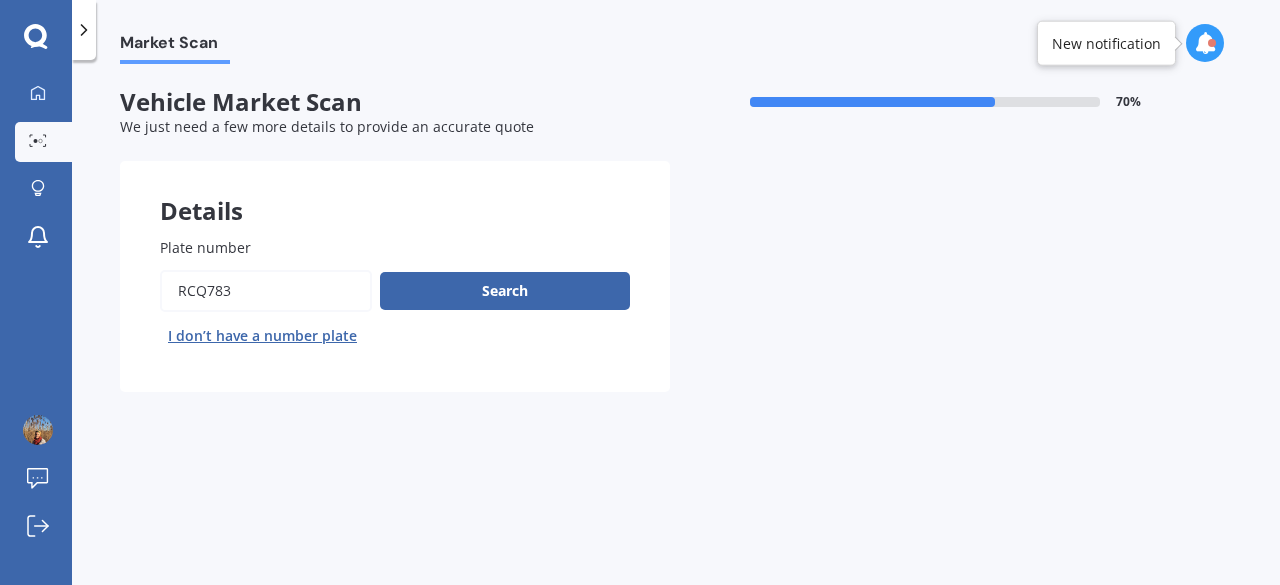 click on "Search I don’t have a number plate" at bounding box center (395, 311) 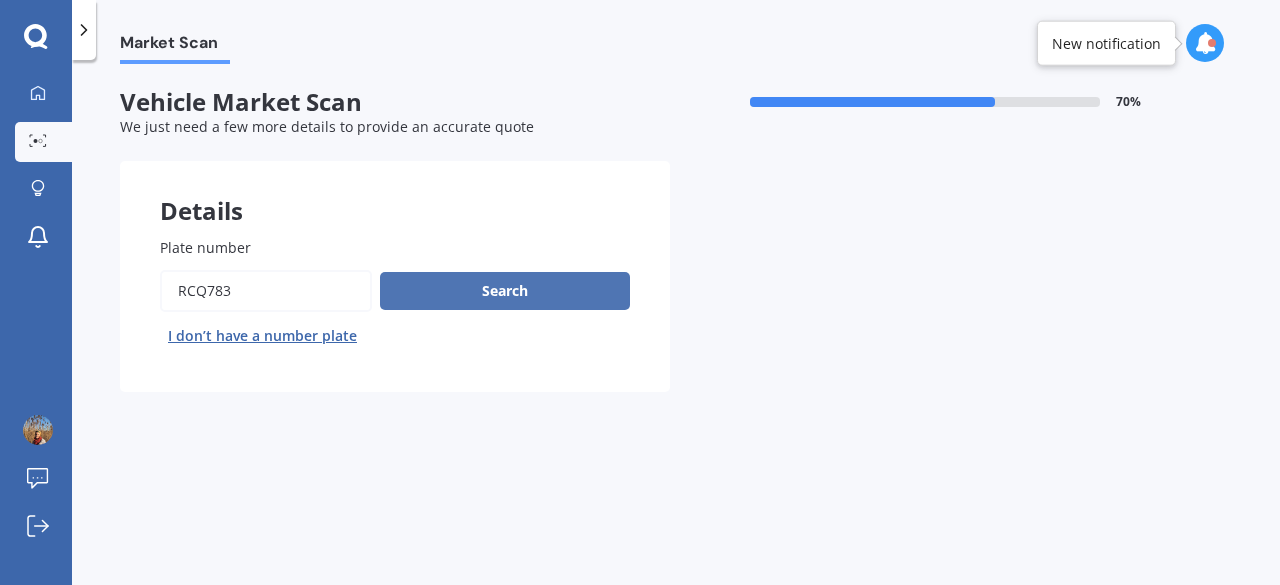 click on "Search" at bounding box center [505, 291] 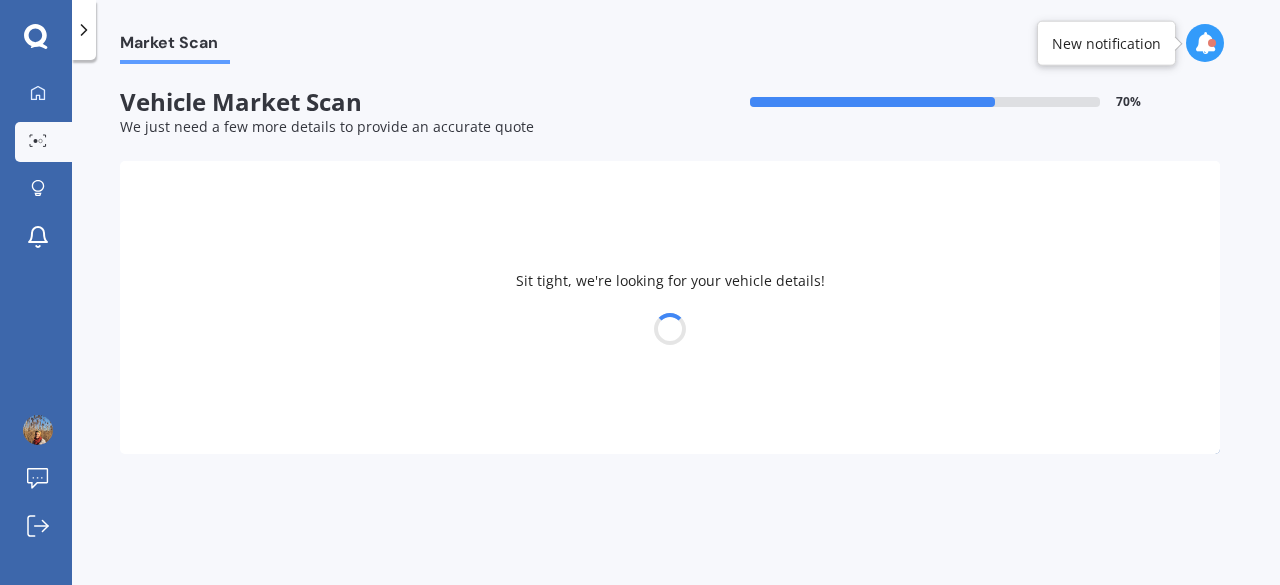 select on "HONDA" 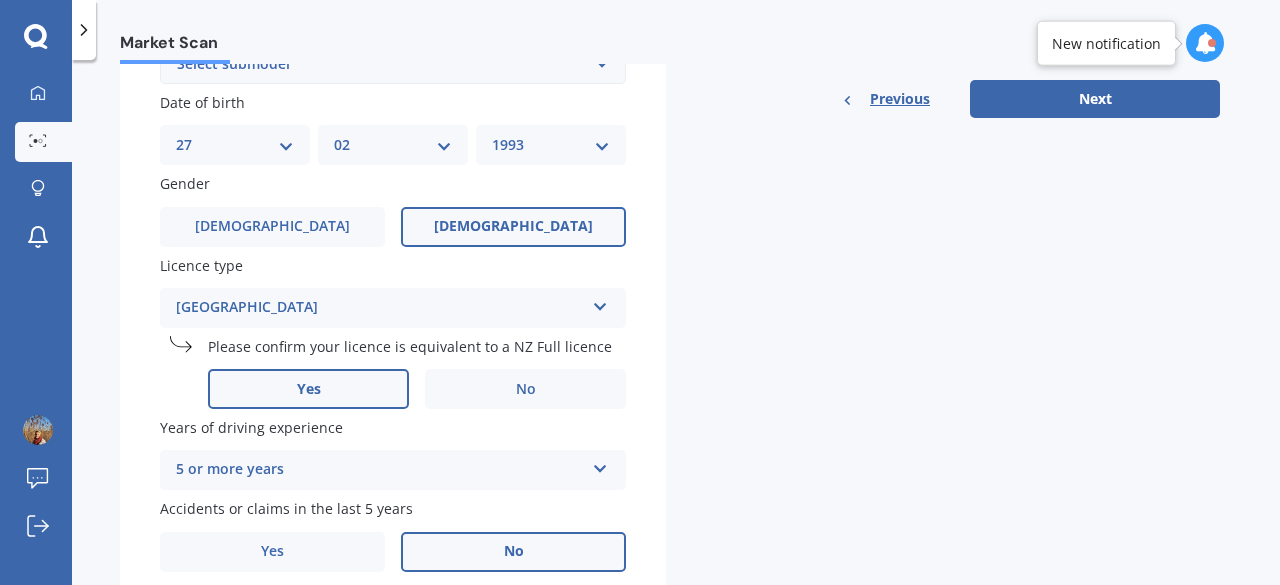 scroll, scrollTop: 676, scrollLeft: 0, axis: vertical 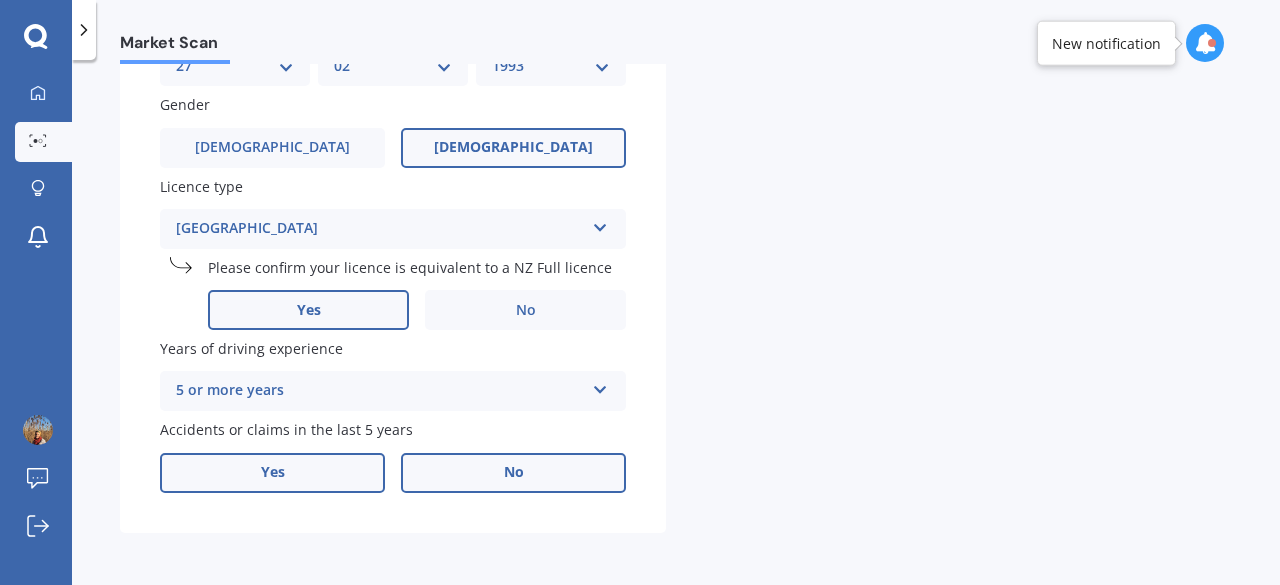 click on "Yes" at bounding box center (273, 472) 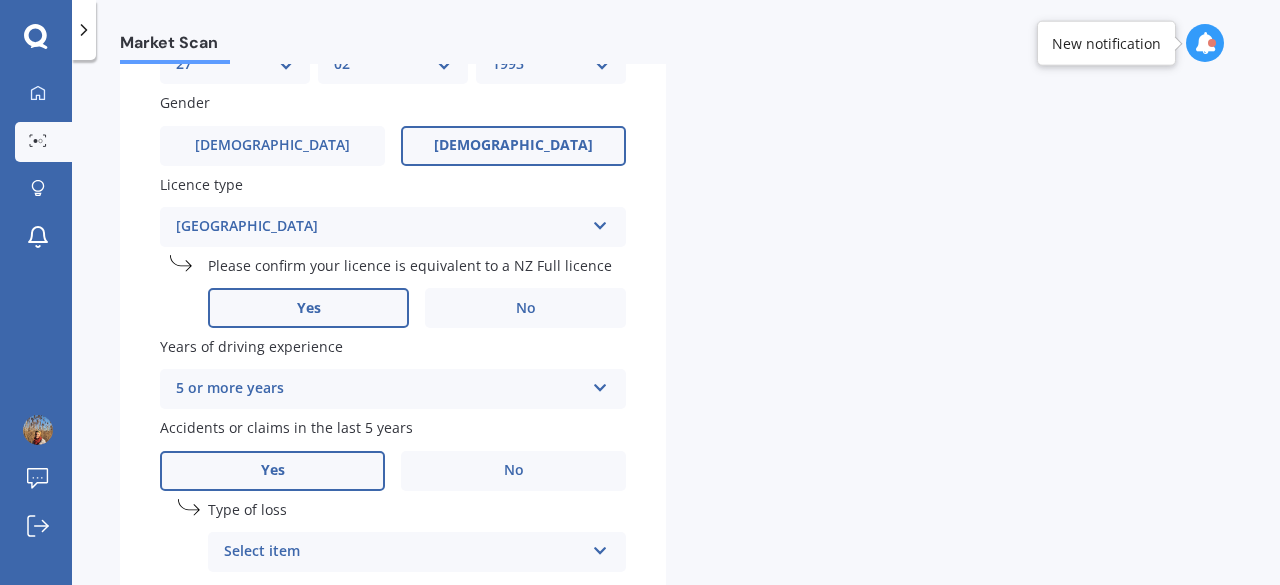 scroll, scrollTop: 893, scrollLeft: 0, axis: vertical 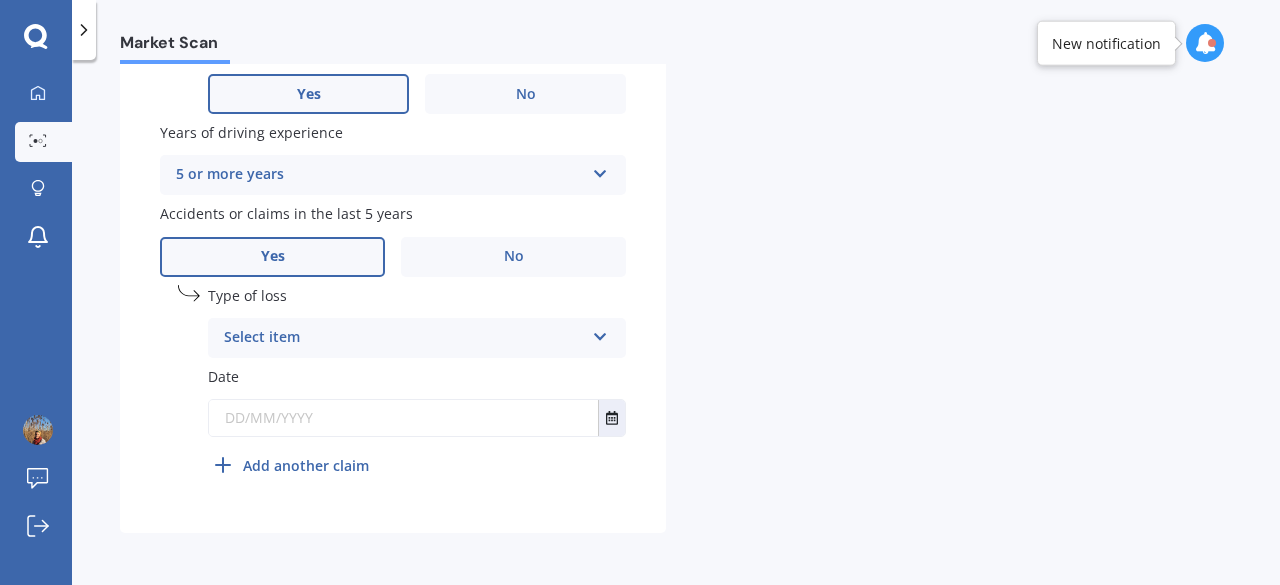 click on "Select item" at bounding box center [404, 338] 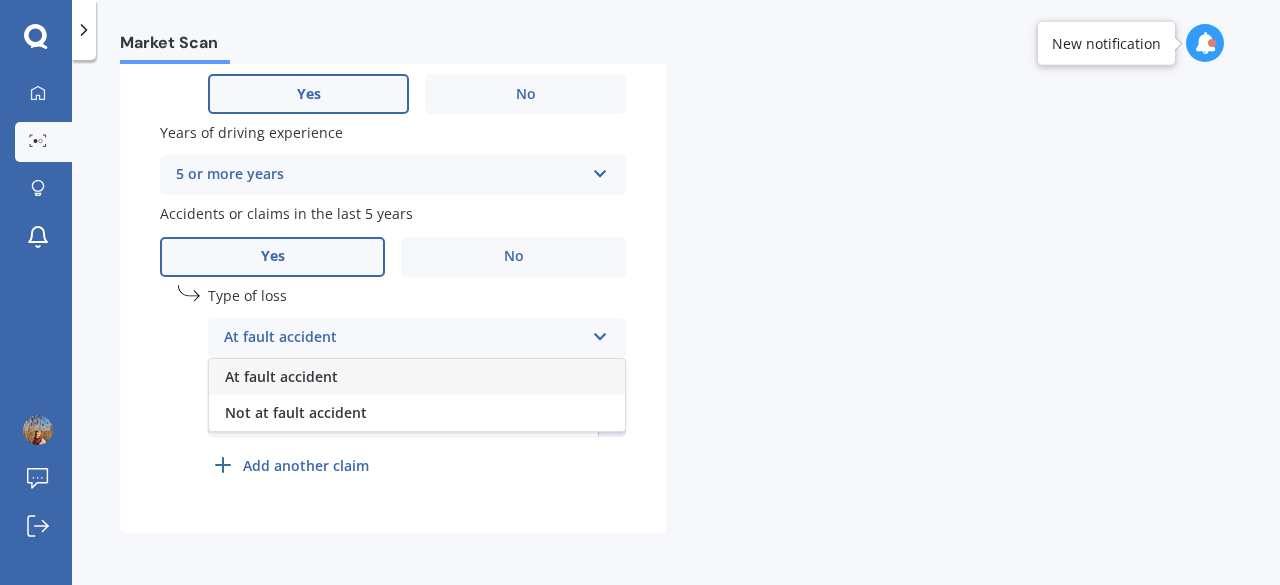 click on "At fault accident" at bounding box center [417, 377] 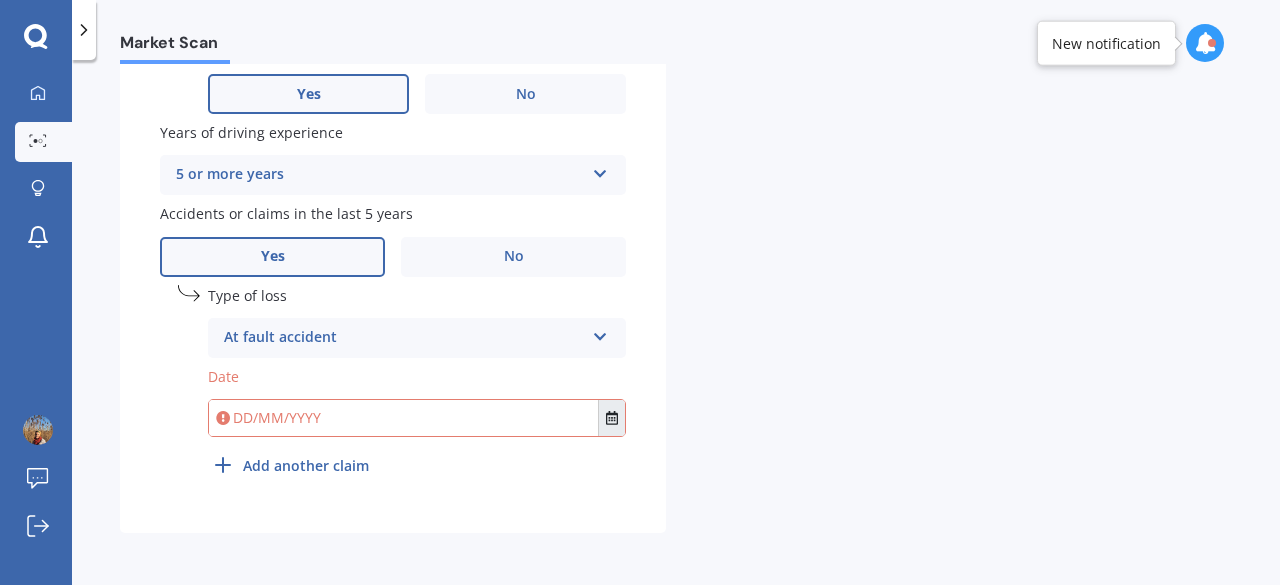 click at bounding box center [611, 418] 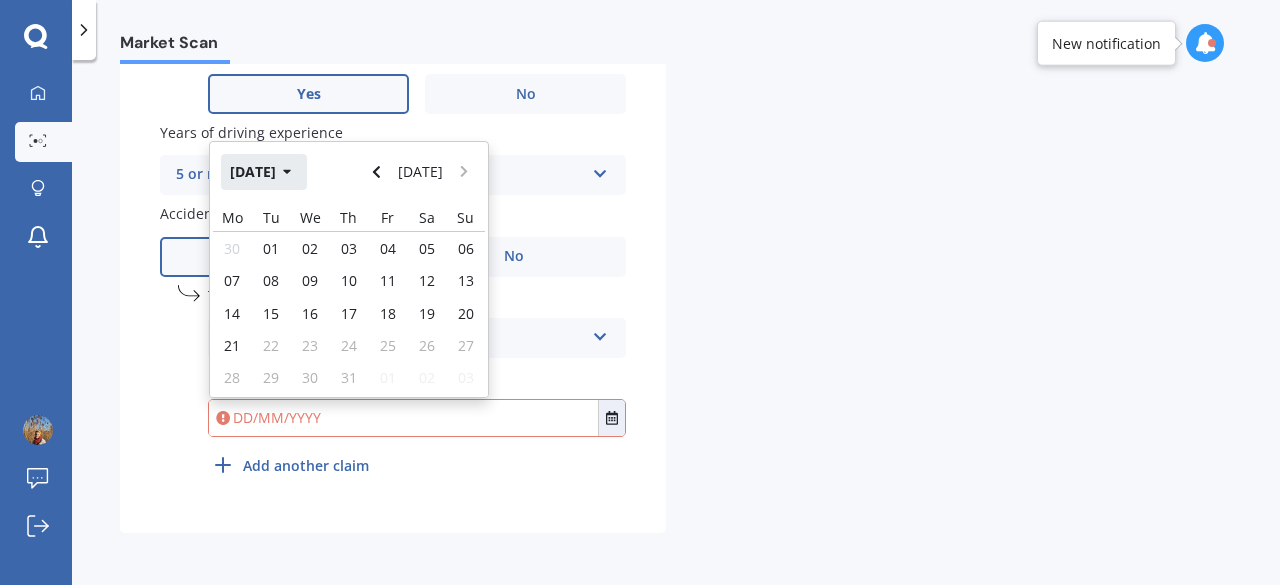 click on "[DATE]" at bounding box center (264, 172) 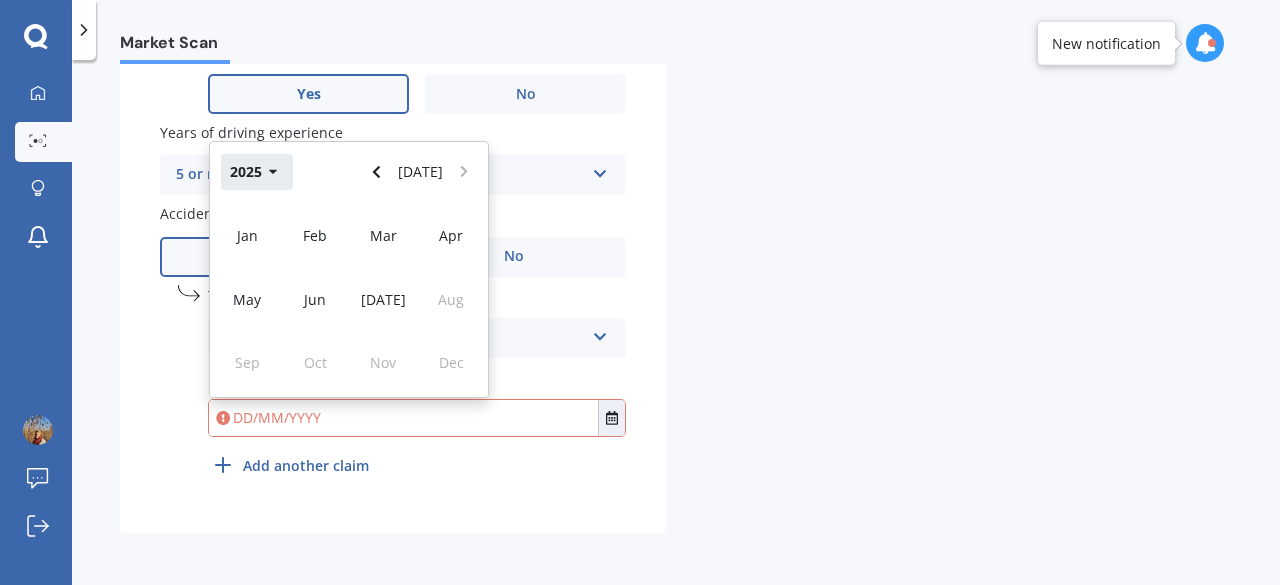 click on "2025" at bounding box center (257, 172) 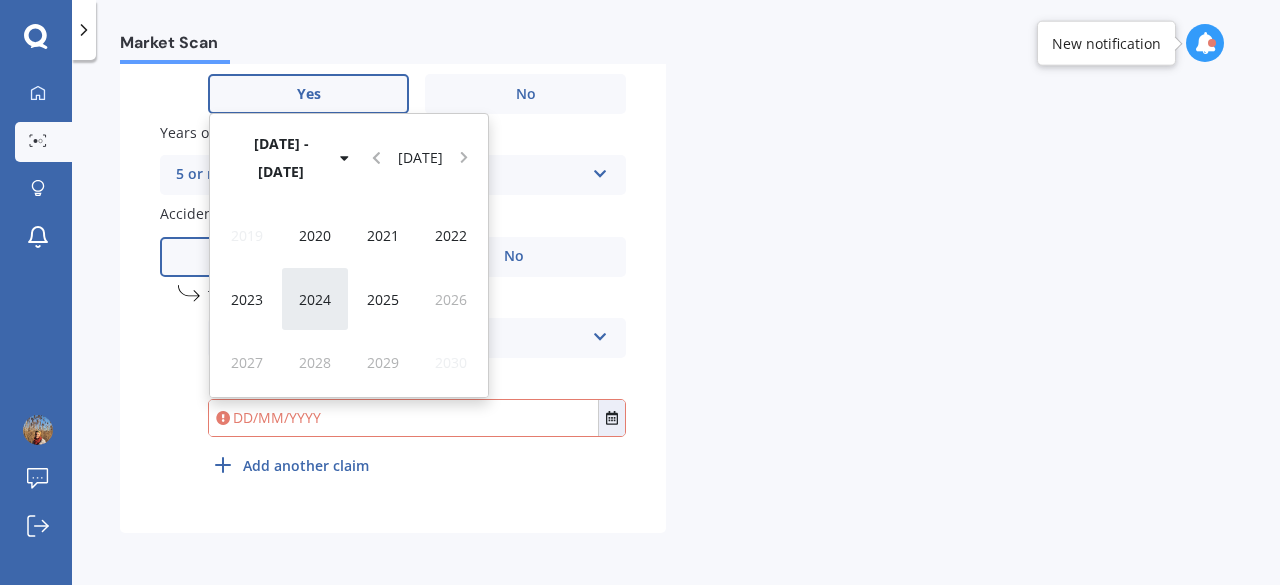 click on "2024" at bounding box center [315, 299] 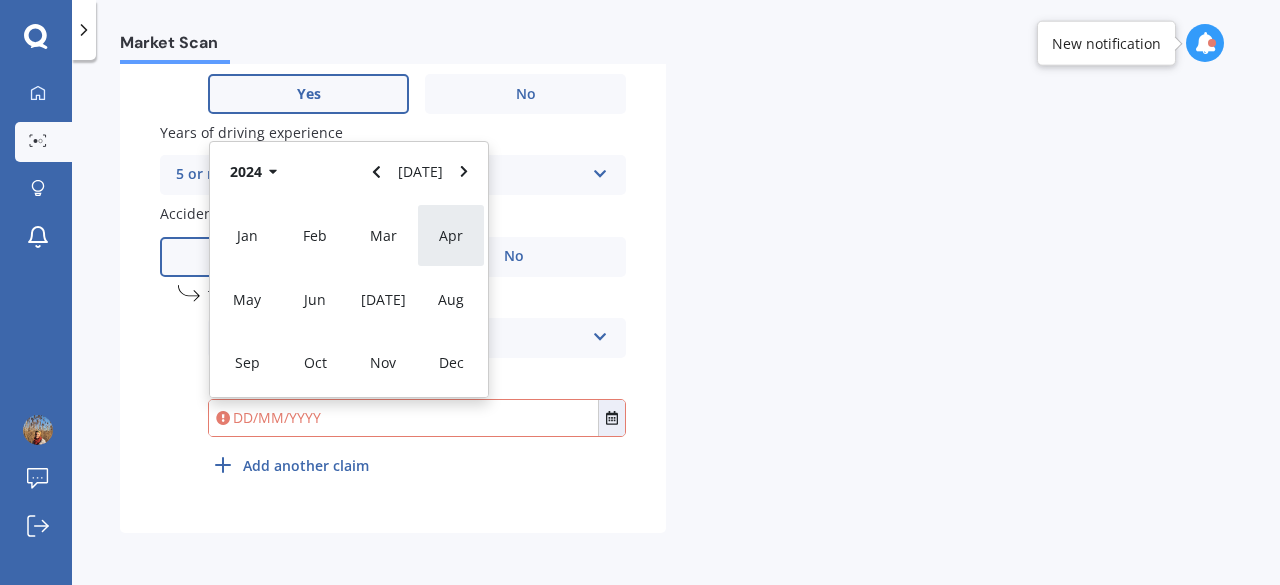 click on "Apr" at bounding box center (451, 235) 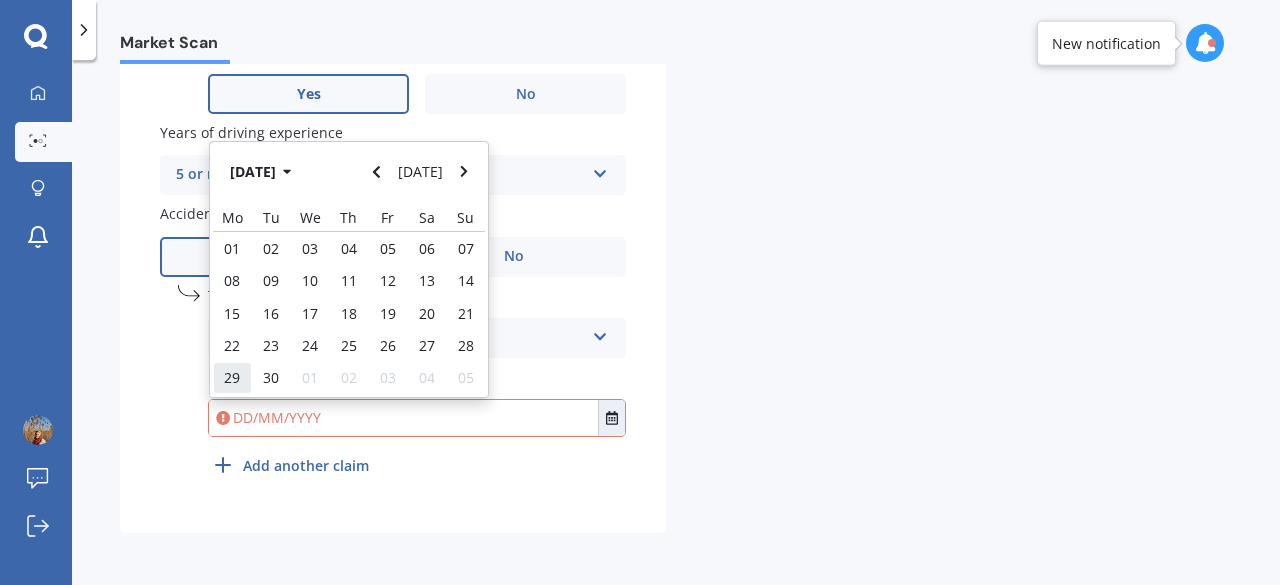click on "29" at bounding box center (232, 377) 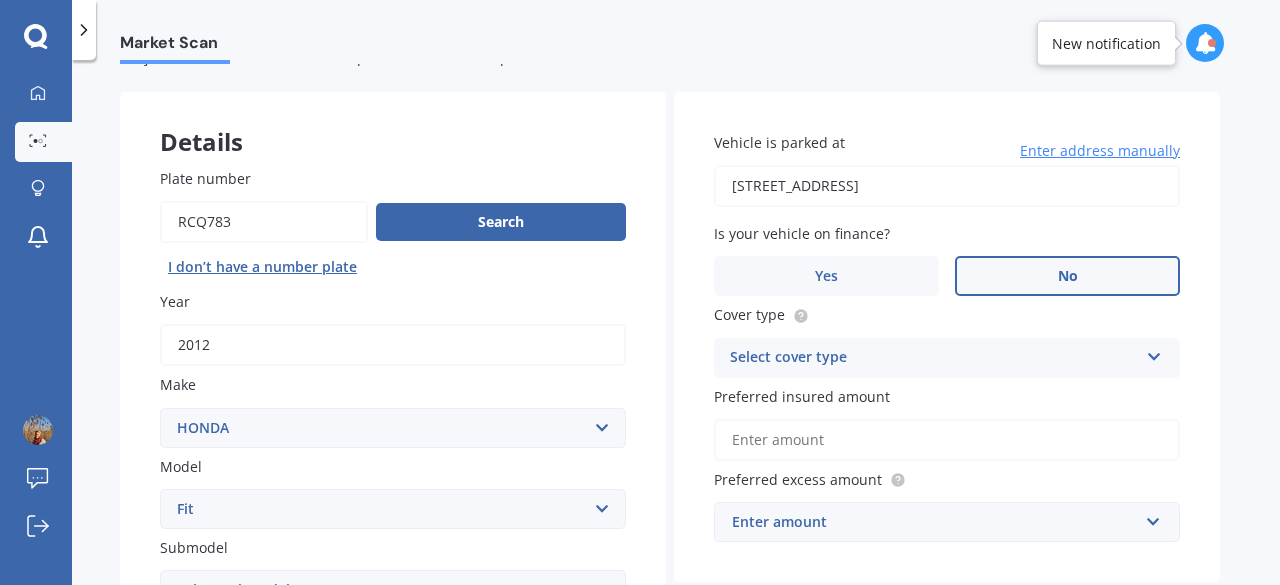 scroll, scrollTop: 70, scrollLeft: 0, axis: vertical 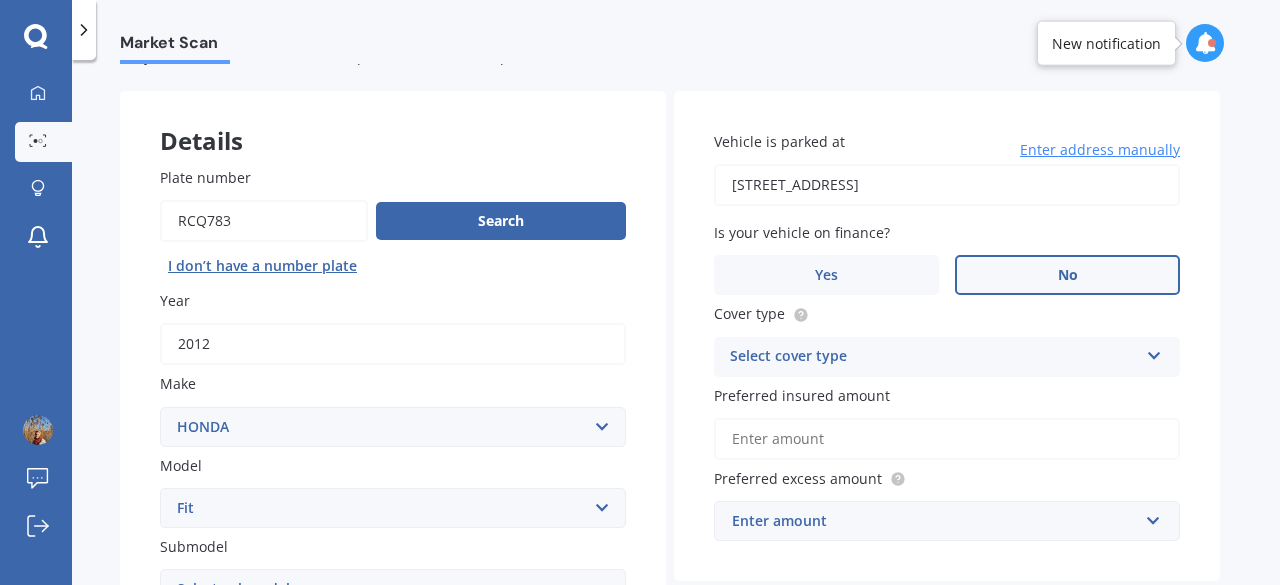 drag, startPoint x: 1142, startPoint y: 373, endPoint x: 1226, endPoint y: 349, distance: 87.36132 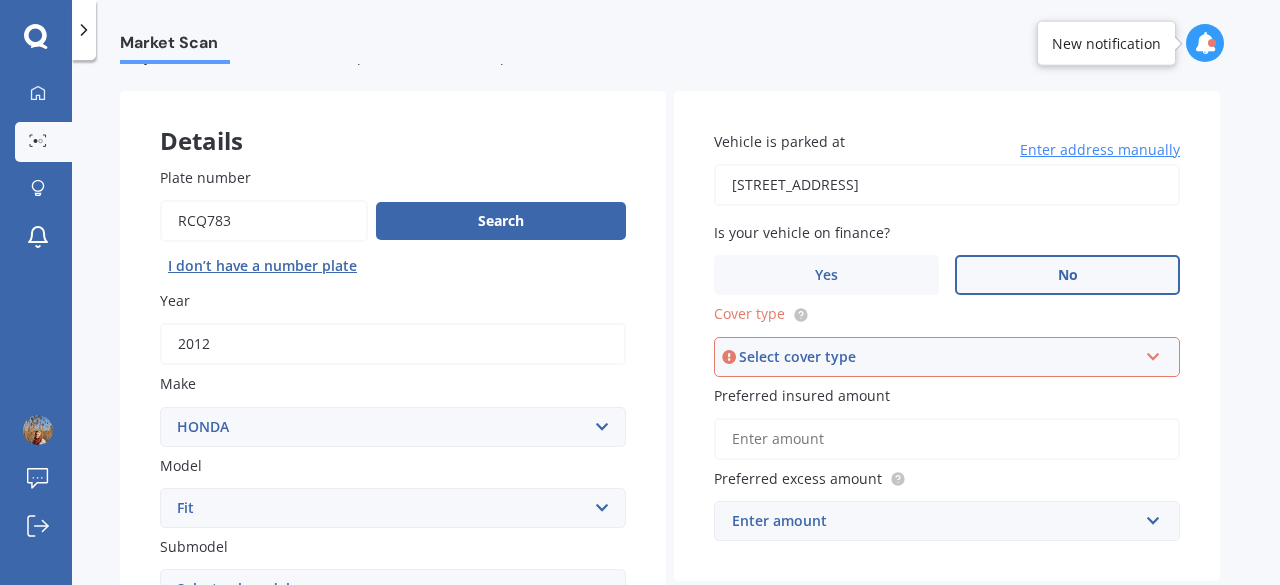 click on "Select cover type" at bounding box center (938, 357) 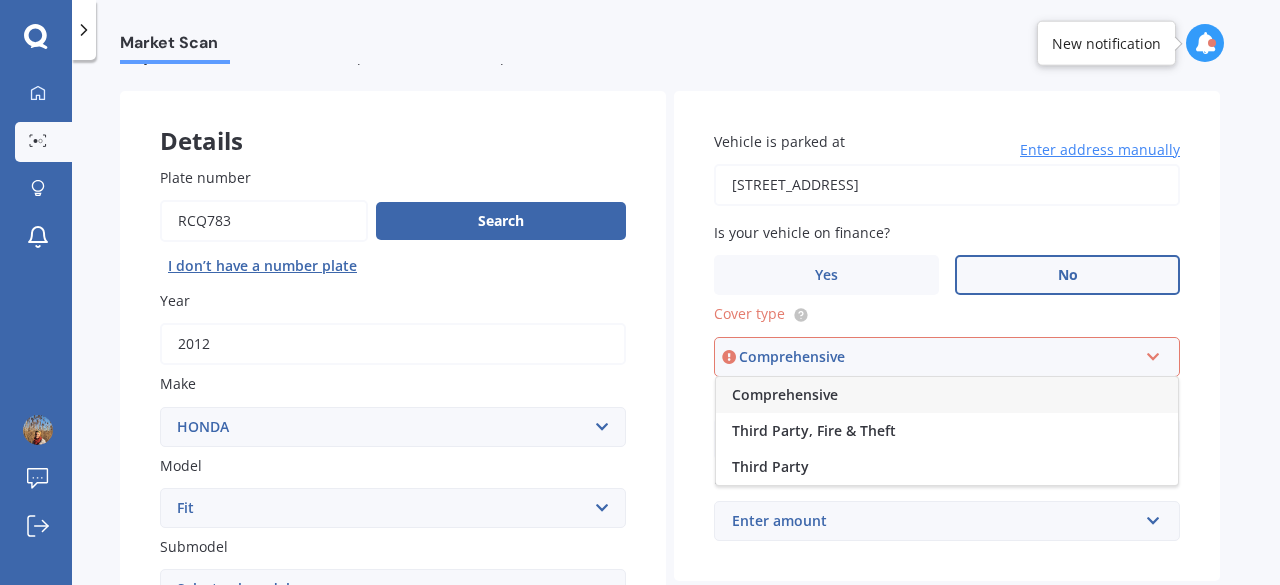 click on "Comprehensive" at bounding box center [947, 395] 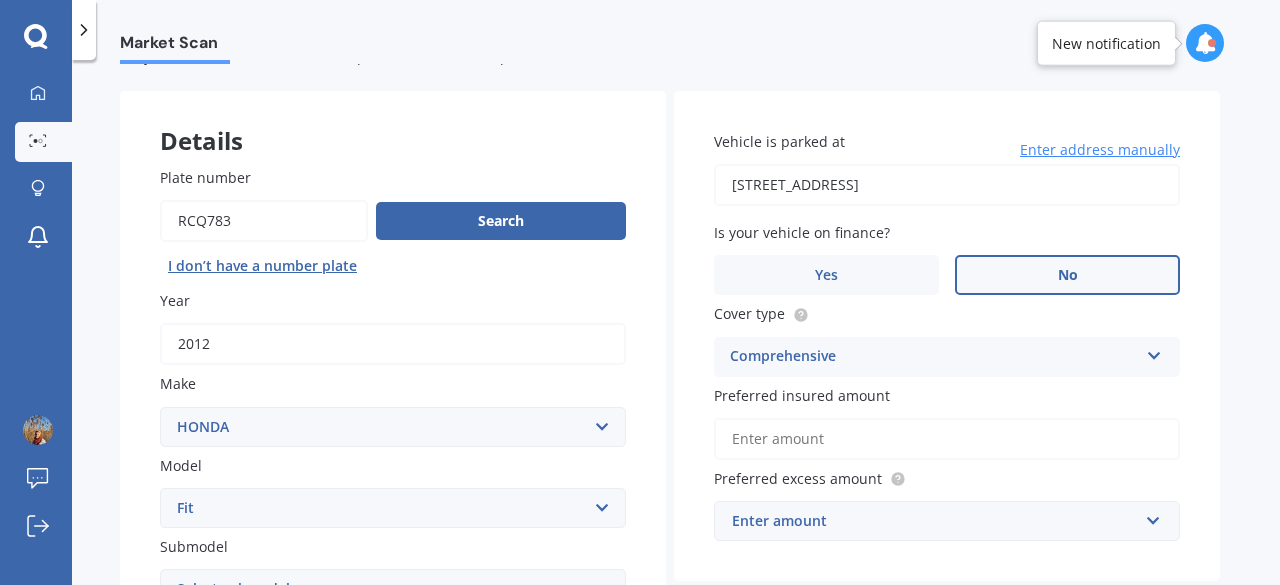 click on "Enter address manually" at bounding box center (1100, 150) 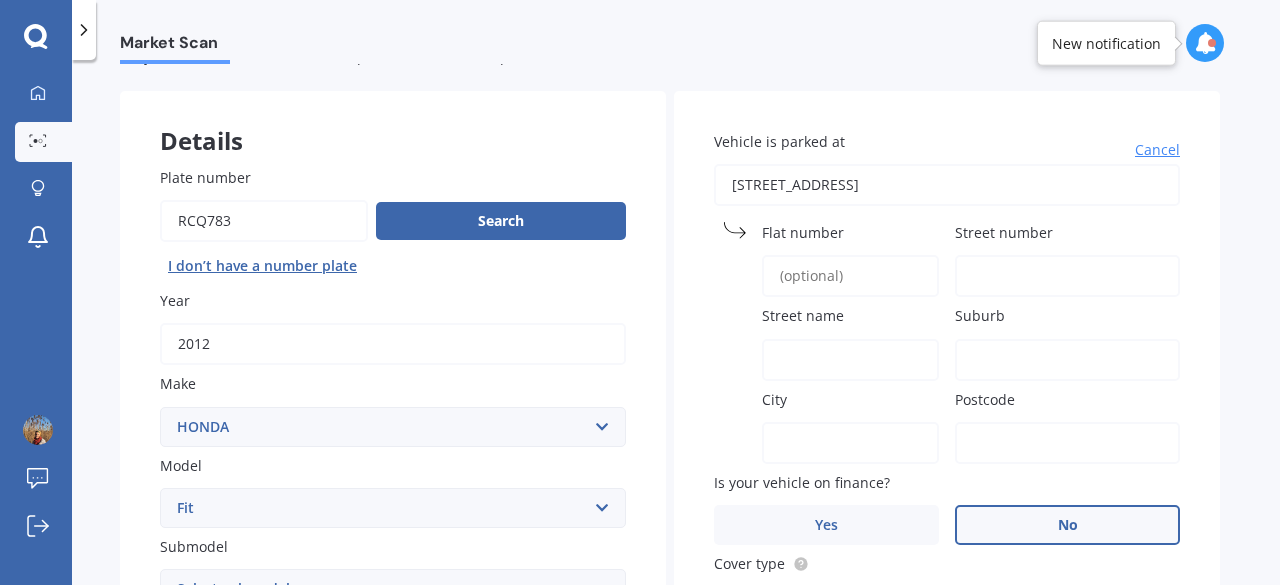 click on "City" at bounding box center [850, 443] 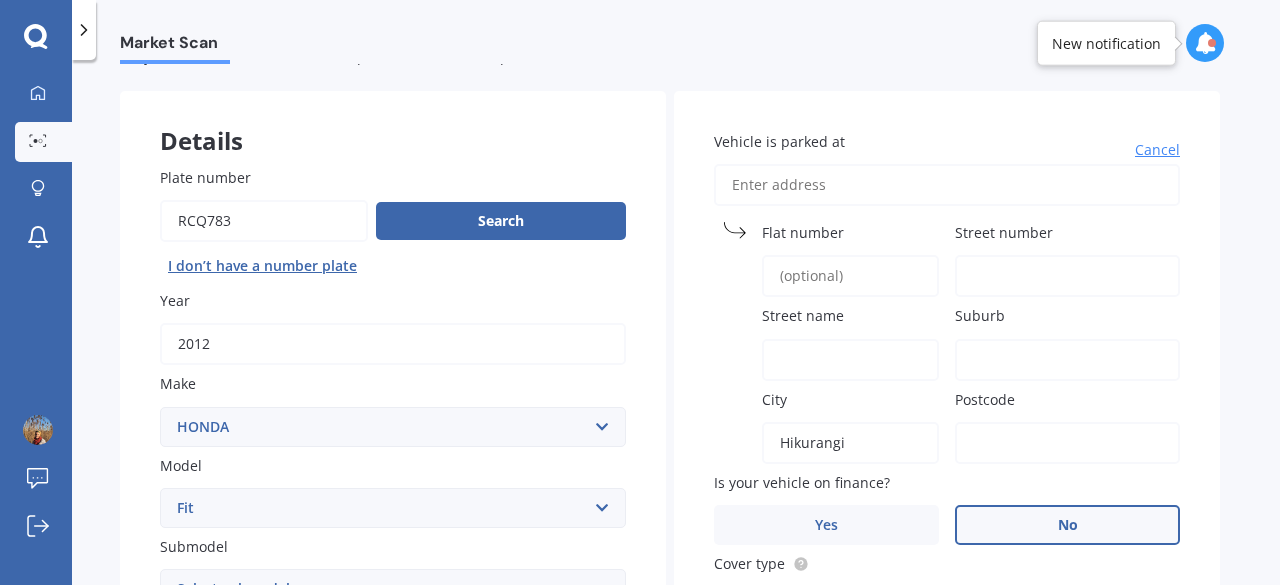 type on "Hikurangi" 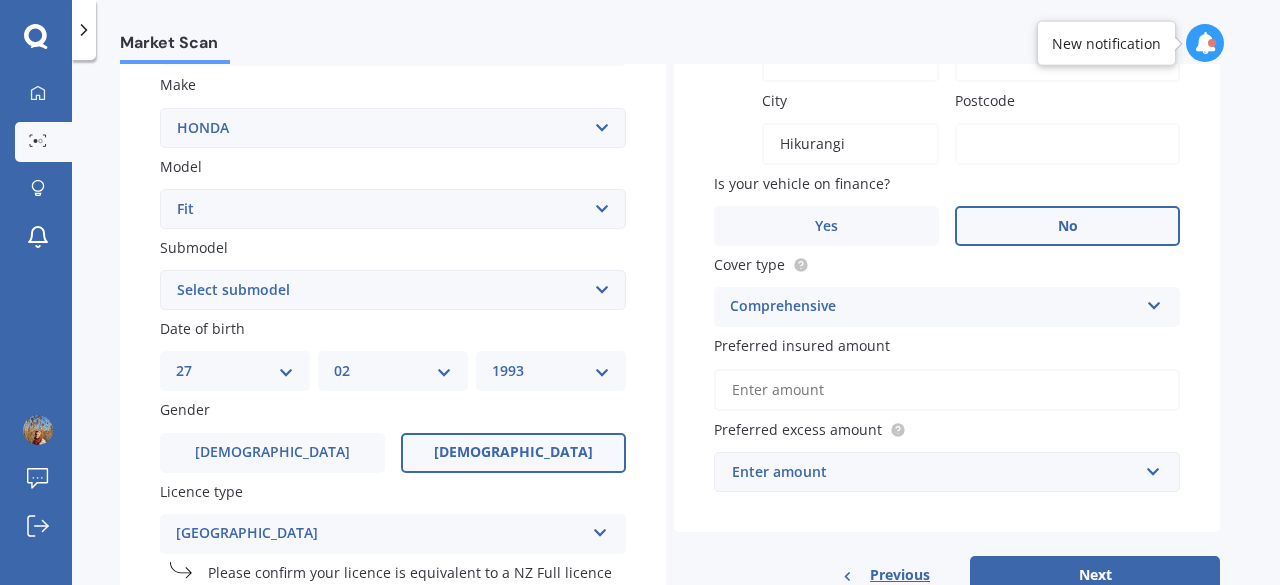 scroll, scrollTop: 370, scrollLeft: 0, axis: vertical 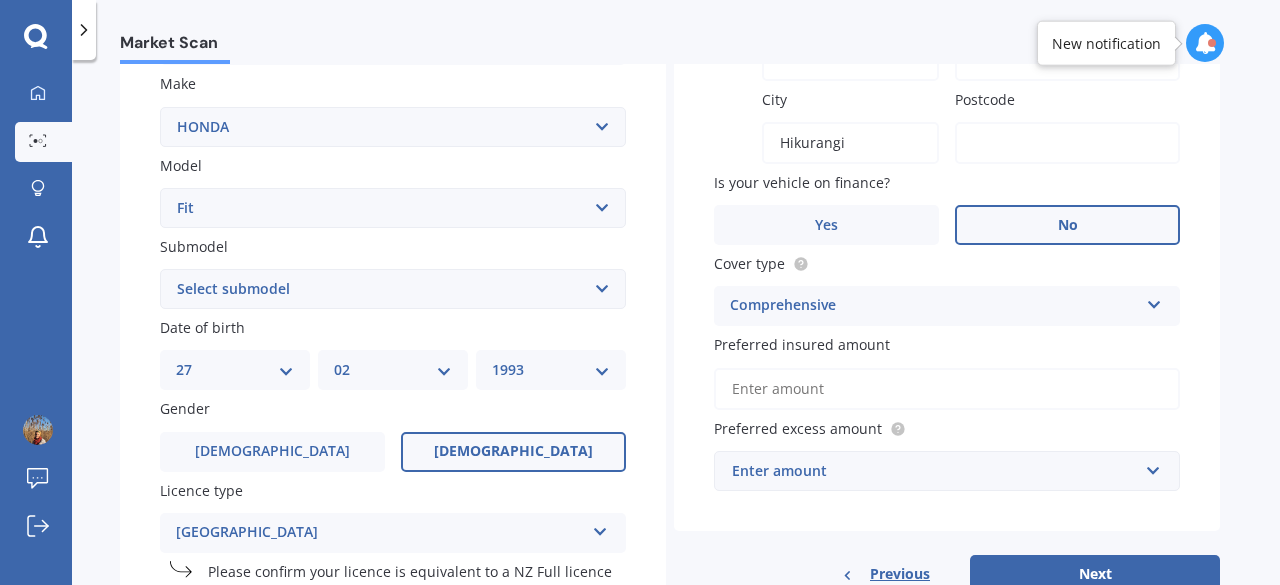 click on "Preferred insured amount" at bounding box center (947, 389) 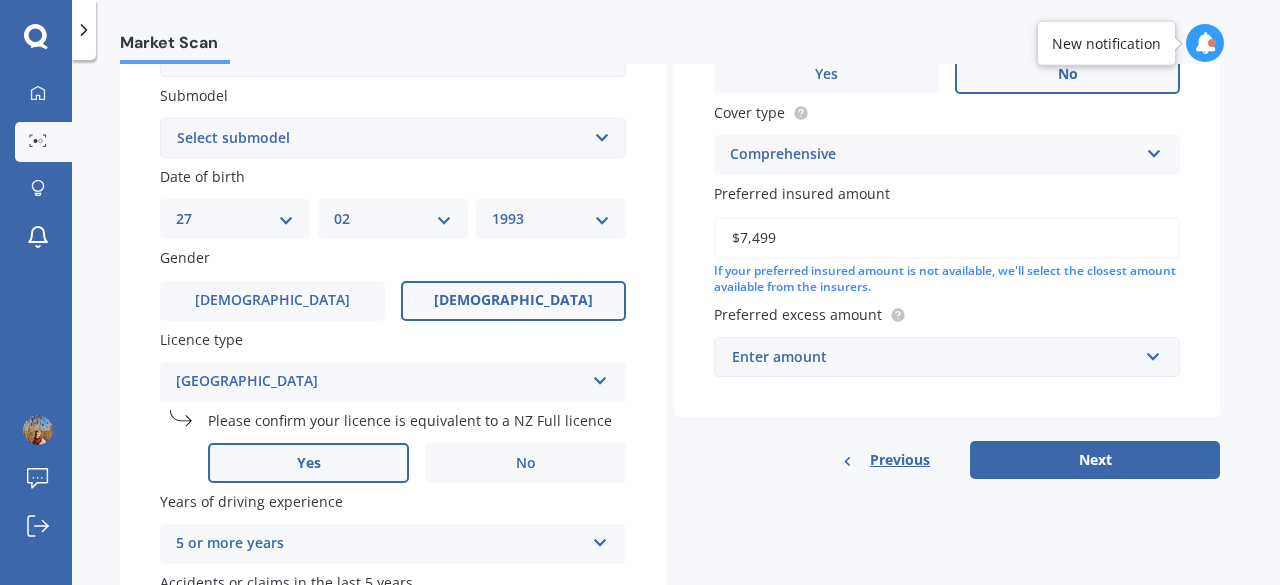 scroll, scrollTop: 522, scrollLeft: 0, axis: vertical 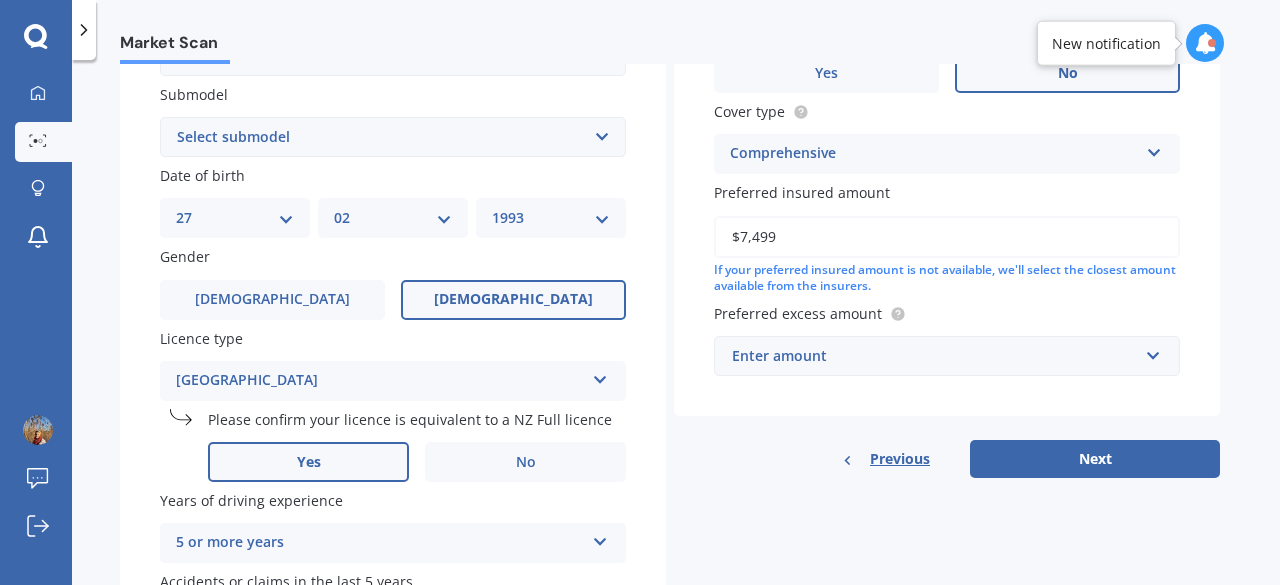 click on "Enter amount" at bounding box center [935, 356] 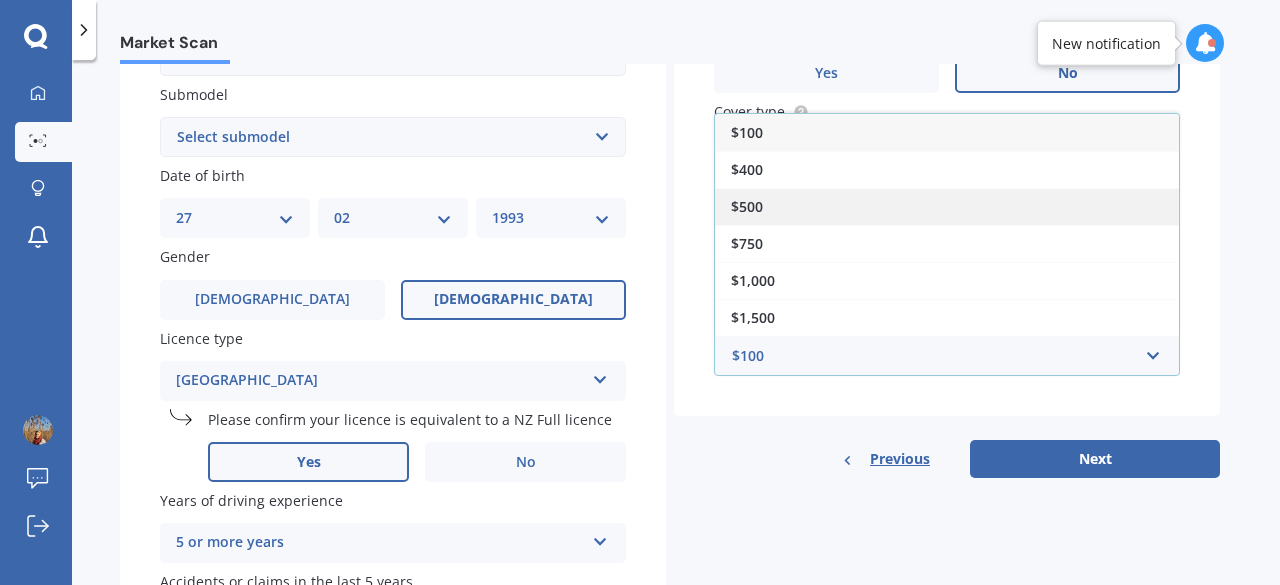click on "$500" at bounding box center (947, 206) 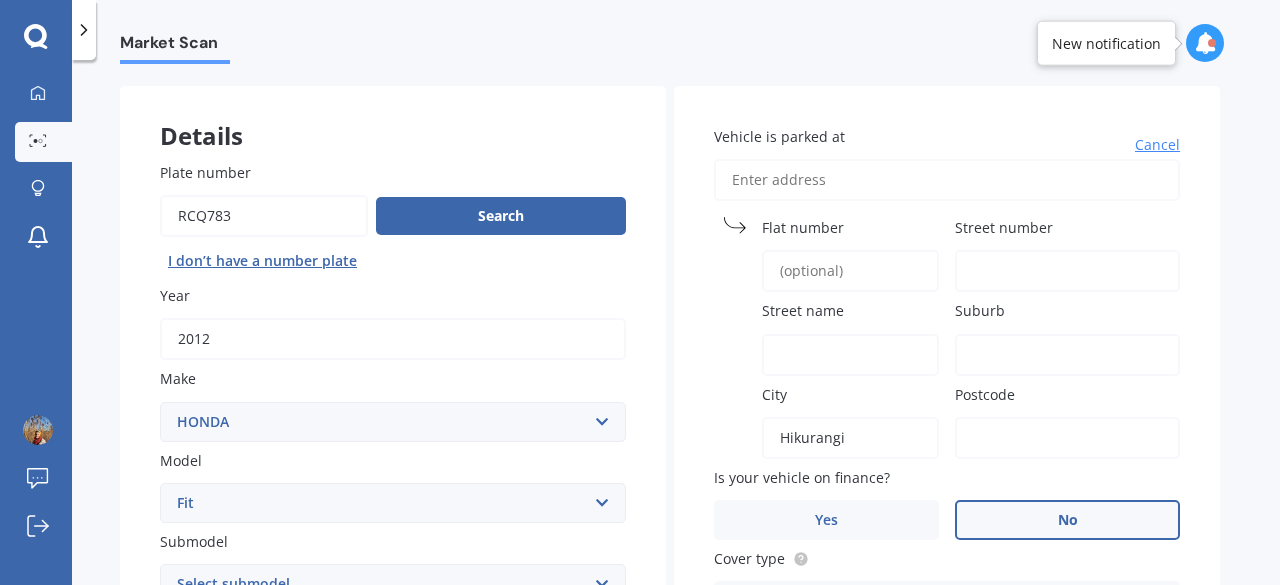 scroll, scrollTop: 76, scrollLeft: 0, axis: vertical 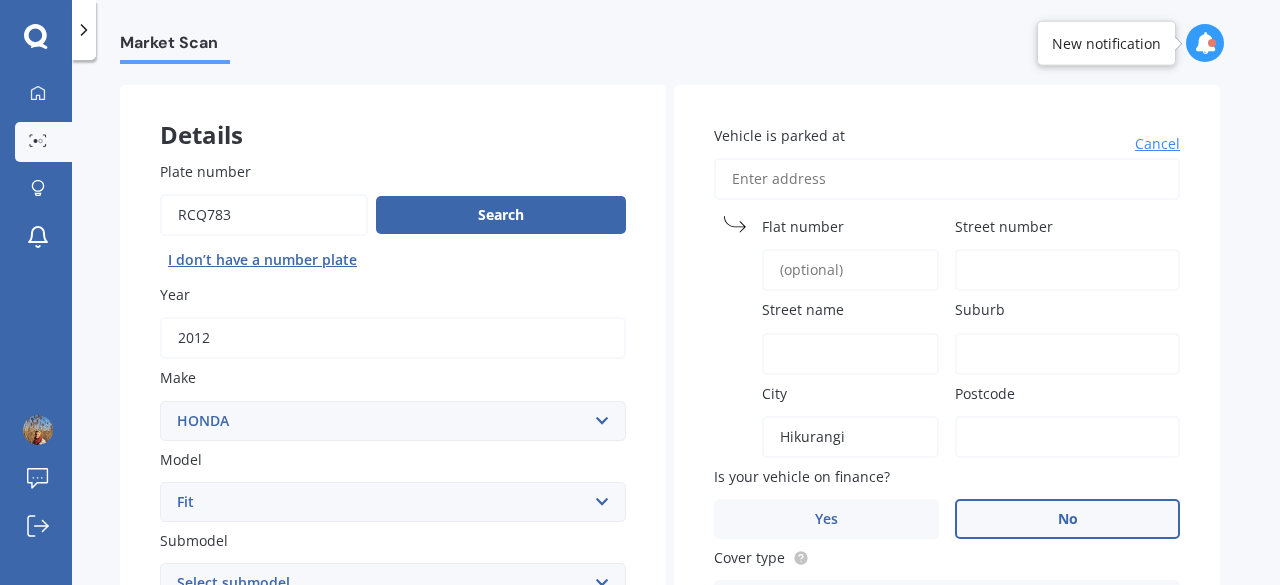 click on "Vehicle is parked at" at bounding box center [947, 179] 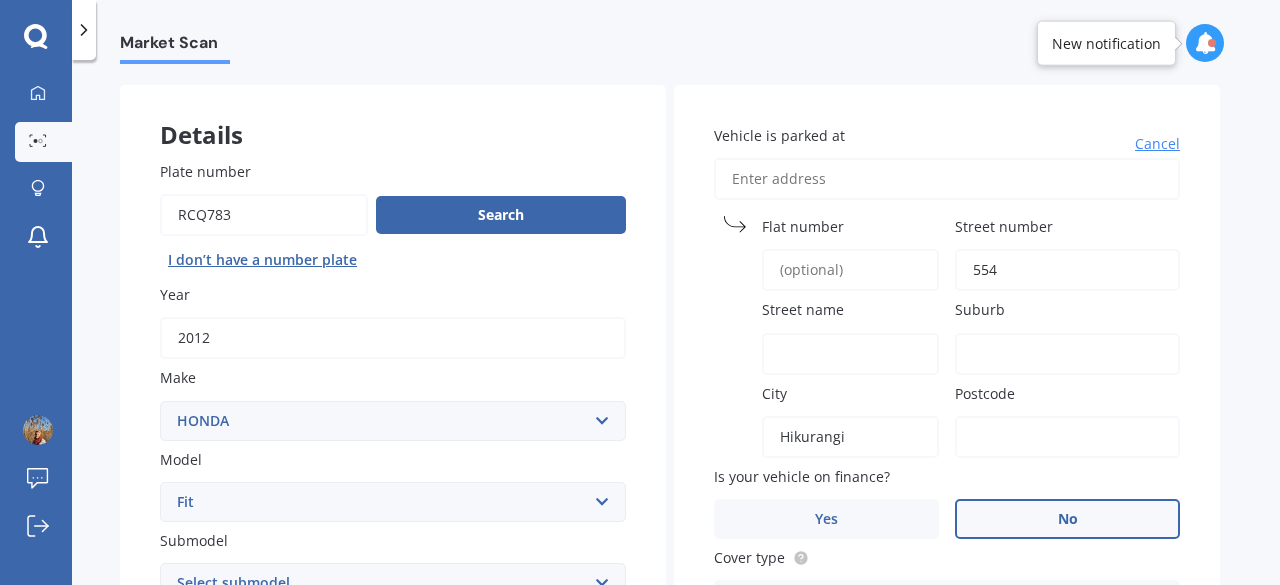type on "554" 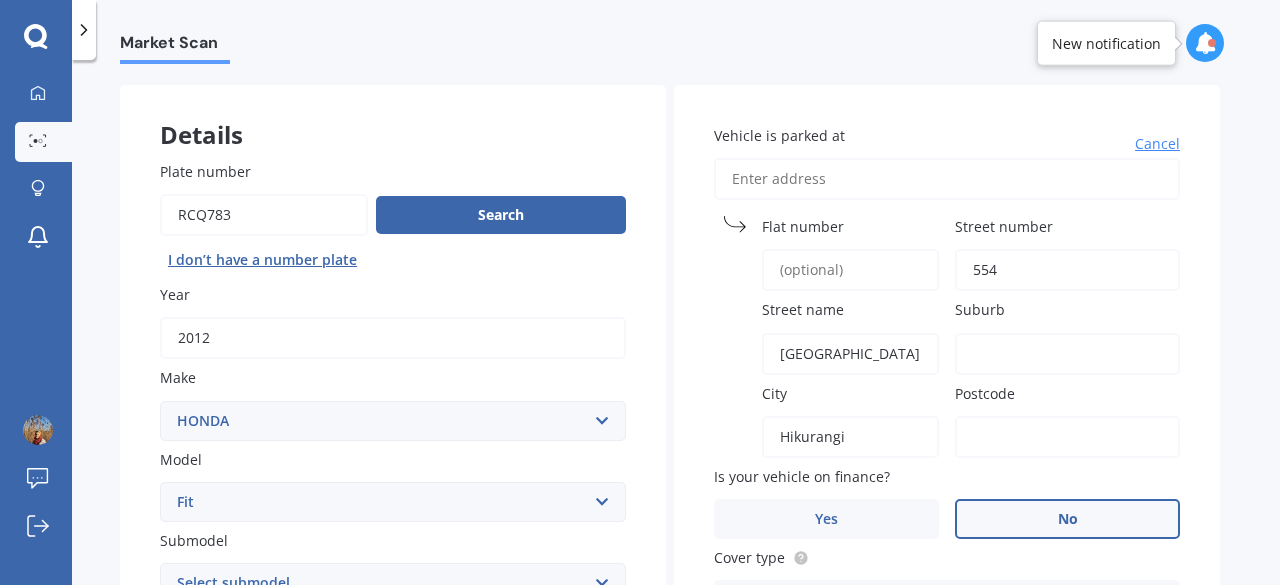 type on "[GEOGRAPHIC_DATA]" 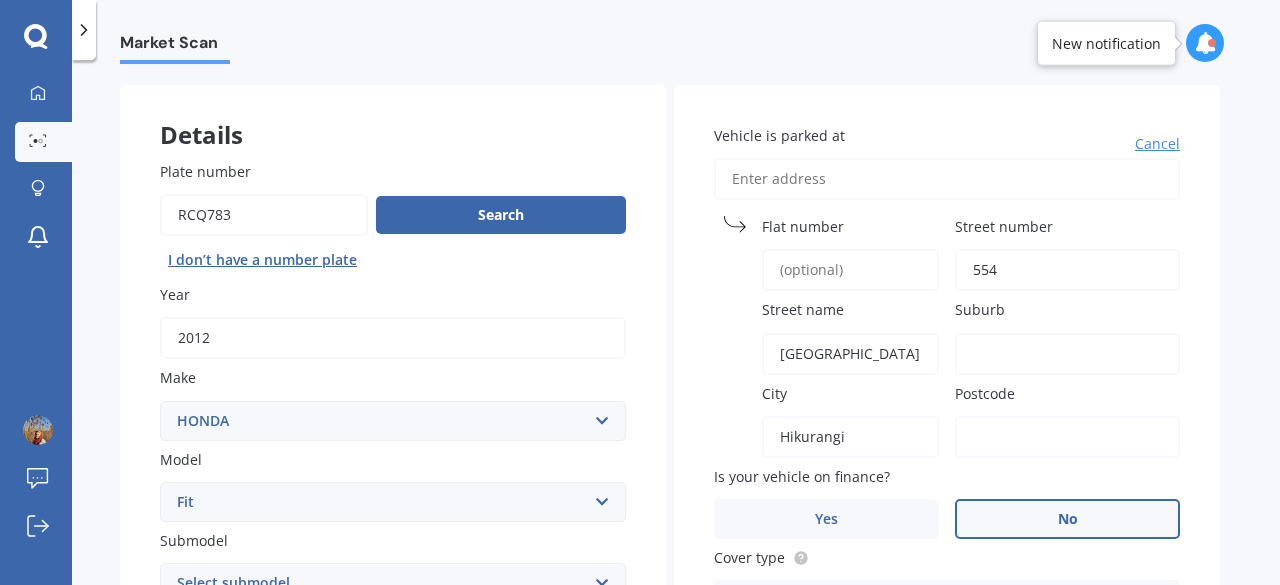 click on "Postcode" at bounding box center (1067, 437) 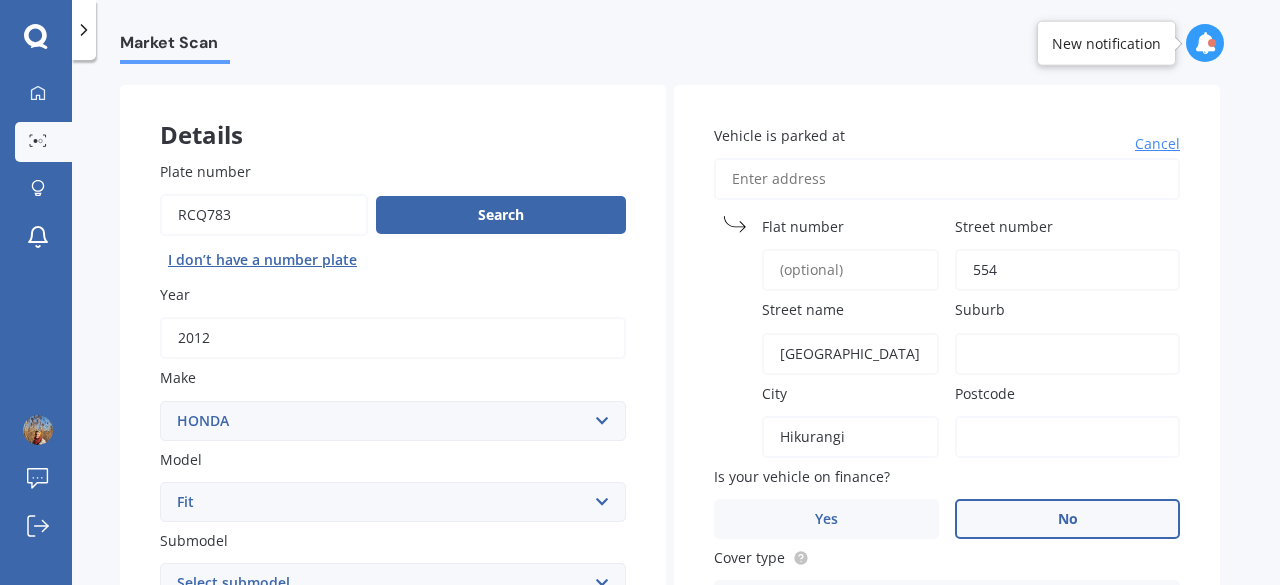 type 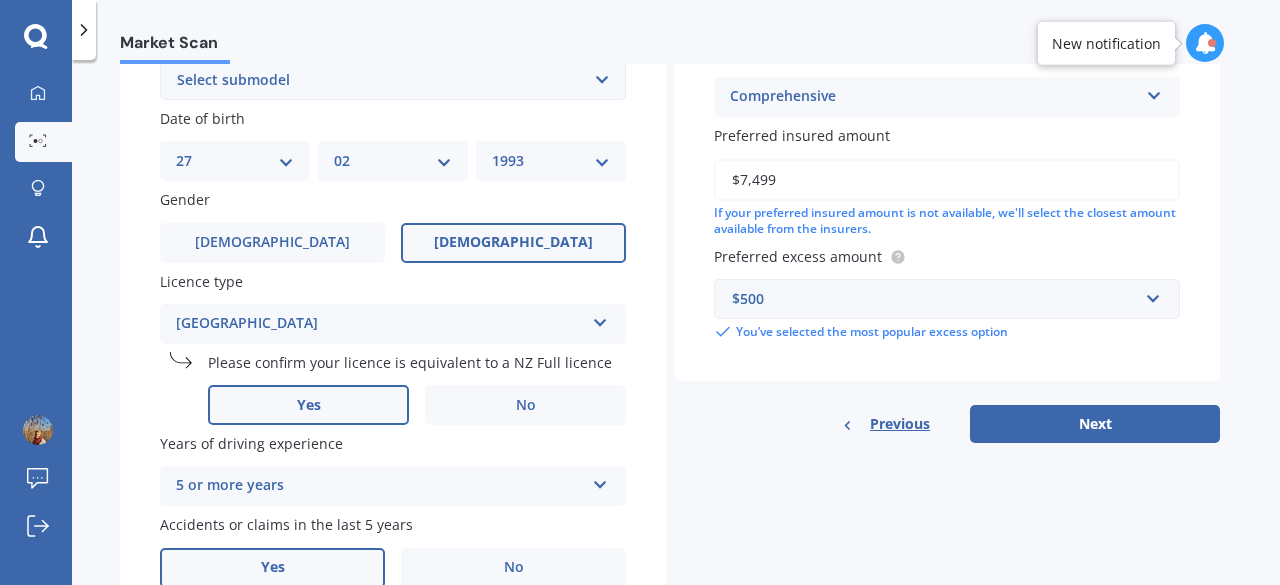 scroll, scrollTop: 578, scrollLeft: 0, axis: vertical 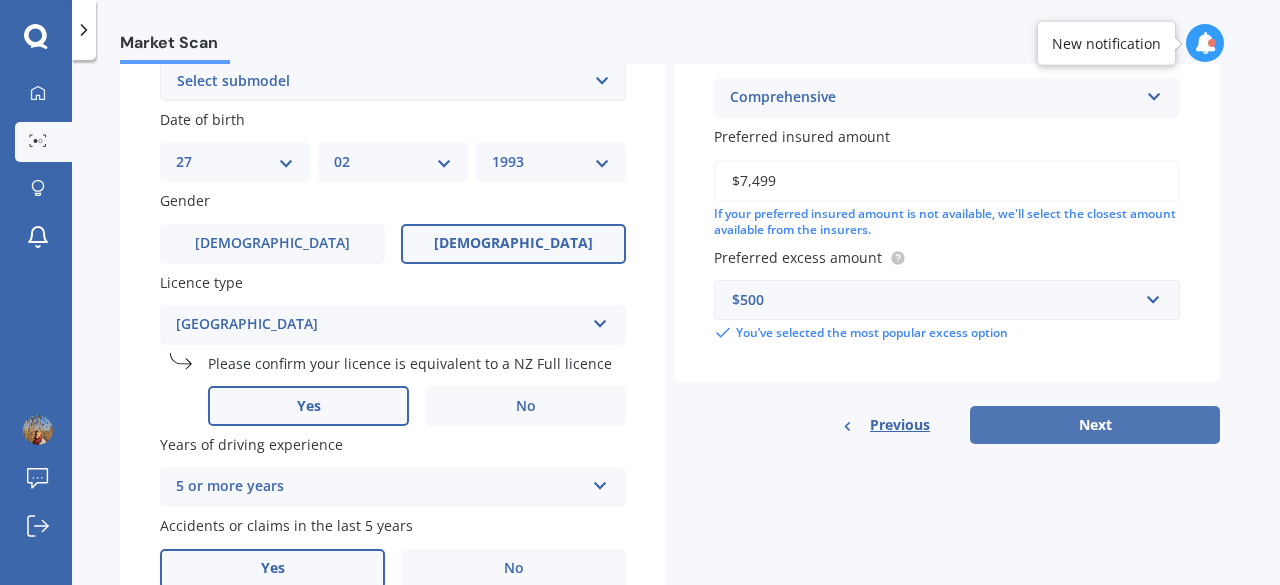 click on "Next" at bounding box center [1095, 425] 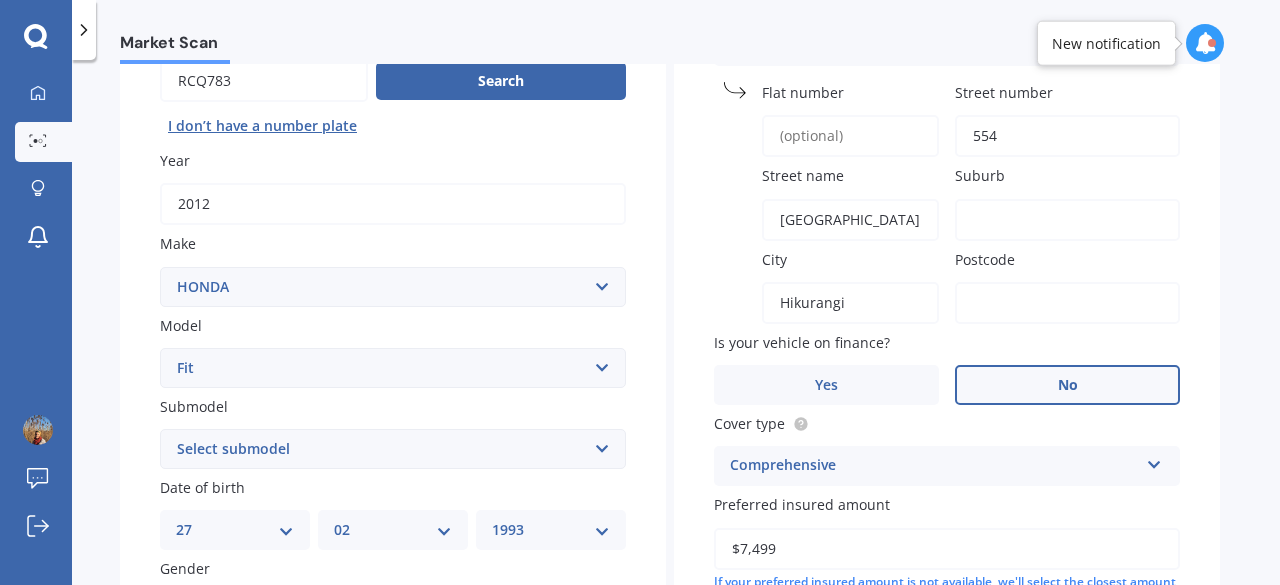 scroll, scrollTop: 204, scrollLeft: 0, axis: vertical 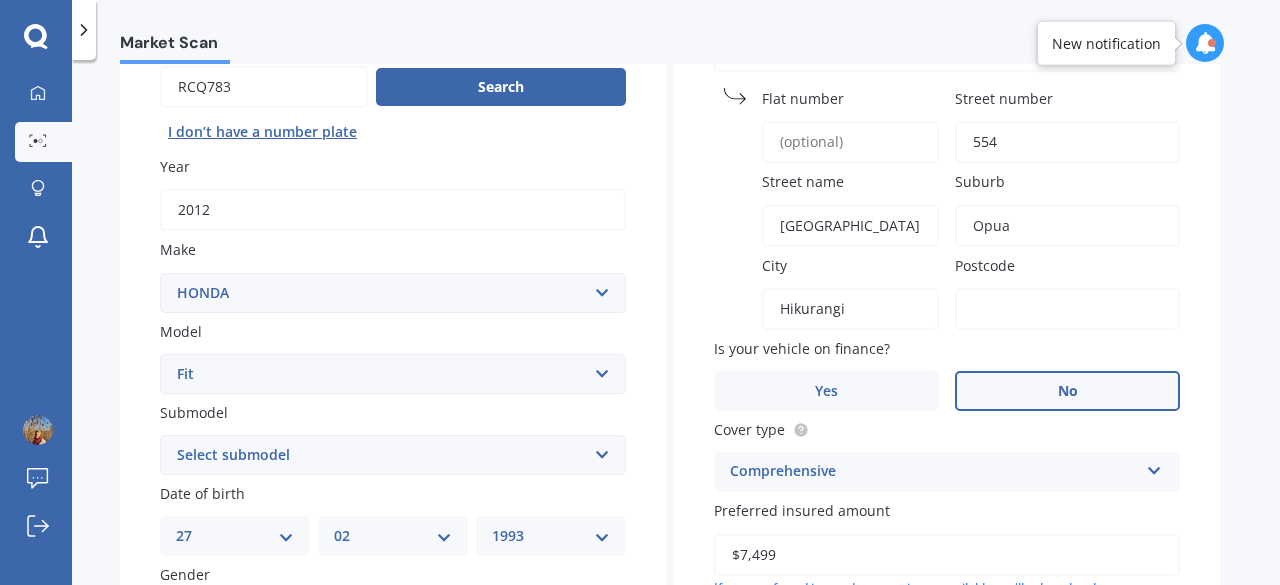 drag, startPoint x: 1058, startPoint y: 221, endPoint x: 831, endPoint y: 185, distance: 229.8369 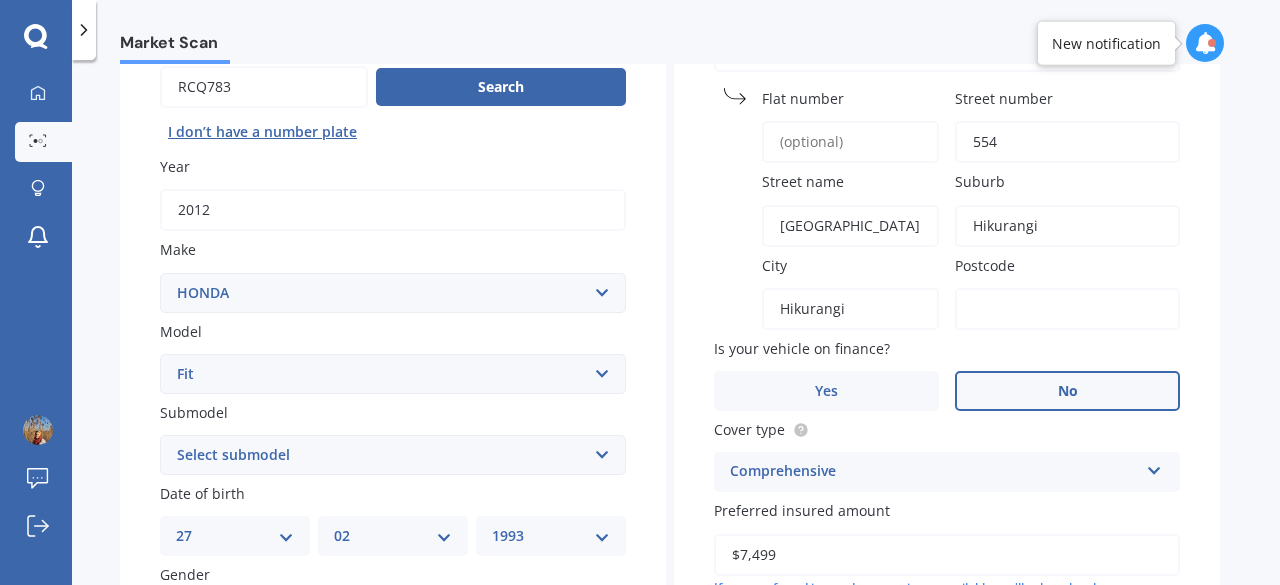 type on "Hikurangi" 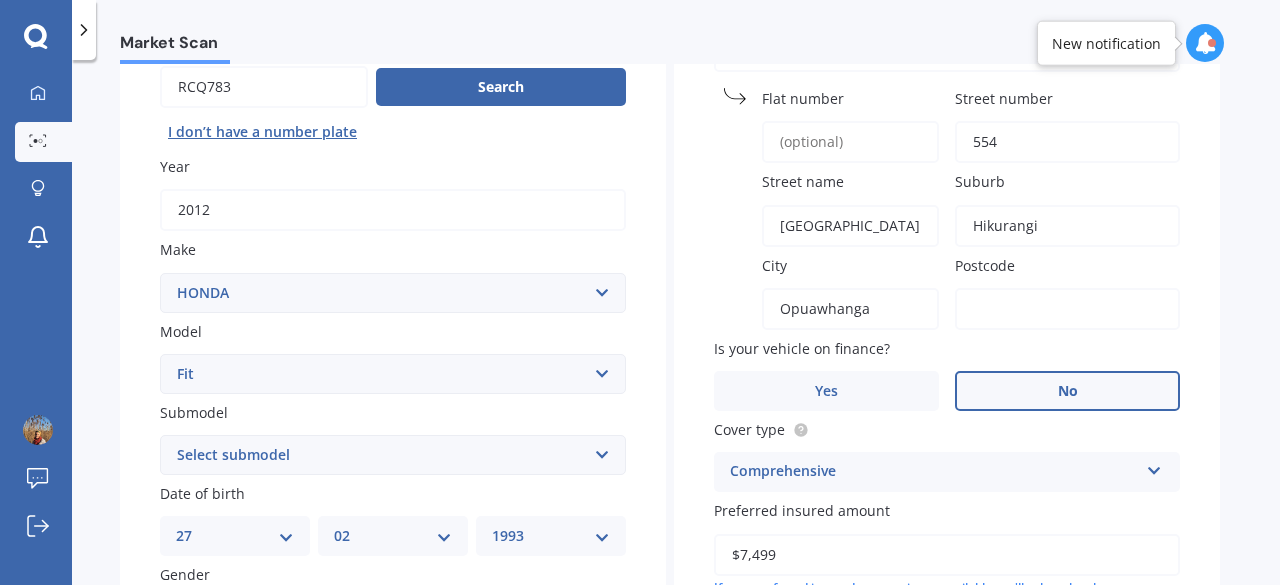 type on "Opuawhanga" 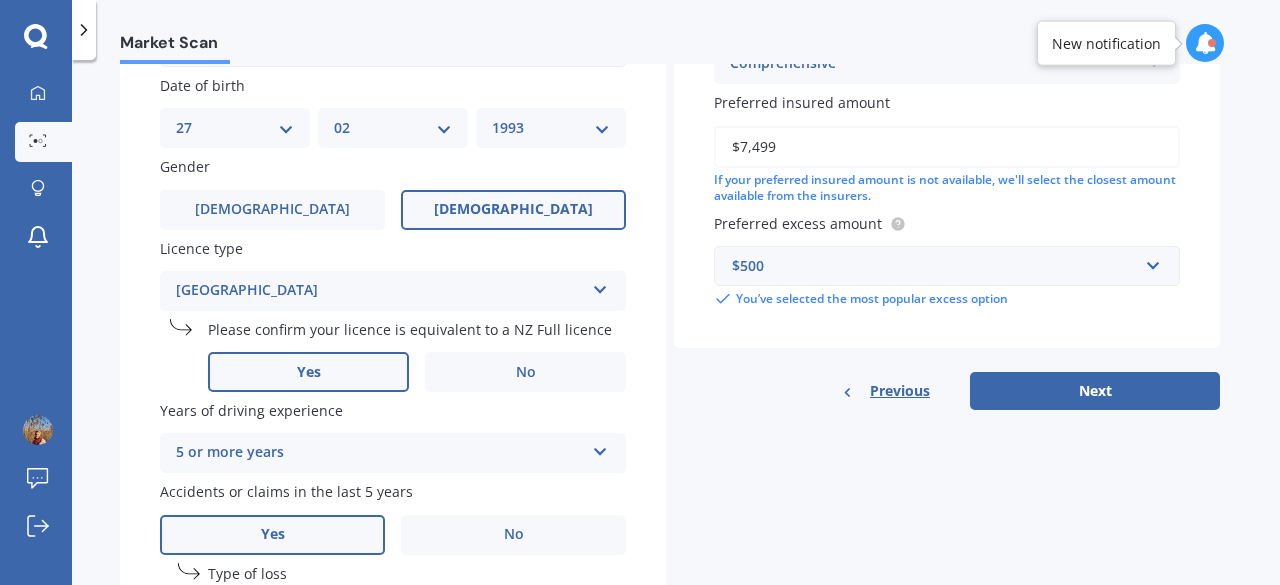 scroll, scrollTop: 614, scrollLeft: 0, axis: vertical 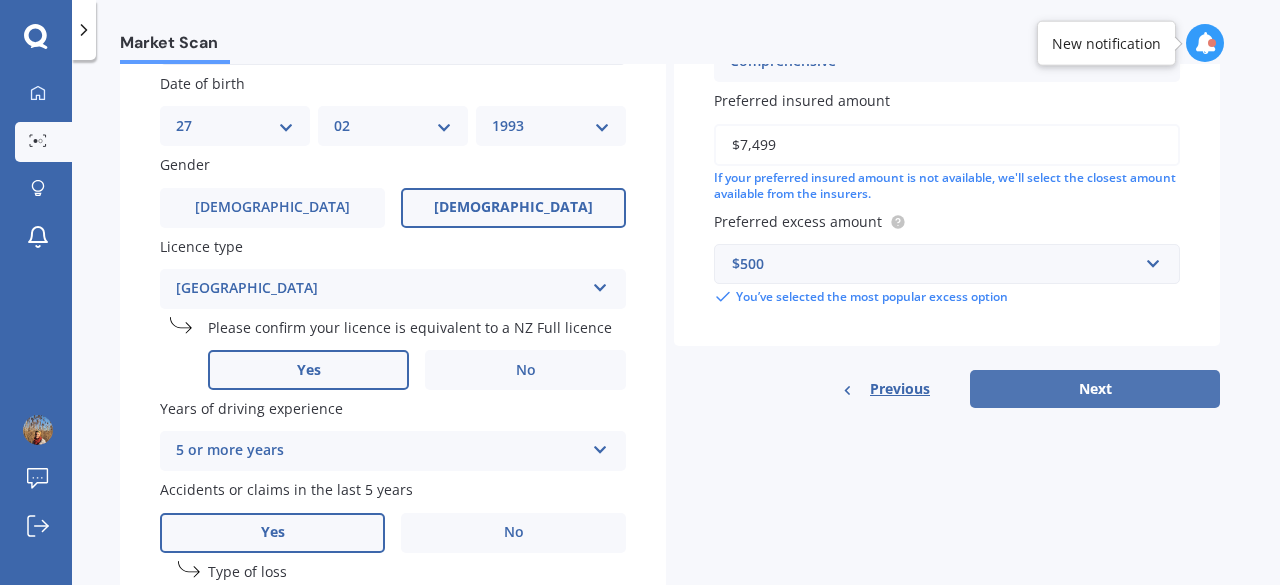 click on "Next" at bounding box center [1095, 389] 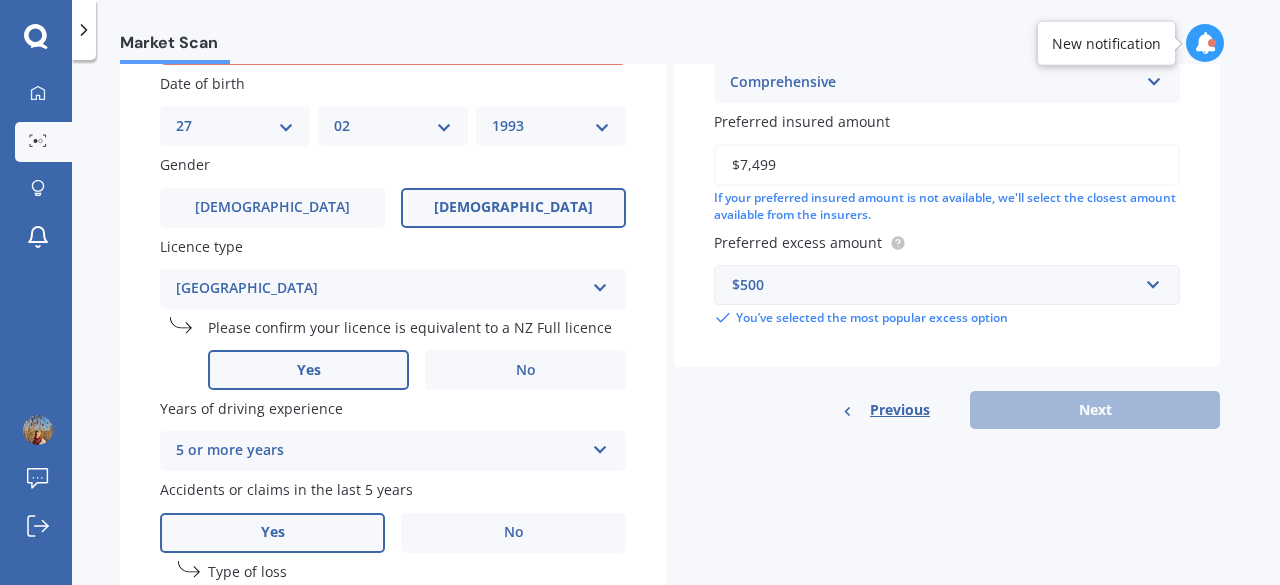 scroll, scrollTop: 187, scrollLeft: 0, axis: vertical 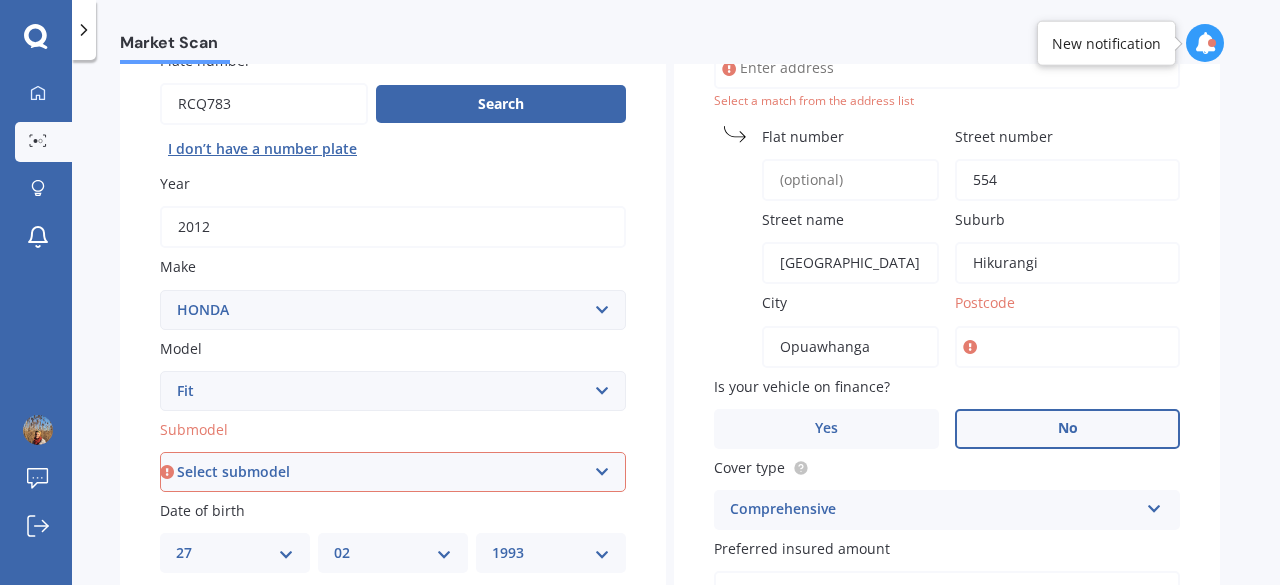 click on "Postcode" at bounding box center (1067, 347) 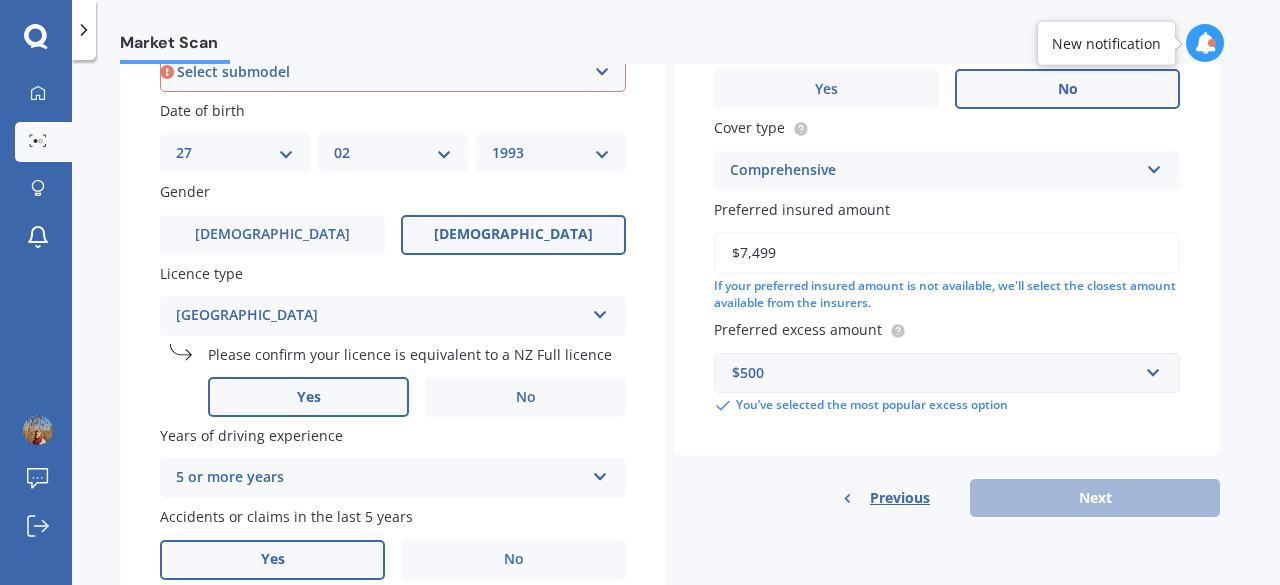 scroll, scrollTop: 596, scrollLeft: 0, axis: vertical 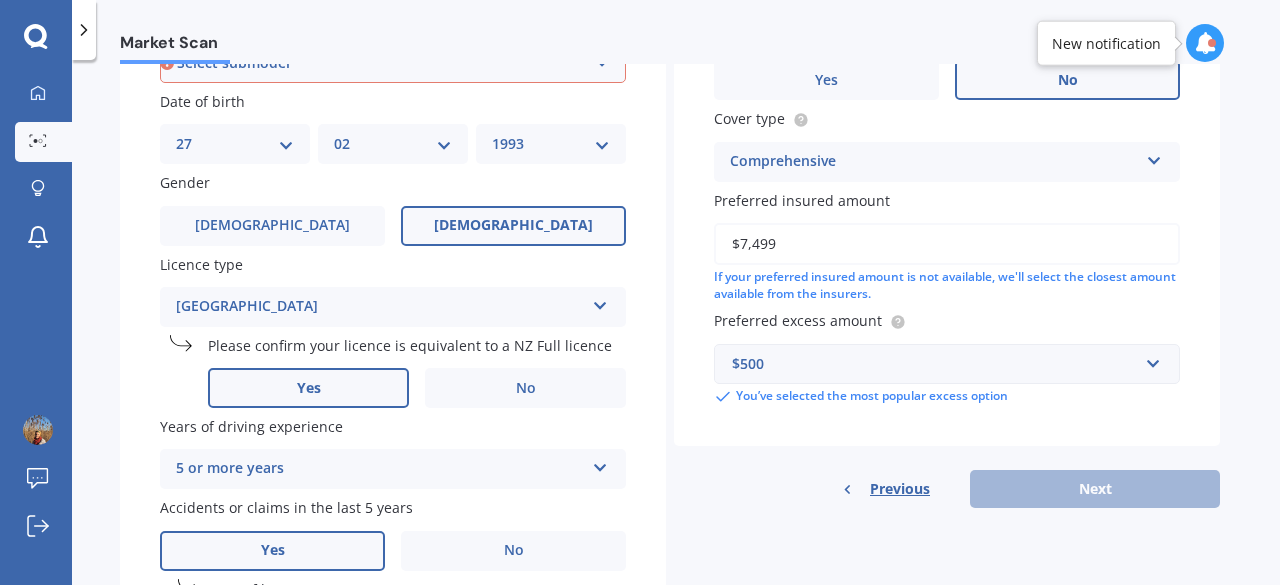 type on "0181" 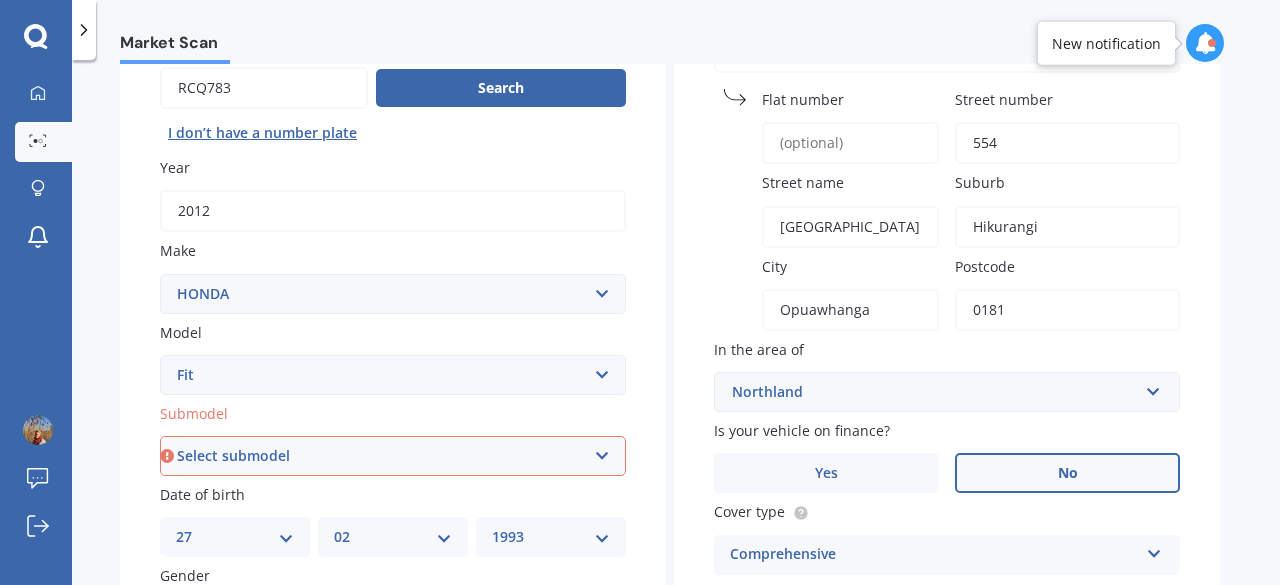 scroll, scrollTop: 205, scrollLeft: 0, axis: vertical 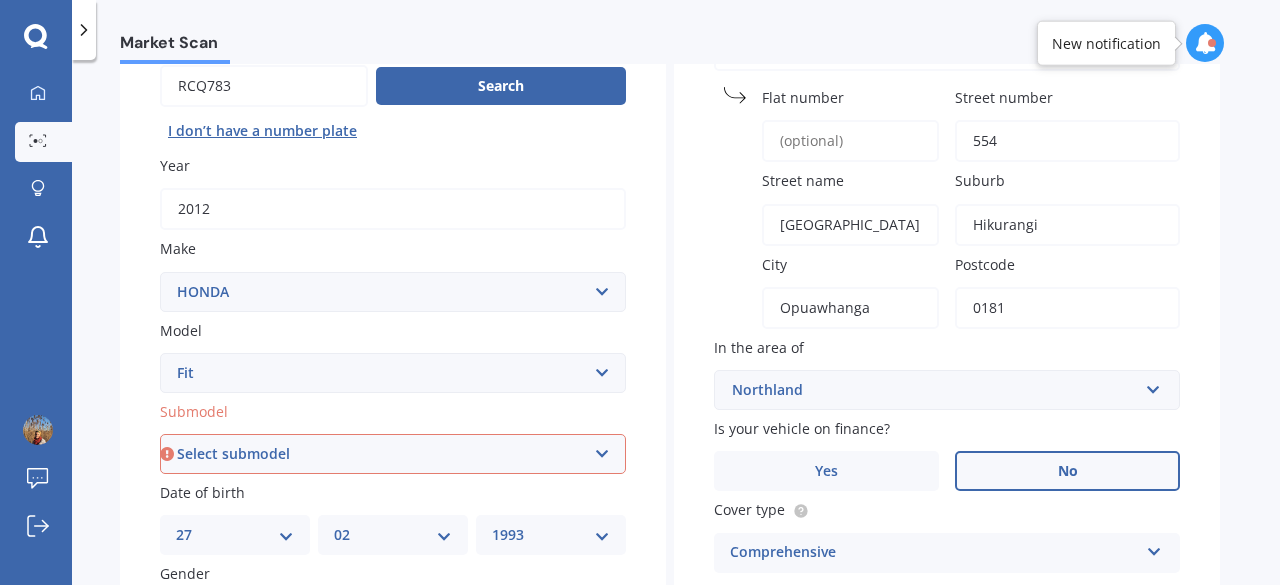 click on "0181" at bounding box center (1067, 308) 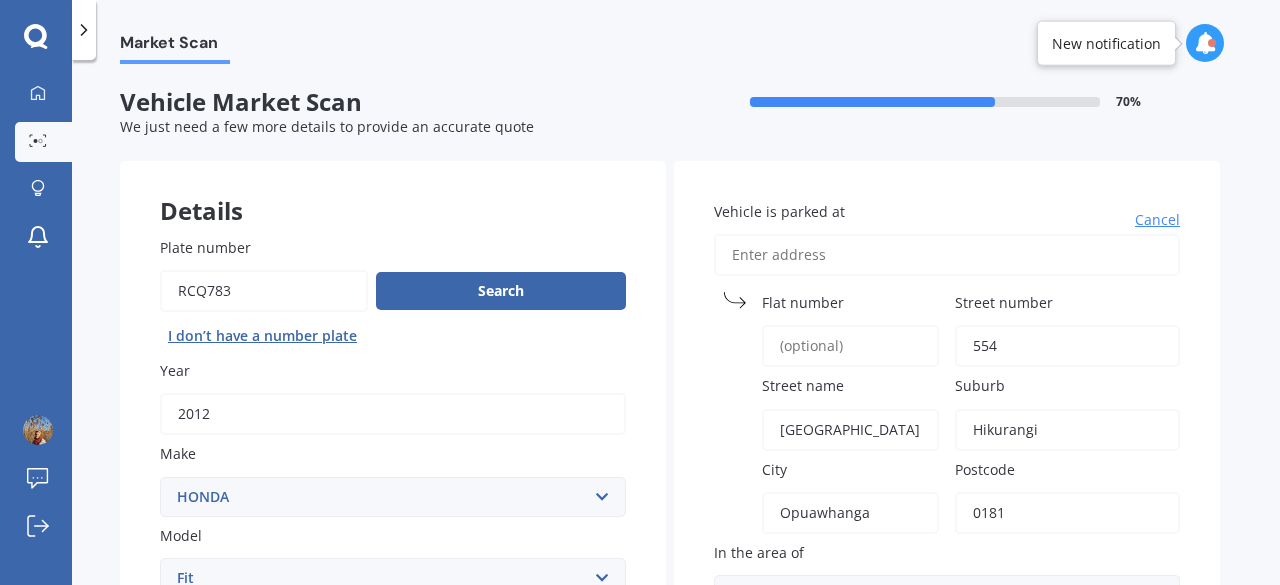 click on "Market Scan Vehicle Market Scan 70 % We just need a few more details to provide an accurate quote Details Plate number Search I don’t have a number plate Year [DATE] Make Select make AC ALFA ROMEO ASTON [PERSON_NAME] AUDI AUSTIN BEDFORD Bentley BMW BYD CADILLAC CAN-AM CHERY CHEVROLET CHRYSLER Citroen CRUISEAIR CUPRA DAEWOO DAIHATSU DAIMLER DAMON DIAHATSU DODGE EXOCET FACTORY FIVE FERRARI FIAT Fiord FLEETWOOD FORD FOTON FRASER GEELY GENESIS GEORGIE BOY GMC GREAT WALL GWM [PERSON_NAME] HINO [PERSON_NAME] HOLIDAY RAMBLER HONDA HUMMER HYUNDAI INFINITI ISUZU IVECO JAC JAECOO JAGUAR JEEP KGM KIA LADA LAMBORGHINI LANCIA LANDROVER LDV LEXUS LINCOLN LOTUS LUNAR M.G M.G. MAHINDRA MASERATI MAZDA MCLAREN MERCEDES AMG Mercedes Benz MERCEDES-AMG MERCURY MINI MITSUBISHI [PERSON_NAME] NEWMAR Nissan OMODA OPEL OXFORD PEUGEOT Plymouth Polestar PONTIAC PORSCHE PROTON RAM Range Rover Rayne RENAULT ROLLS ROYCE ROVER SAAB SATURN SEAT SHELBY SKODA SMART SSANGYONG SUBARU SUZUKI TATA TESLA TIFFIN Toyota TRIUMPH TVR Vauxhall VOLKSWAGEN VOLVO ZX CRX" at bounding box center [676, 326] 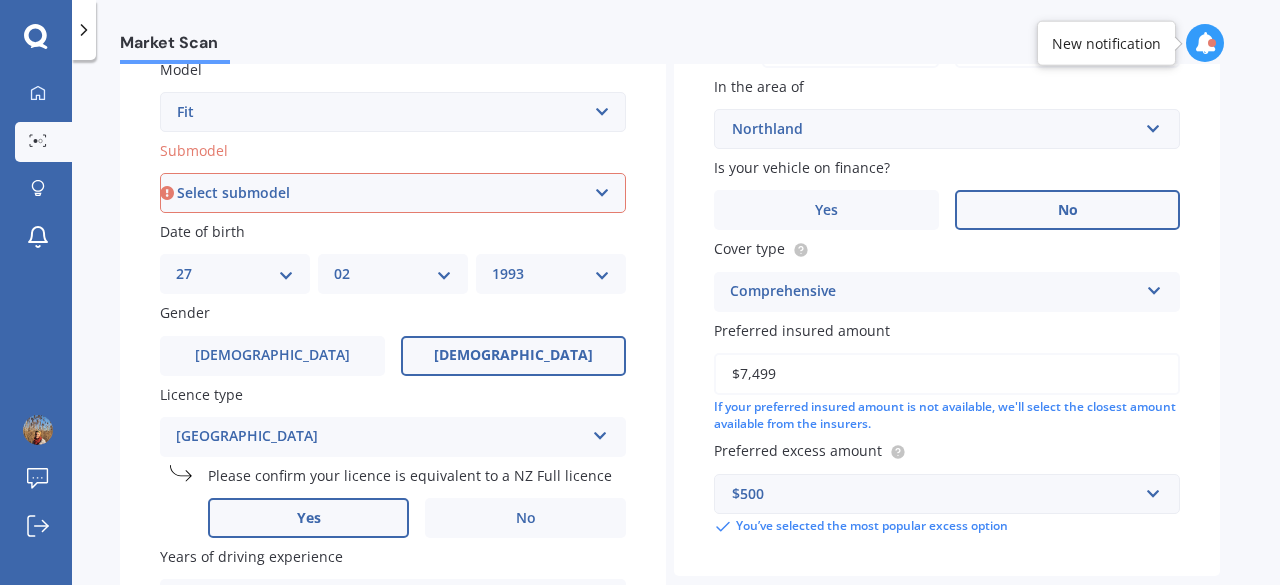 scroll, scrollTop: 467, scrollLeft: 0, axis: vertical 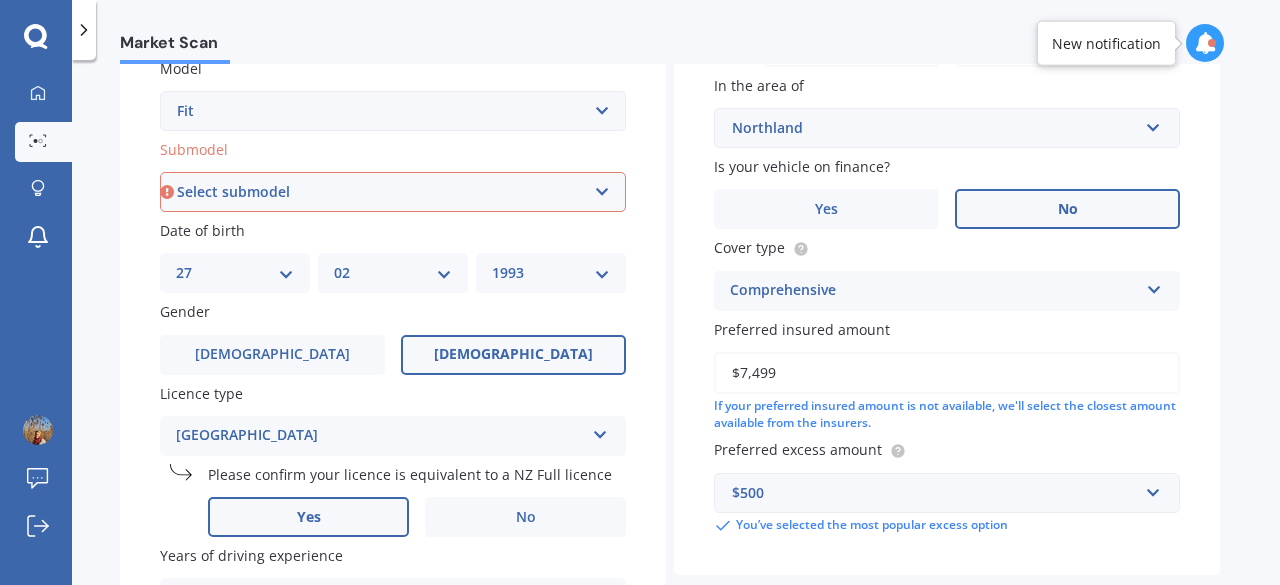 click on "Select submodel Diesel EV Hybrid Petrol" at bounding box center [393, 192] 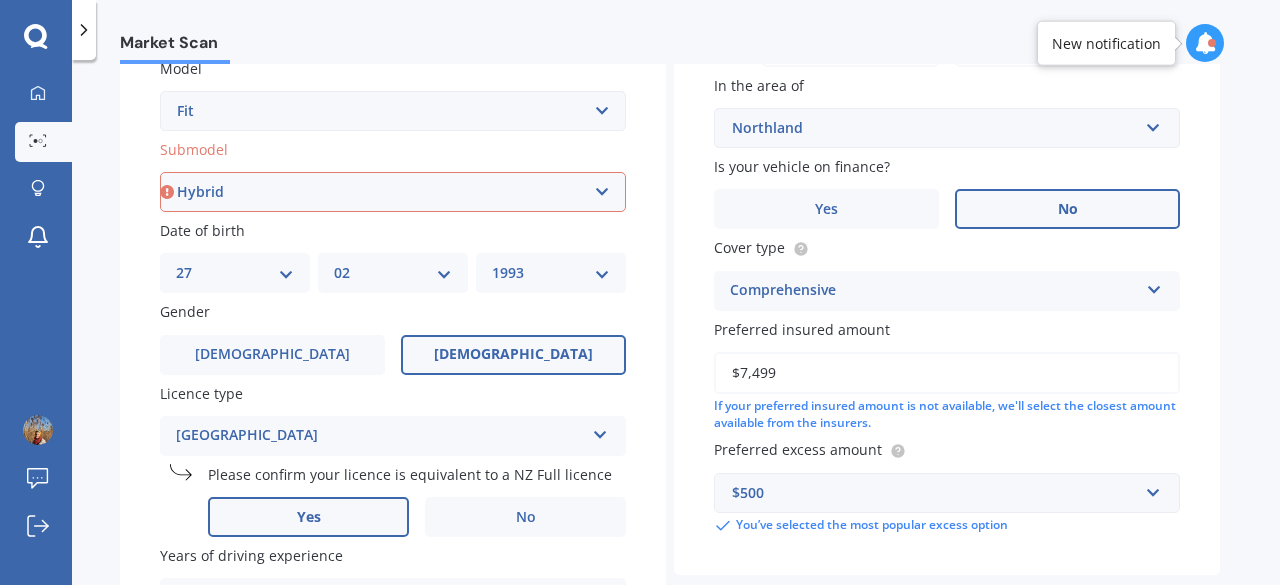 click on "Select submodel Diesel EV Hybrid Petrol" at bounding box center [393, 192] 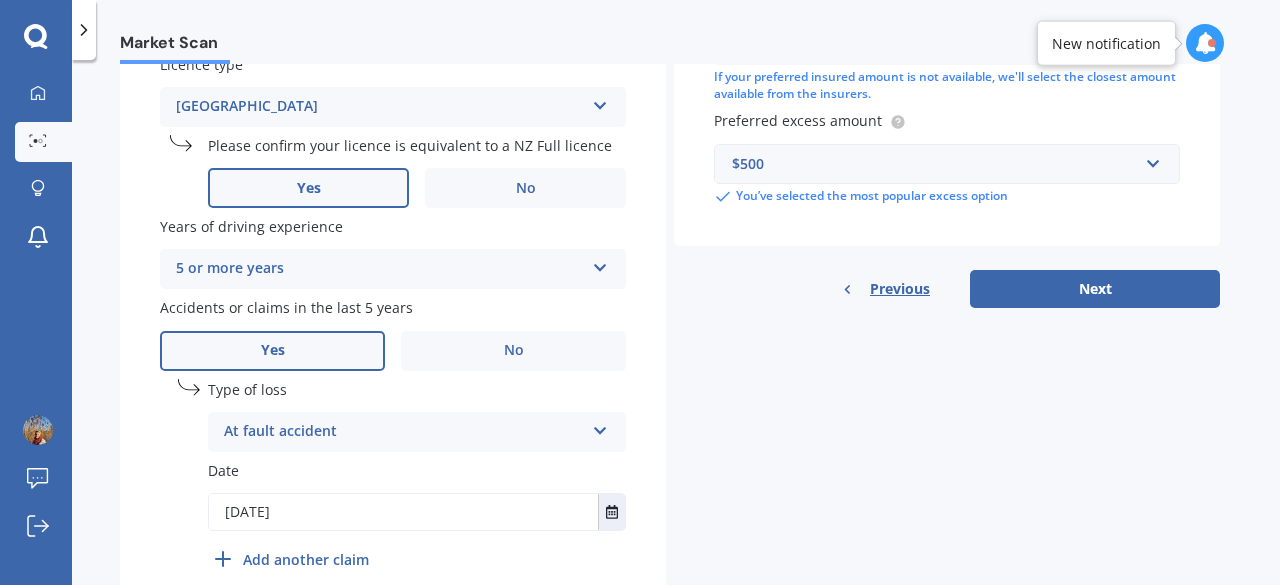 scroll, scrollTop: 797, scrollLeft: 0, axis: vertical 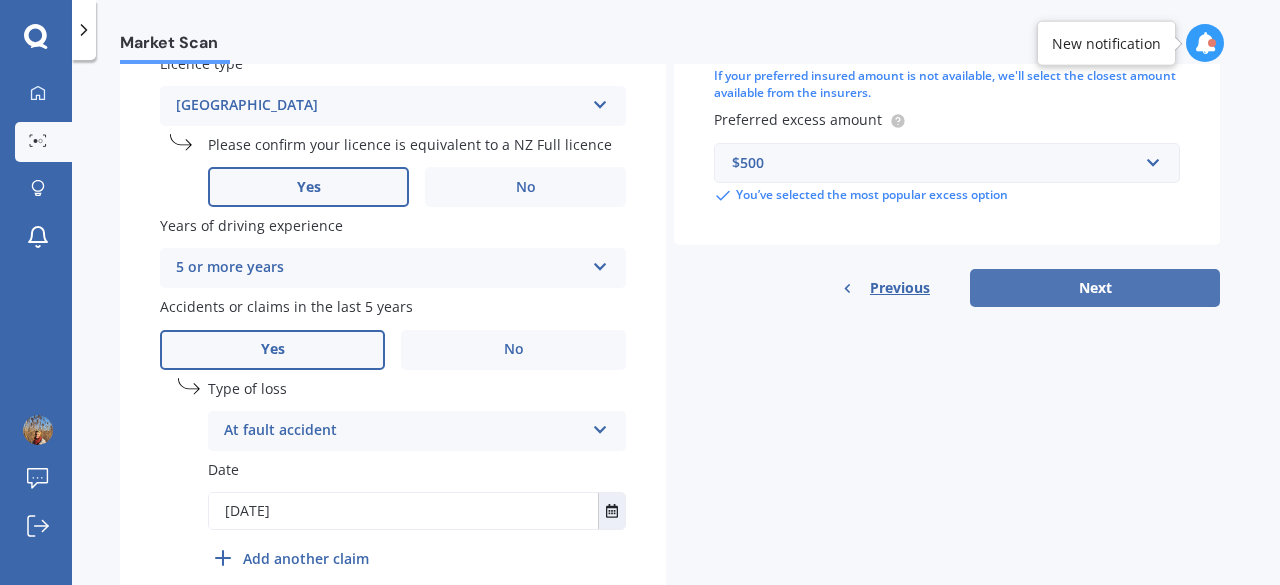 click on "Next" at bounding box center (1095, 288) 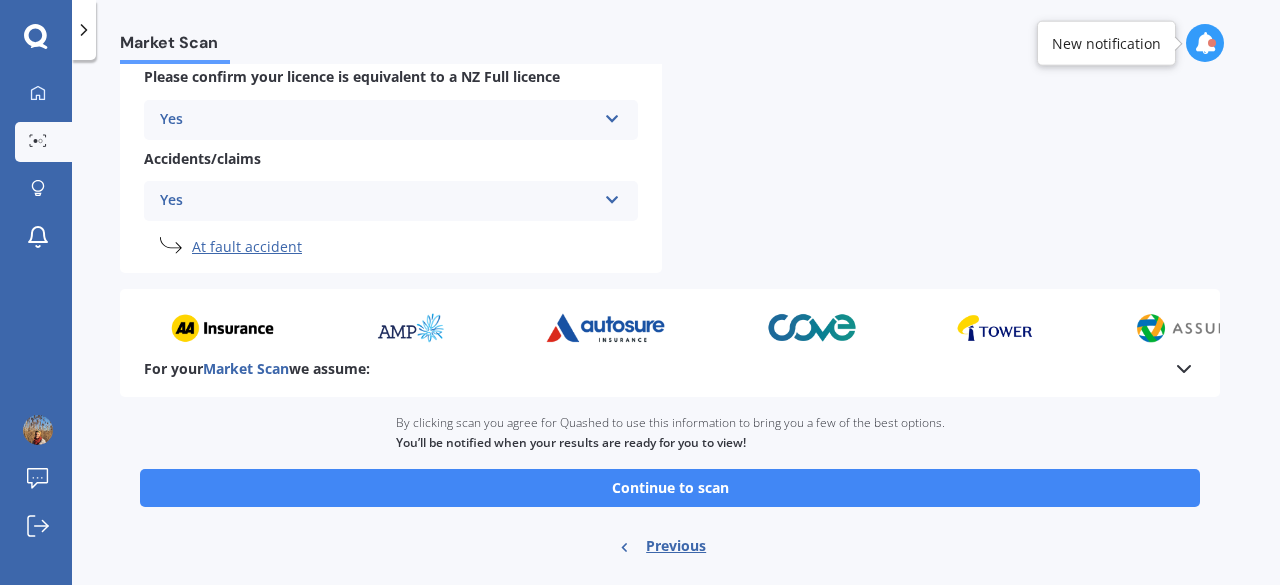 scroll, scrollTop: 936, scrollLeft: 0, axis: vertical 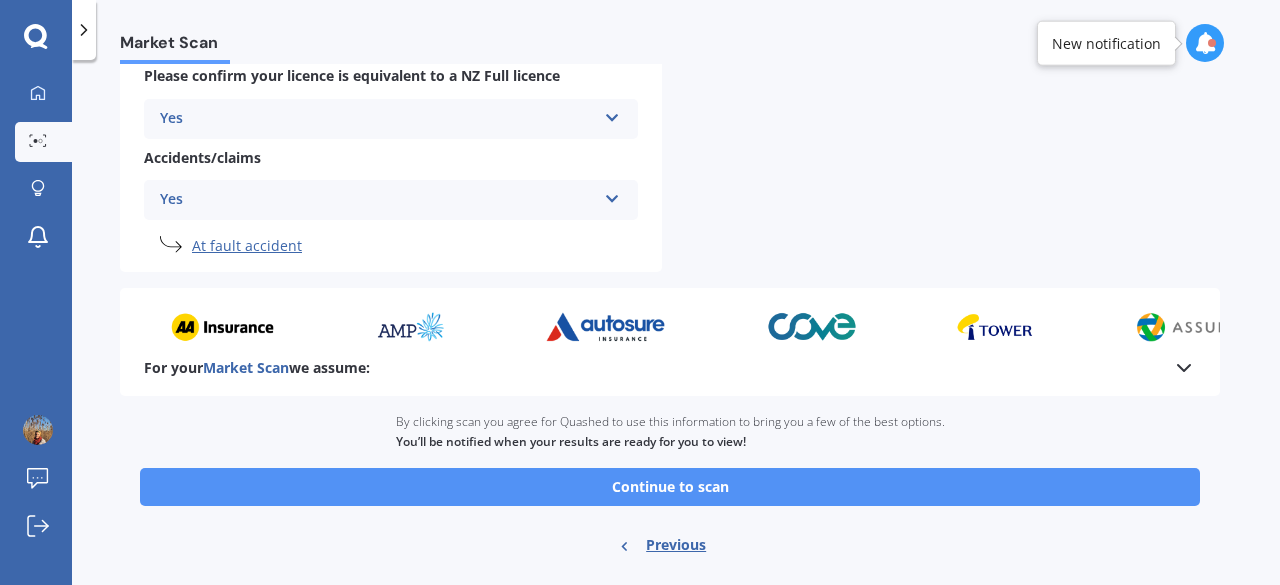 click on "Continue to scan" at bounding box center (670, 487) 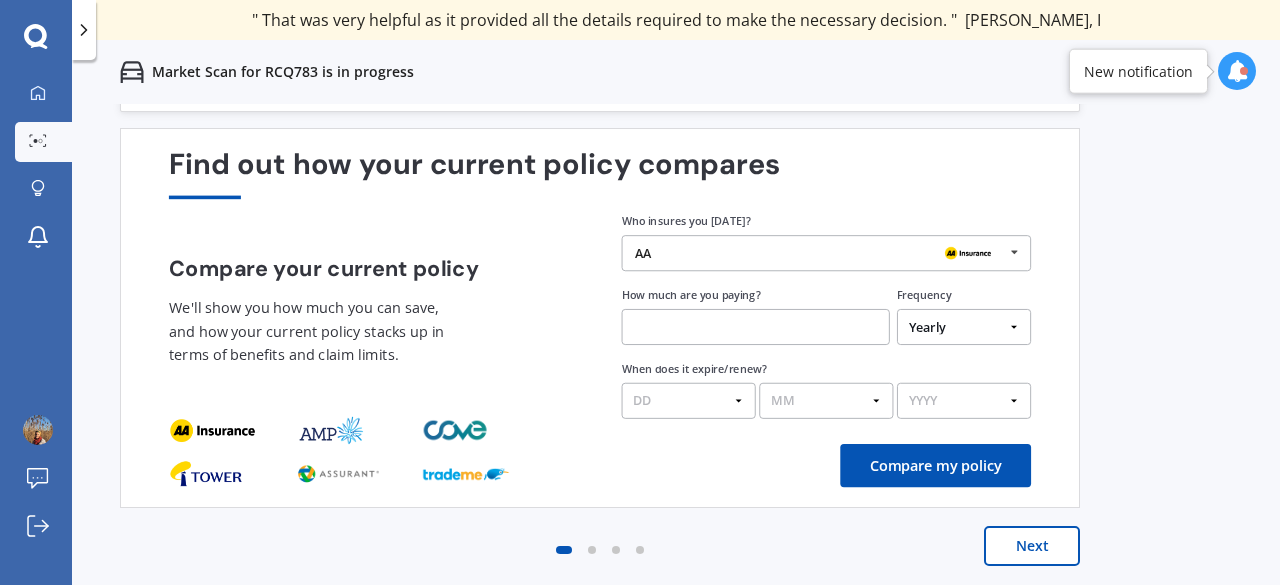 scroll, scrollTop: 0, scrollLeft: 0, axis: both 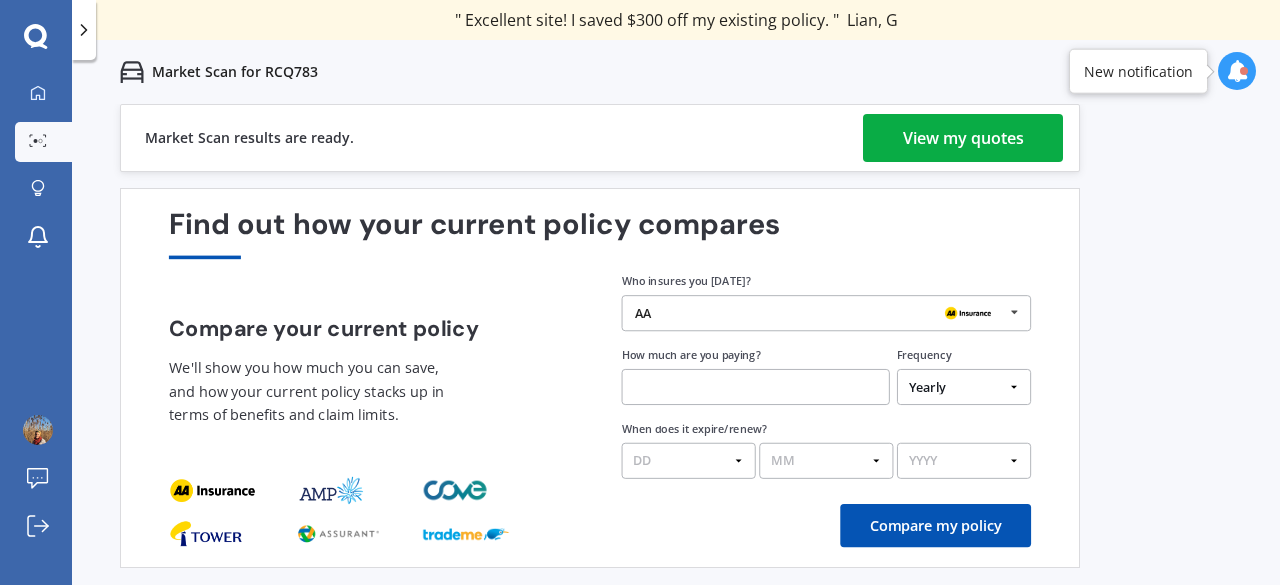 click on "View my quotes" at bounding box center (963, 138) 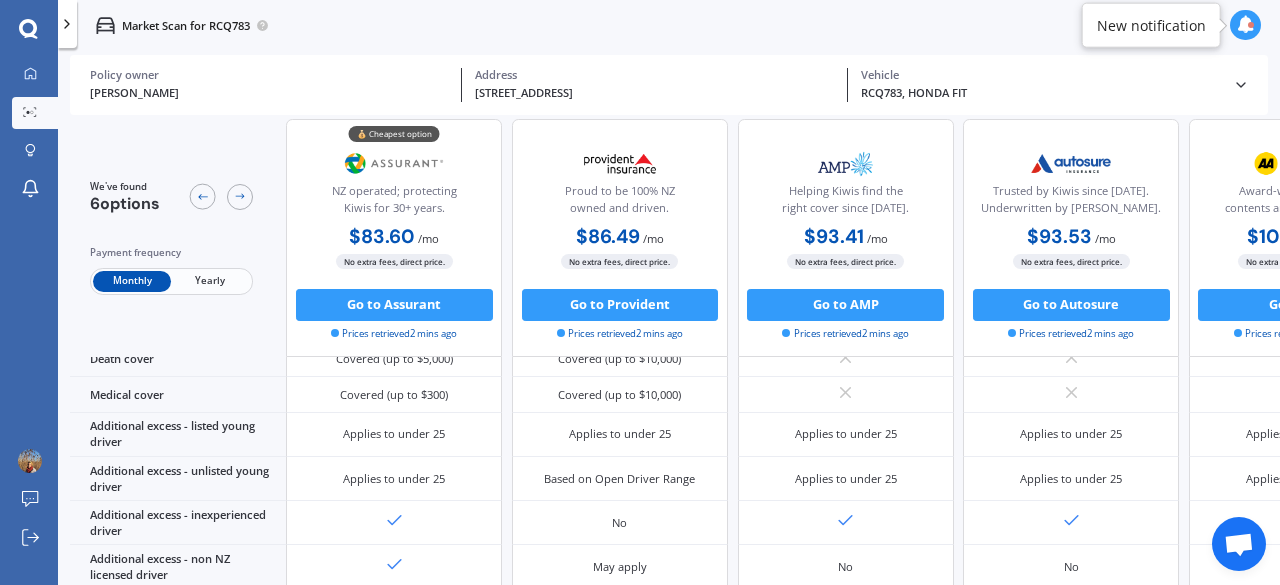 scroll, scrollTop: 1055, scrollLeft: 0, axis: vertical 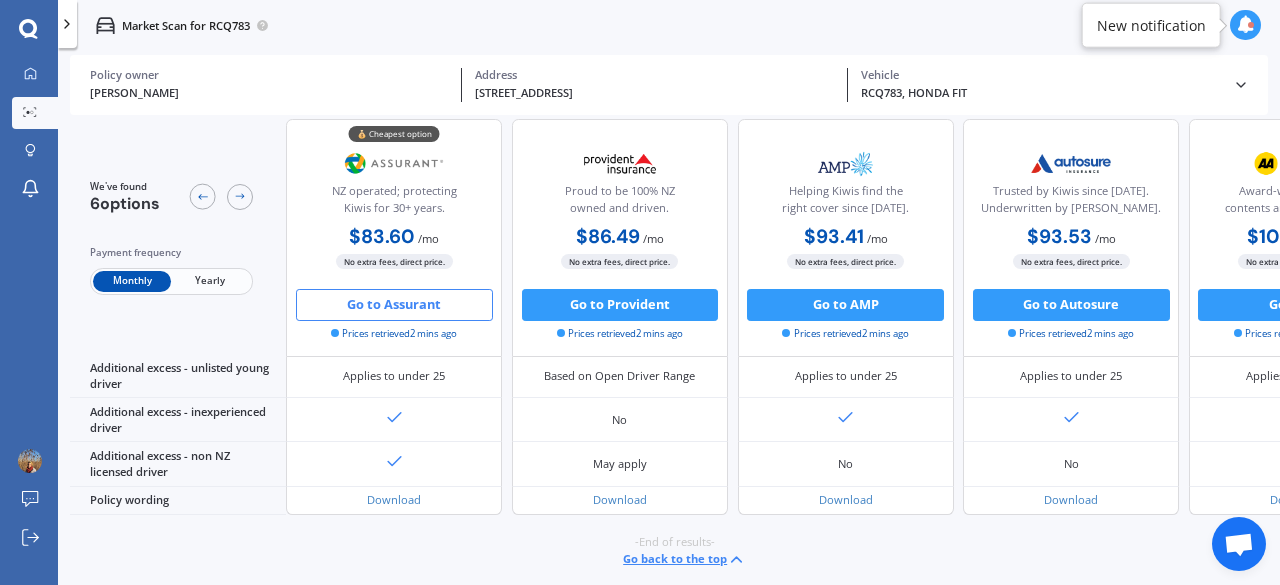 click on "Go to Assurant" at bounding box center (394, 305) 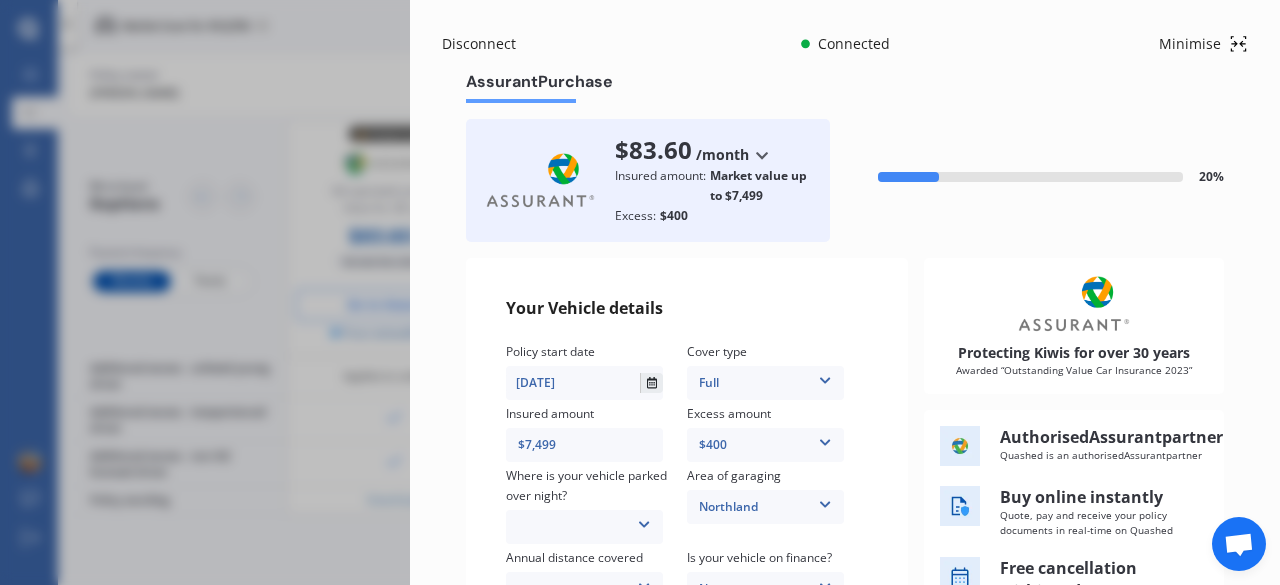 click 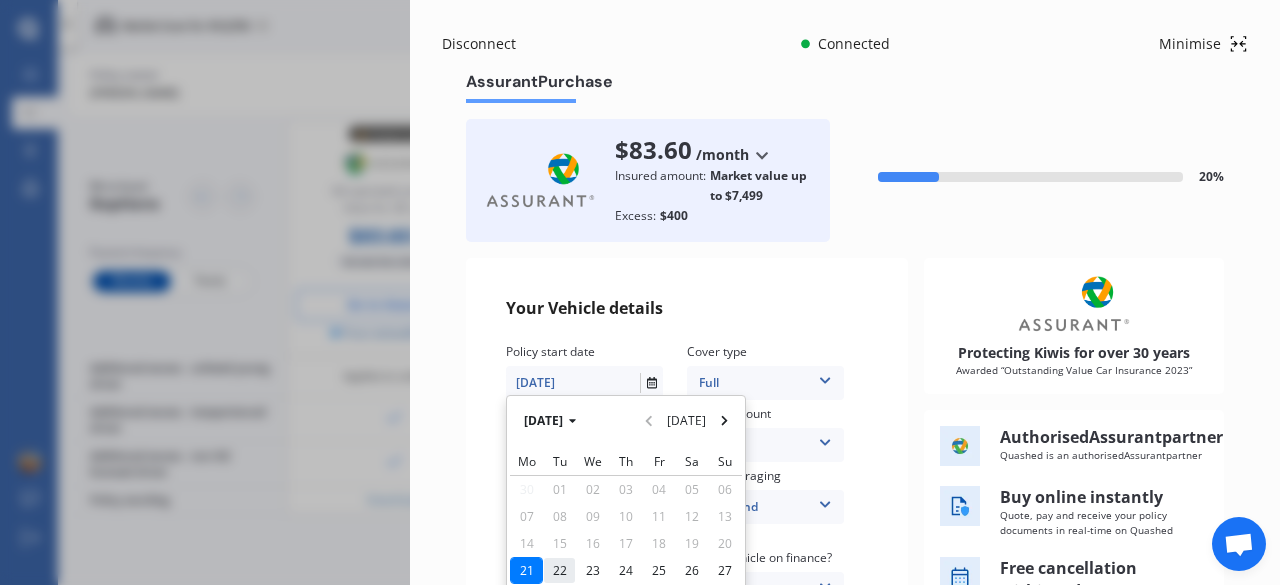 click on "22" at bounding box center (560, 570) 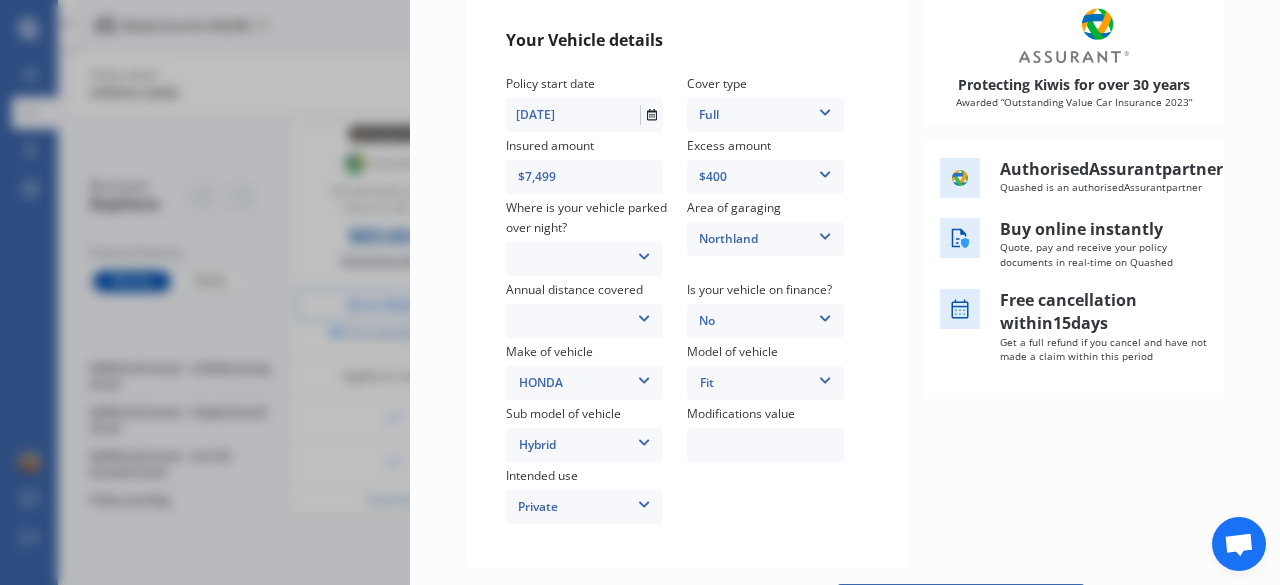 scroll, scrollTop: 266, scrollLeft: 0, axis: vertical 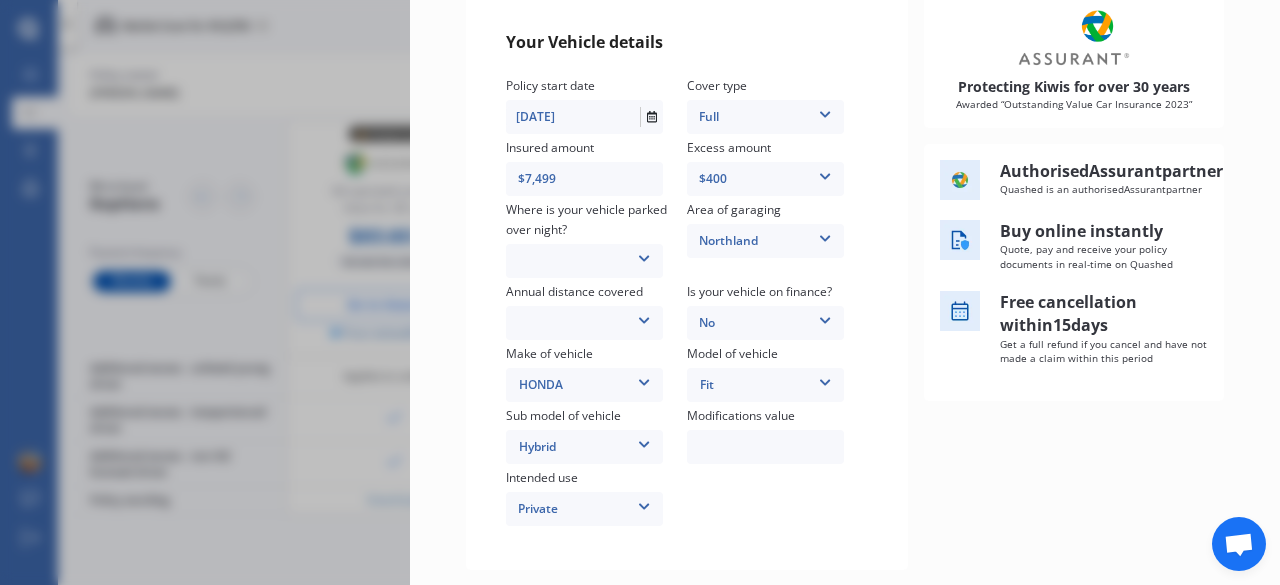 click on "In a garage On own property On street or road" at bounding box center (584, 261) 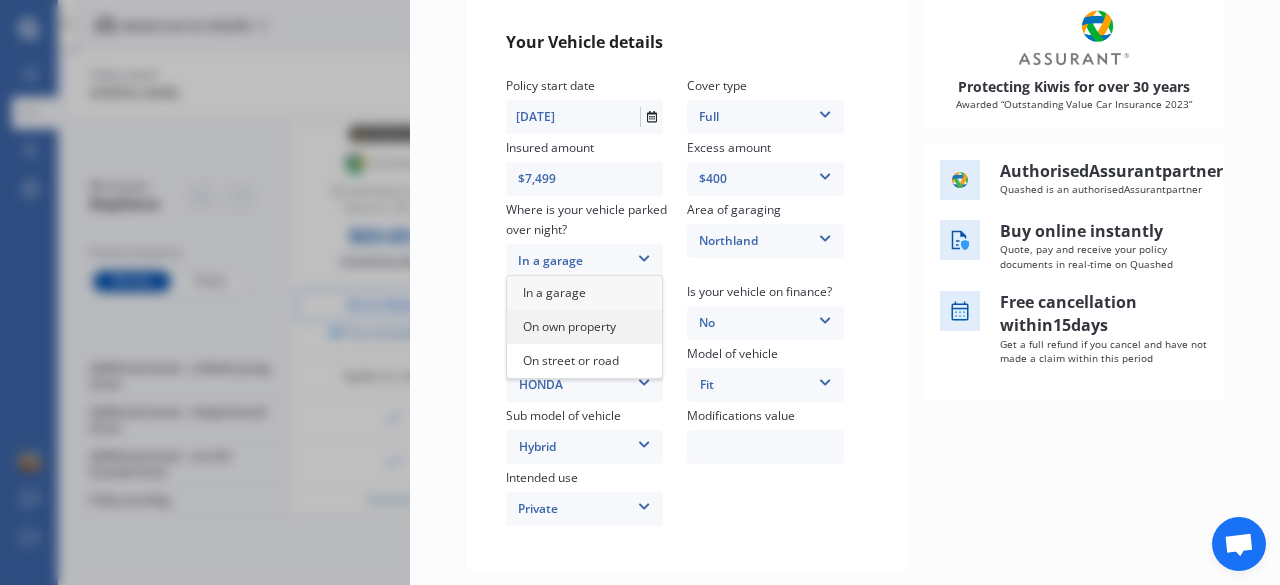 click on "On own property" at bounding box center [569, 326] 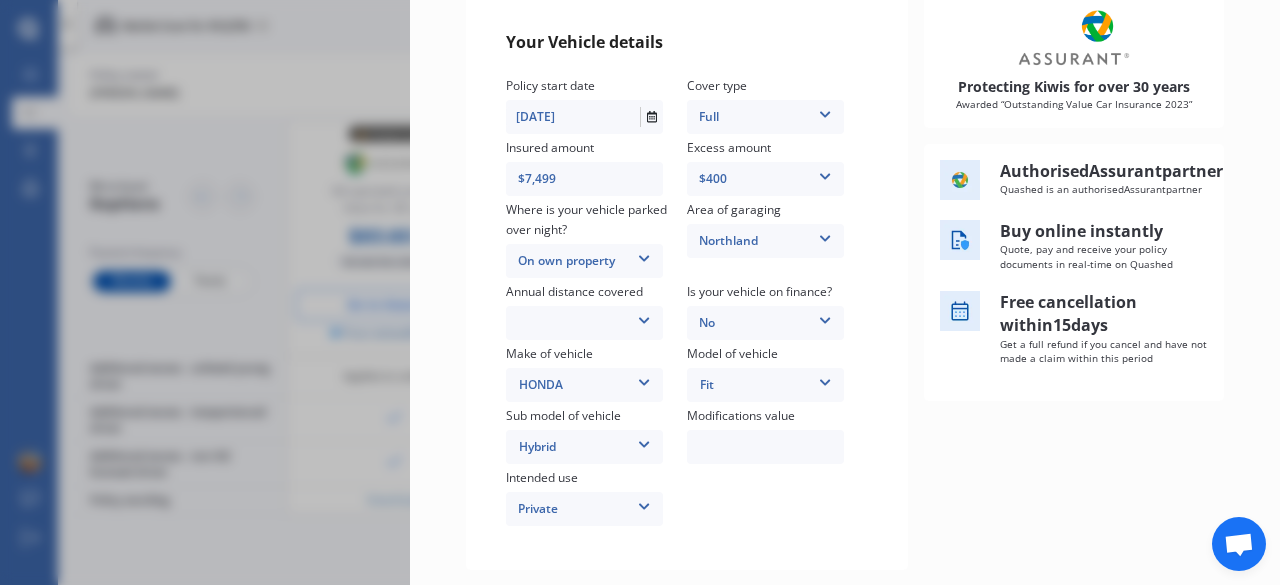 click on "Low (less than 15,000km per year) Average (15,000-30,000km per year) High (30,000+km per year)" at bounding box center [584, 323] 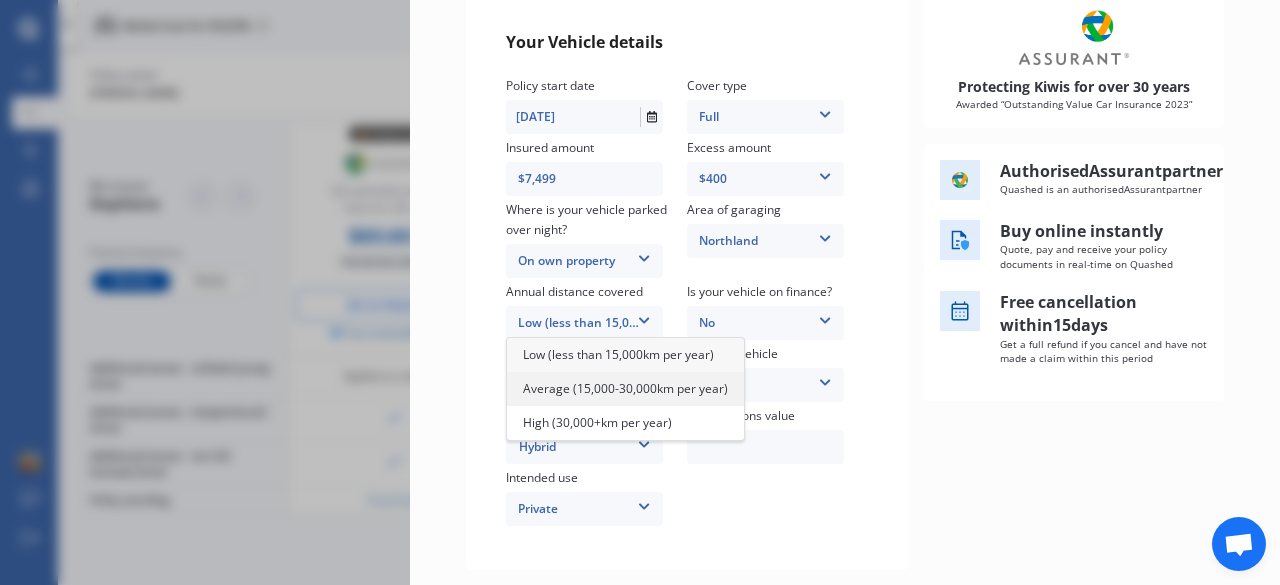 click on "Average (15,000-30,000km per year)" at bounding box center [625, 389] 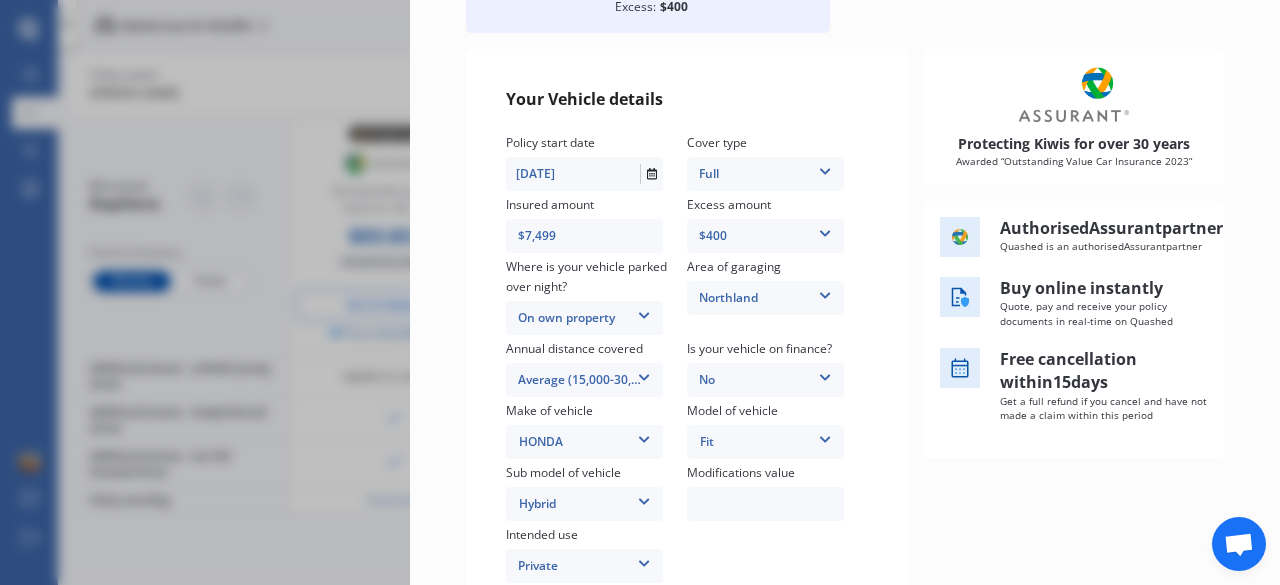 scroll, scrollTop: 210, scrollLeft: 0, axis: vertical 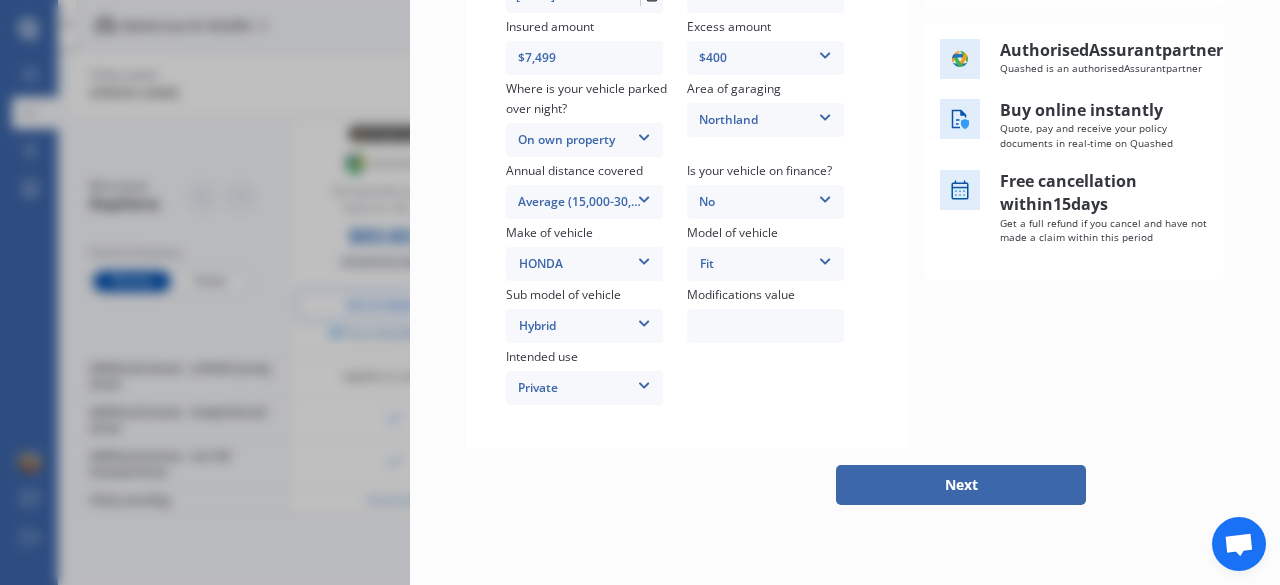 click on "Next" at bounding box center [961, 485] 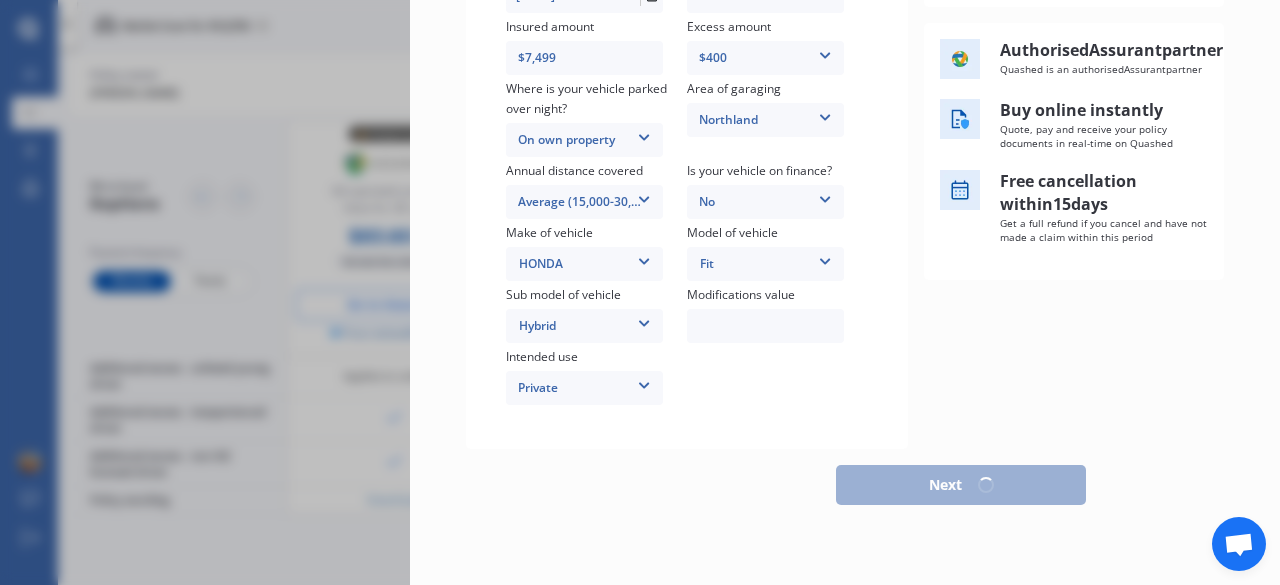 scroll, scrollTop: 394, scrollLeft: 0, axis: vertical 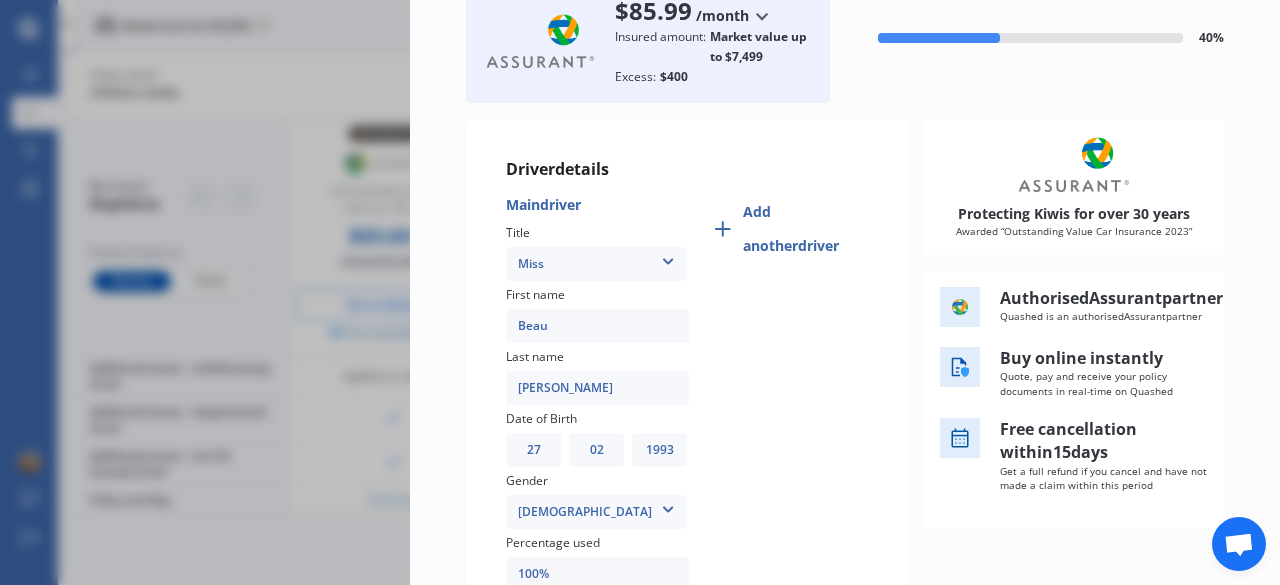 drag, startPoint x: 566, startPoint y: 319, endPoint x: 449, endPoint y: 317, distance: 117.01709 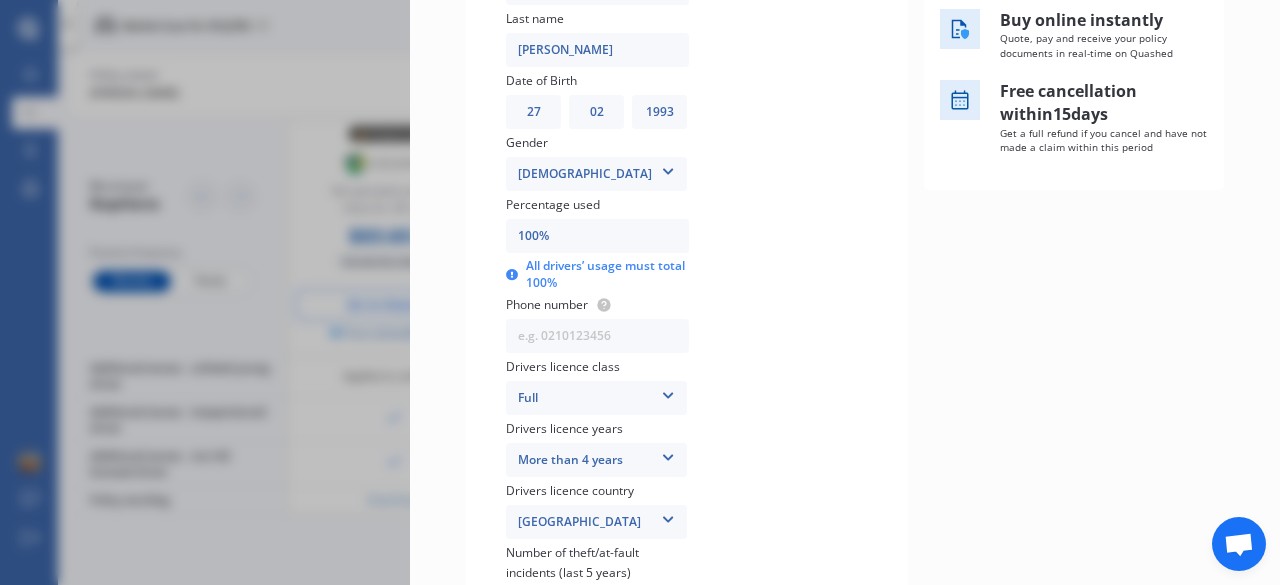 scroll, scrollTop: 478, scrollLeft: 0, axis: vertical 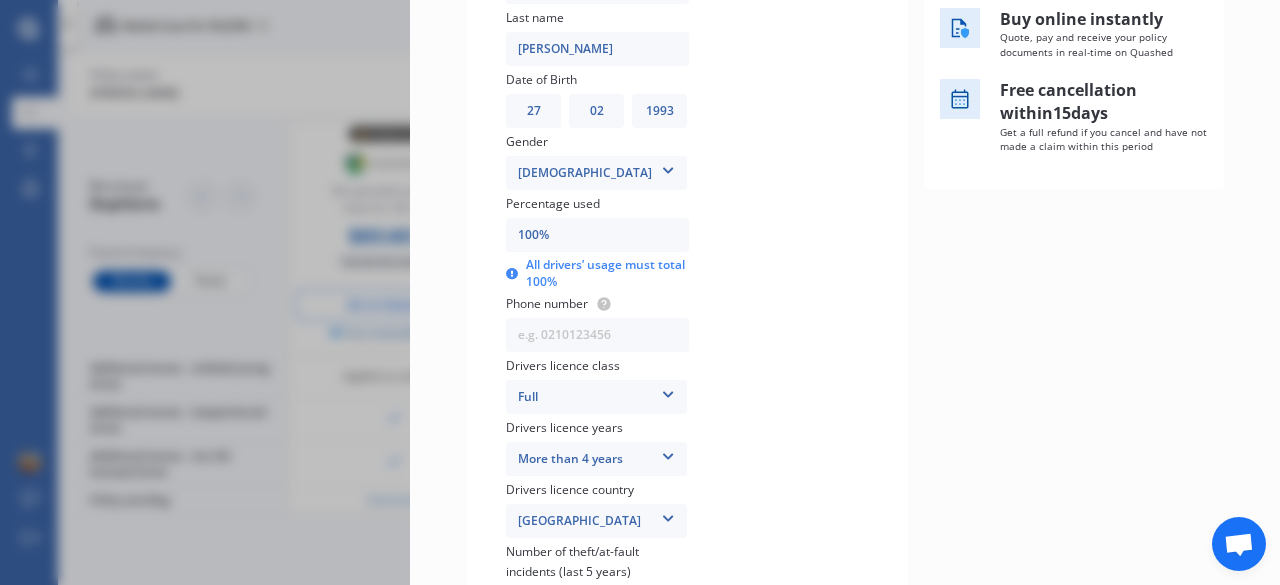 type on "[PERSON_NAME]" 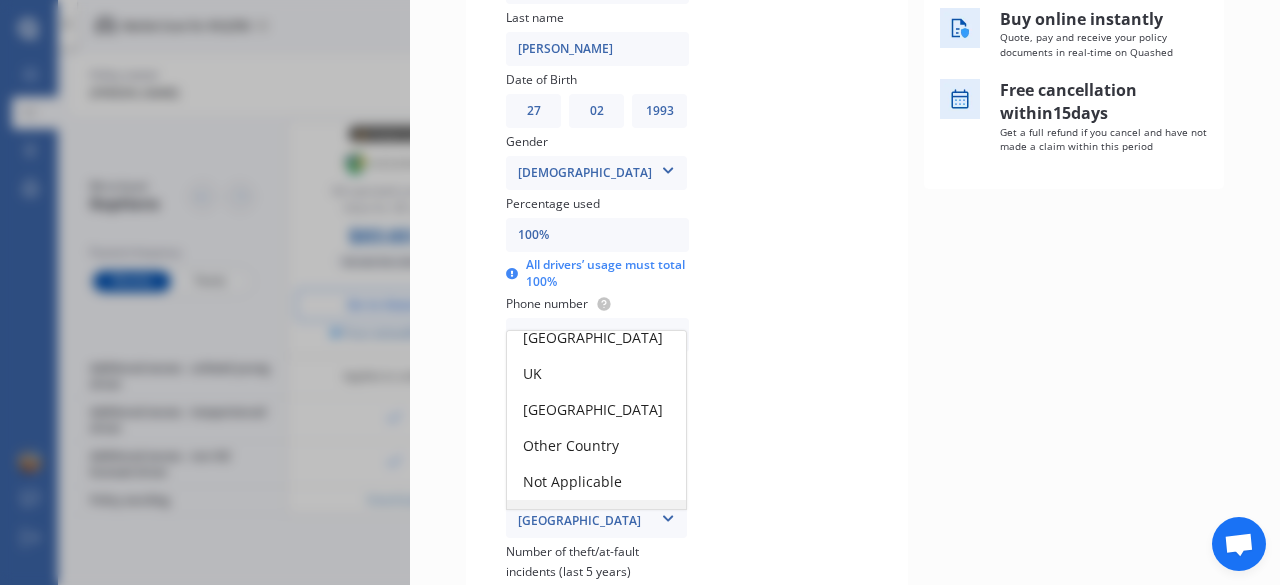 scroll, scrollTop: 173, scrollLeft: 0, axis: vertical 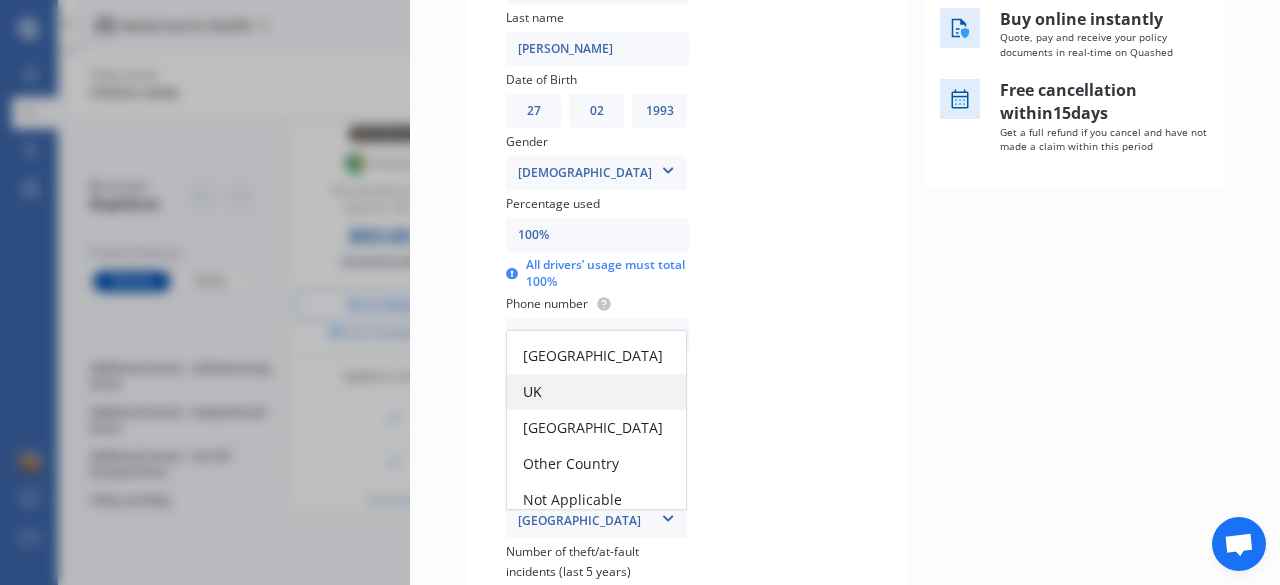 click on "UK" at bounding box center [596, 392] 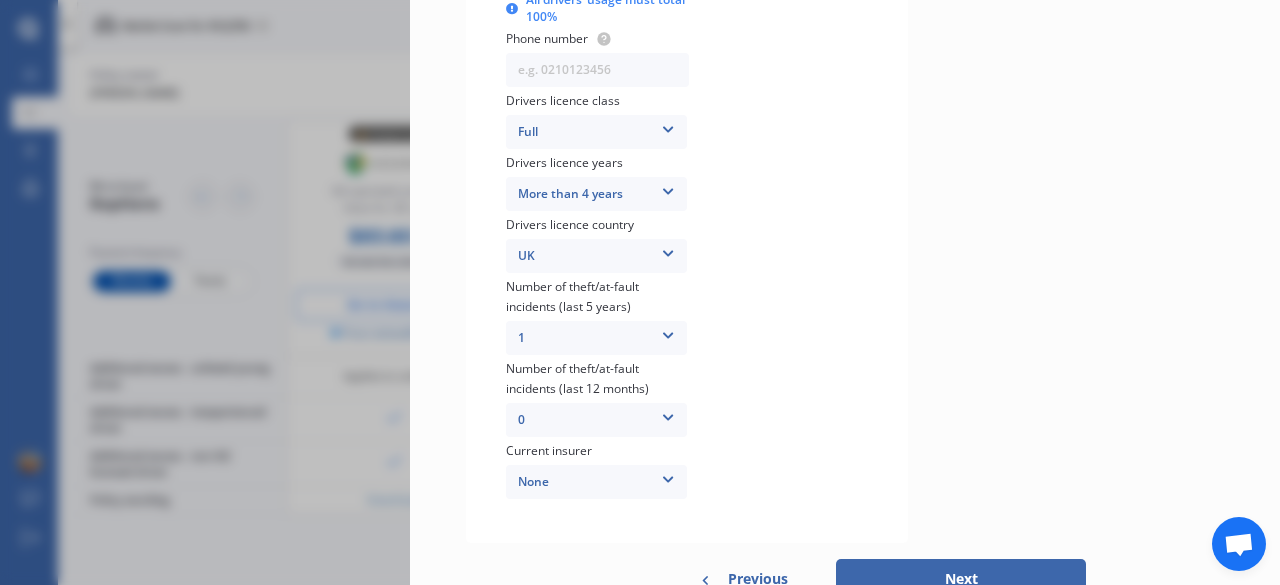scroll, scrollTop: 744, scrollLeft: 0, axis: vertical 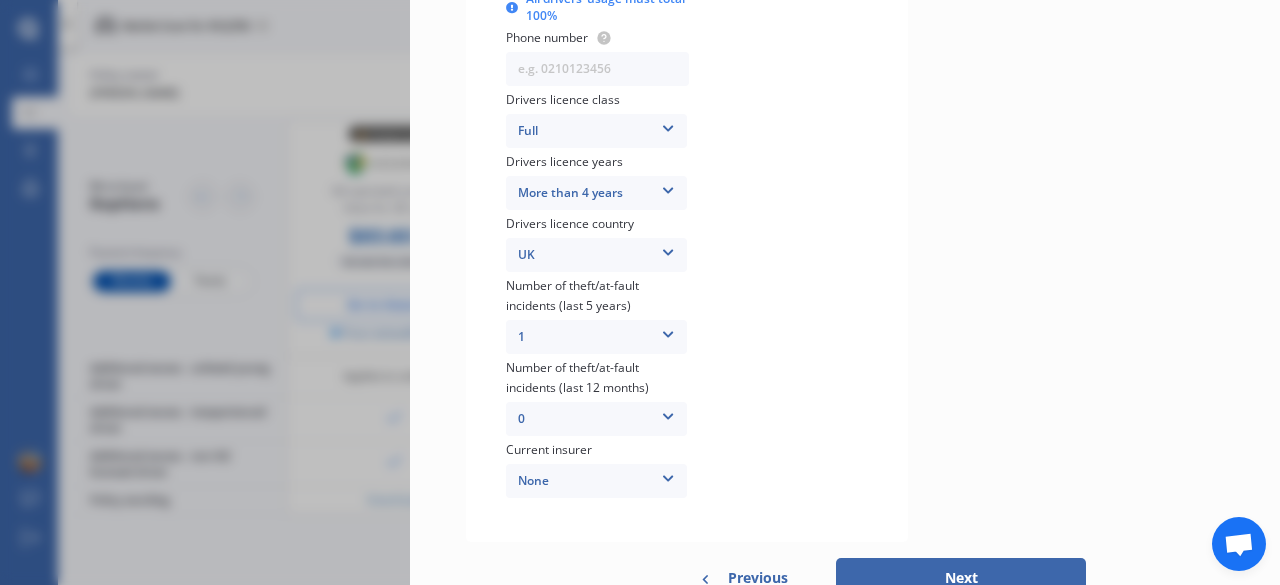 click on "Next" at bounding box center [961, 578] 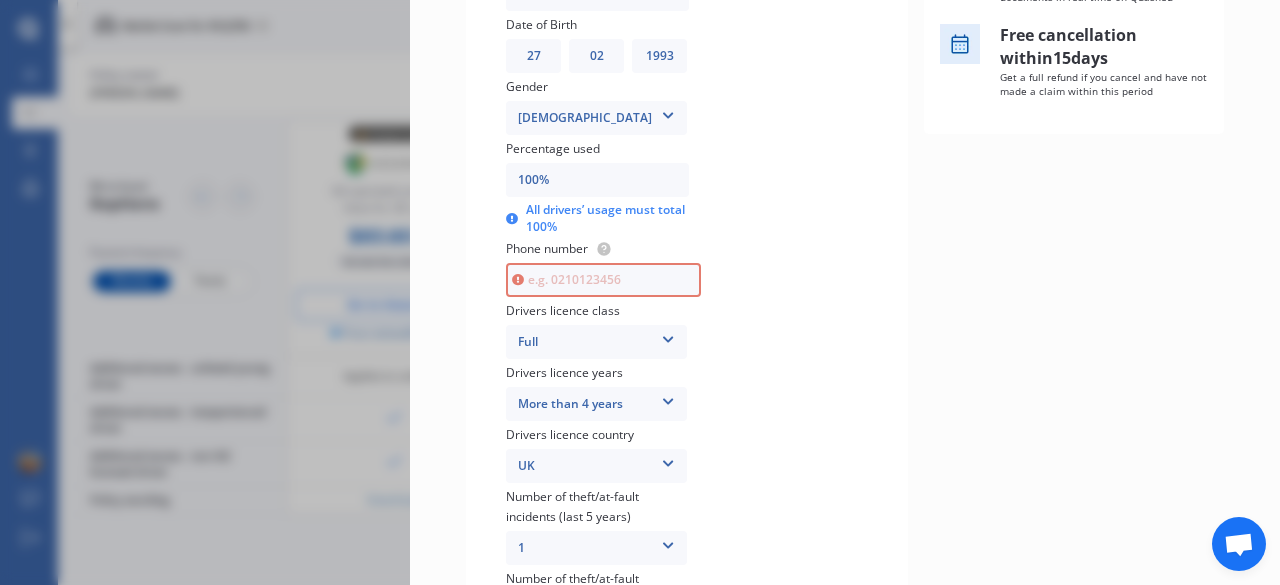 scroll, scrollTop: 493, scrollLeft: 0, axis: vertical 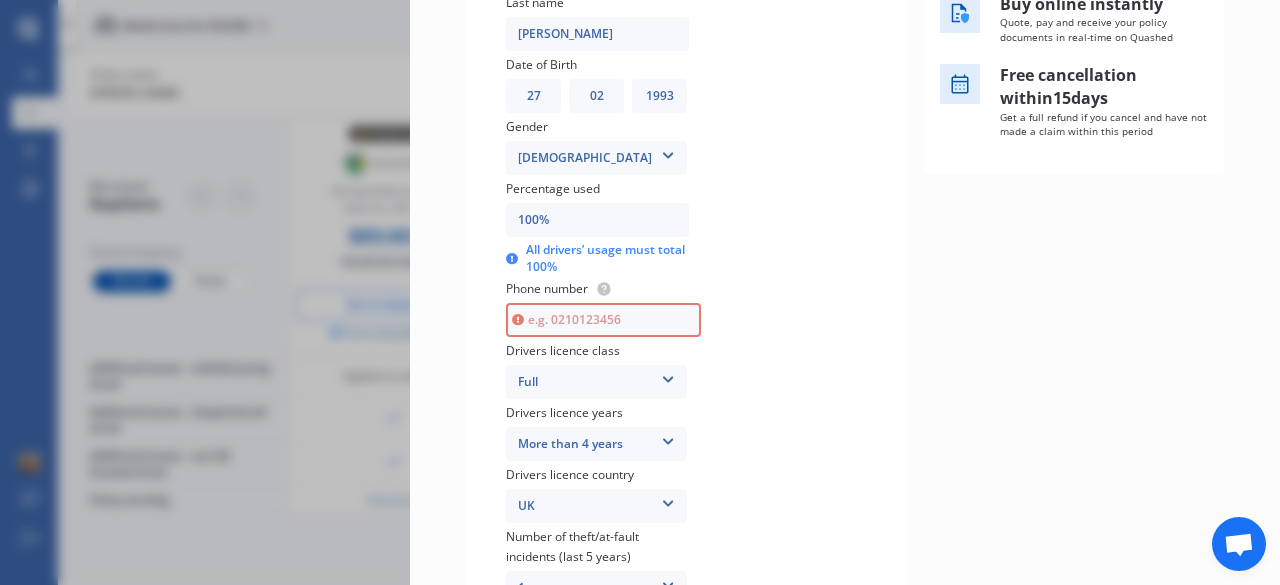 click at bounding box center (603, 320) 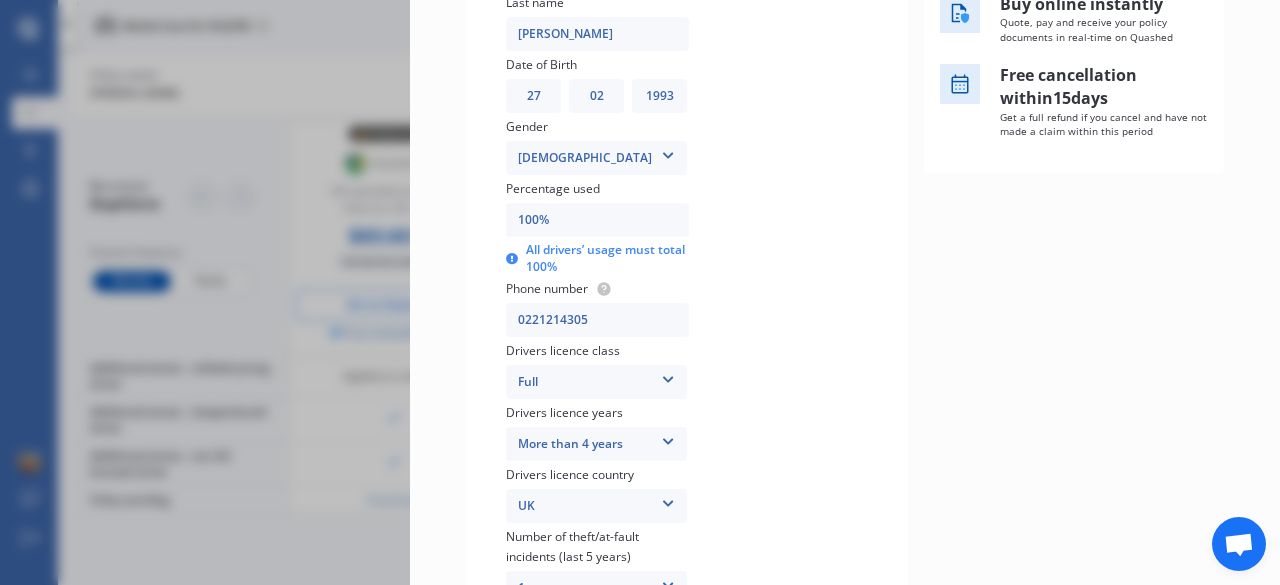 type on "0221214305" 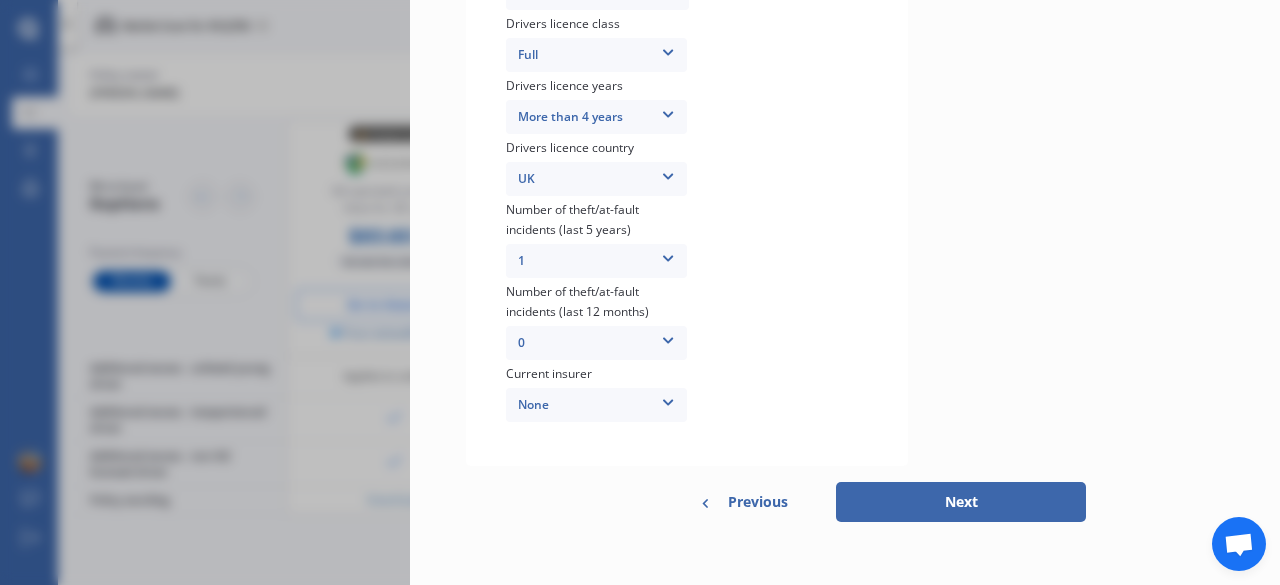 scroll, scrollTop: 818, scrollLeft: 0, axis: vertical 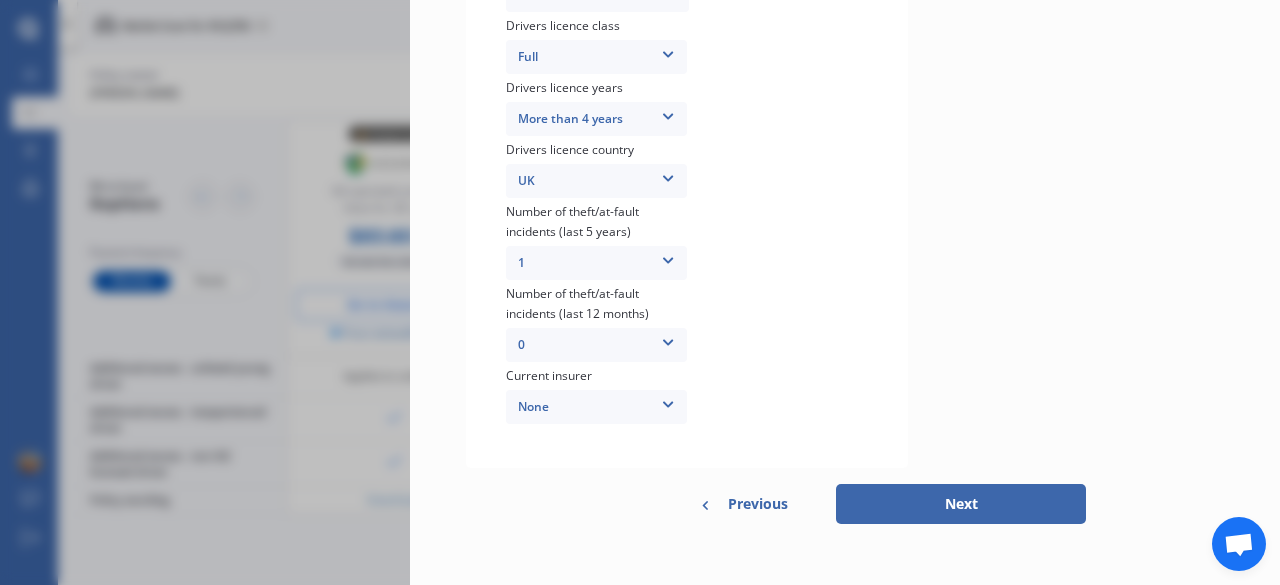 click on "Next" at bounding box center [961, 504] 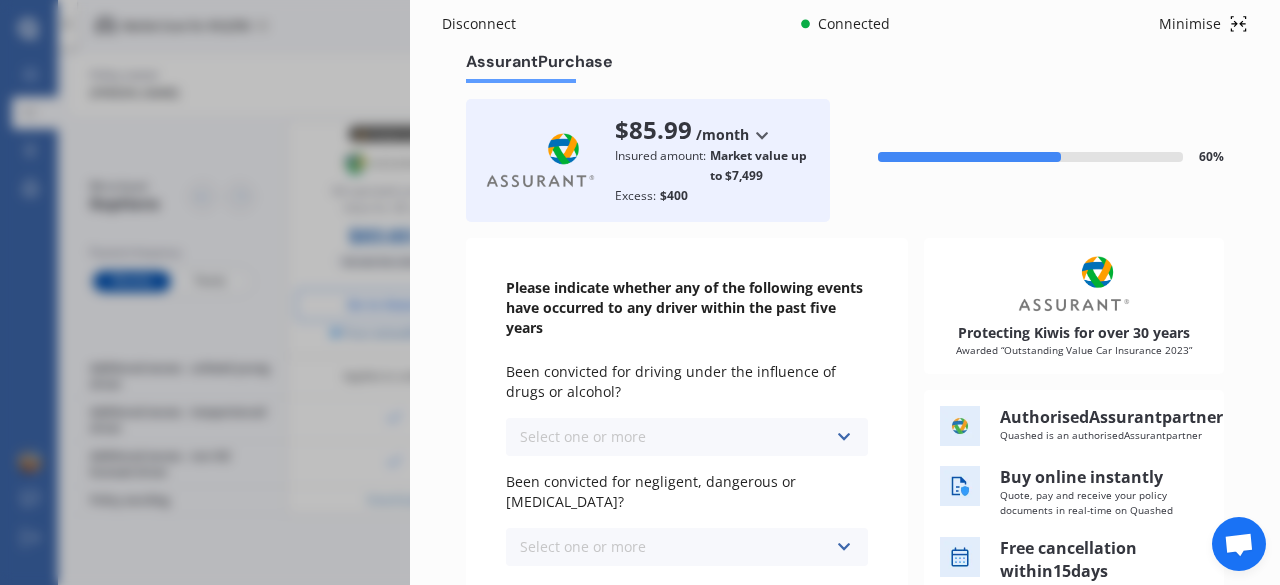 scroll, scrollTop: 155, scrollLeft: 0, axis: vertical 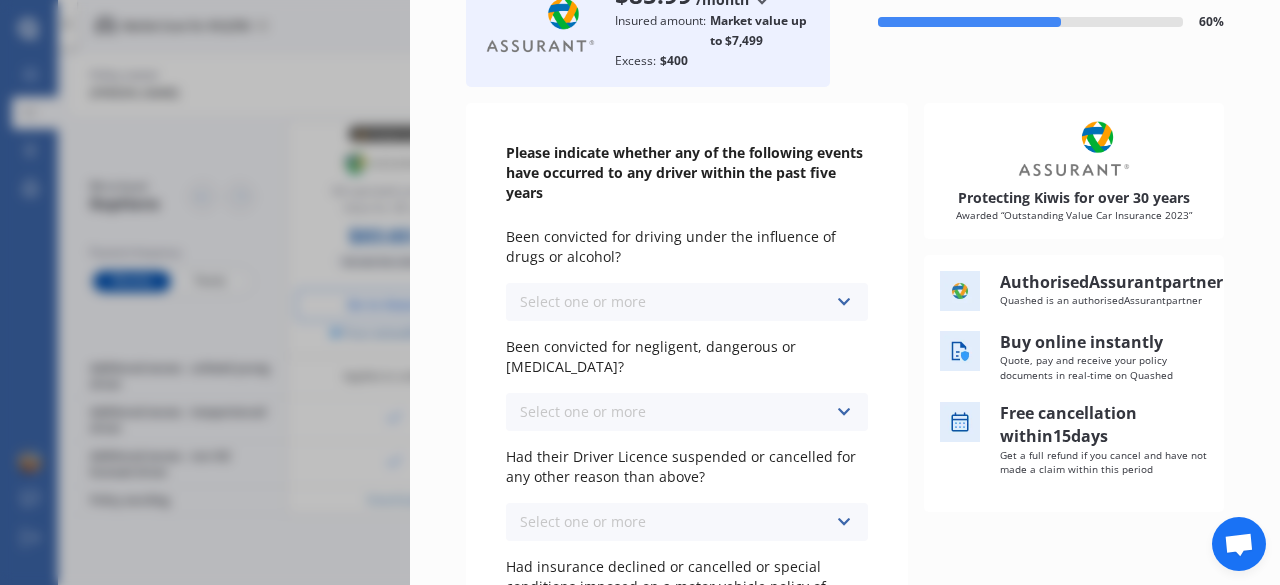 click on "Select one or more Never, or over [DATE] Last year 1 to [DATE] 2 to [DATE] 3 to [DATE]" at bounding box center [687, 302] 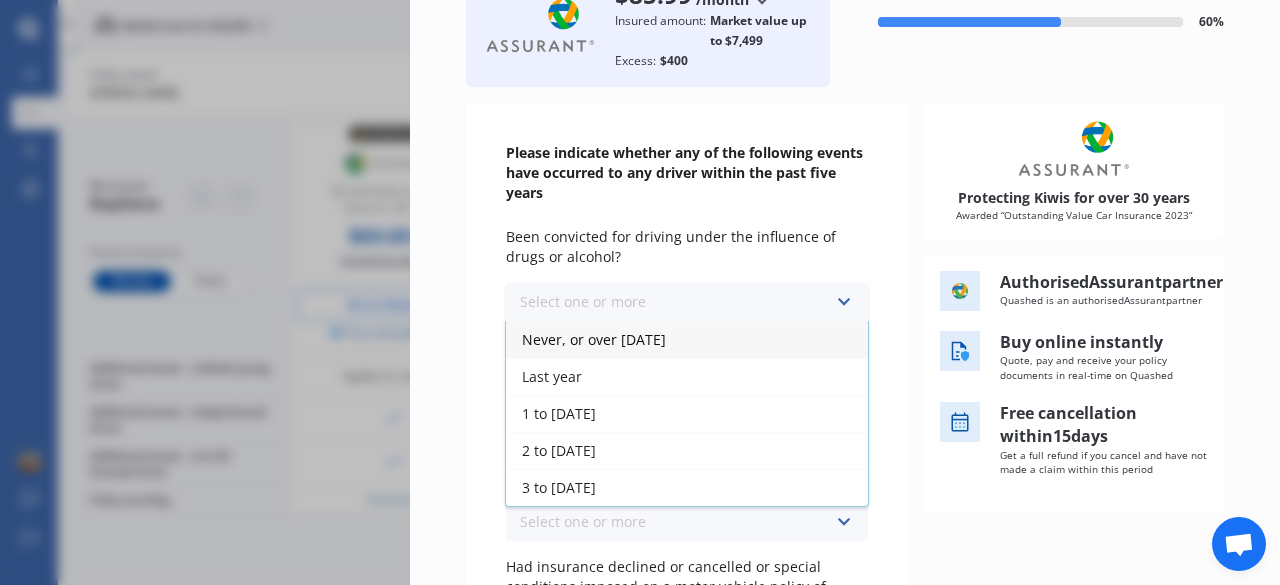 click on "Never, or over [DATE]" at bounding box center (687, 339) 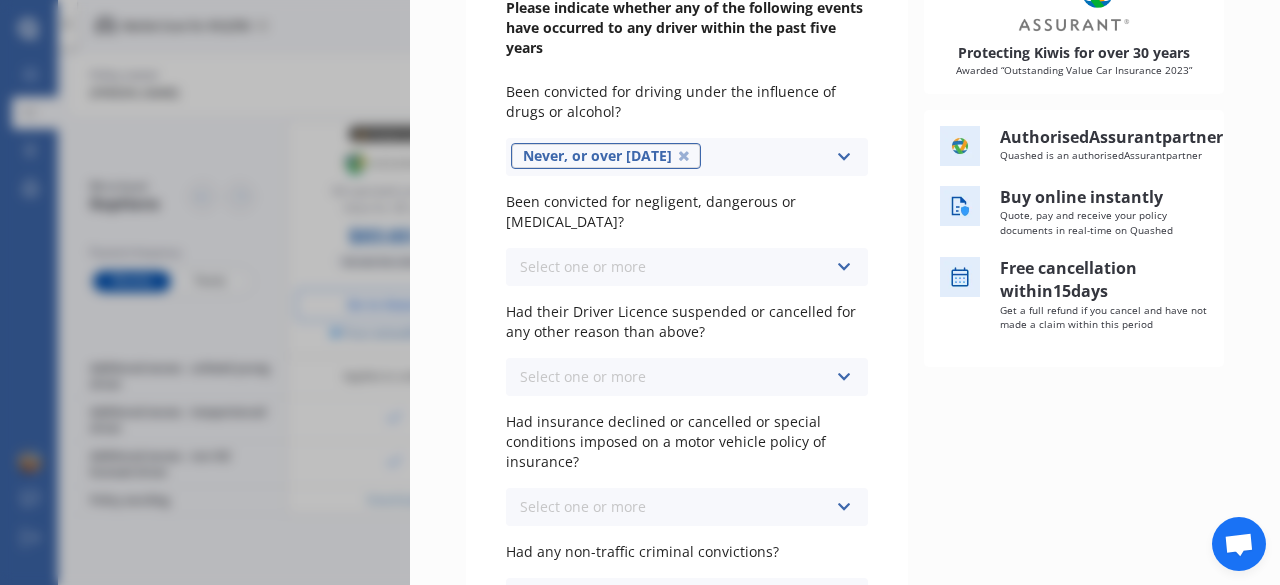 scroll, scrollTop: 301, scrollLeft: 0, axis: vertical 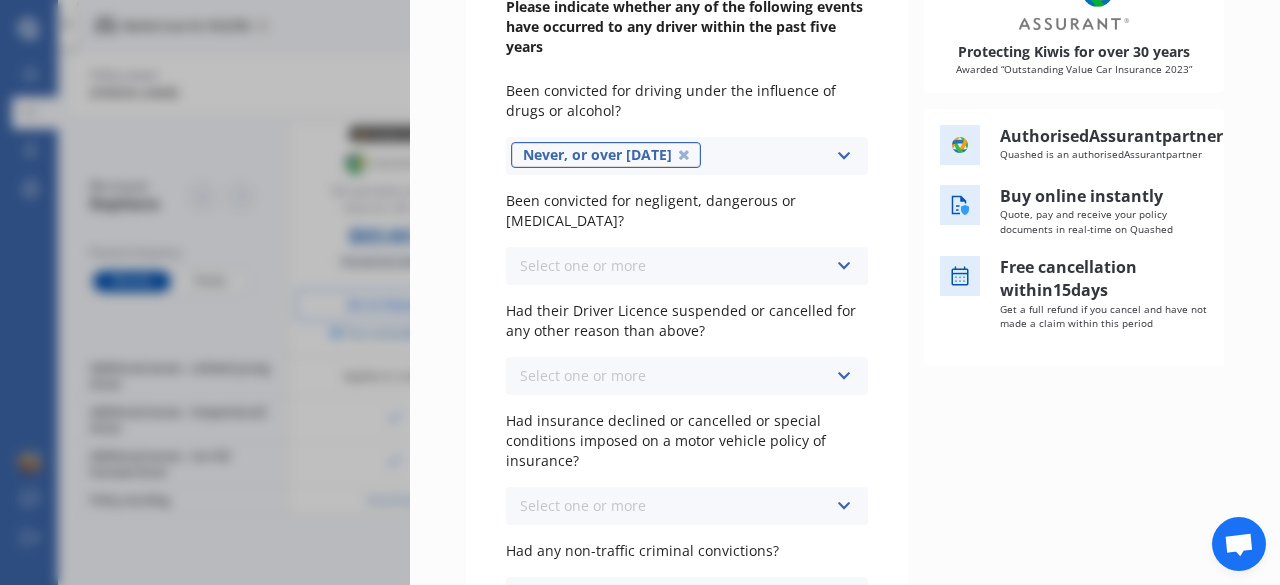 click on "Select one or more Never, or over [DATE] Last year 1 to [DATE] 2 to [DATE] 3 to [DATE]" at bounding box center (687, 266) 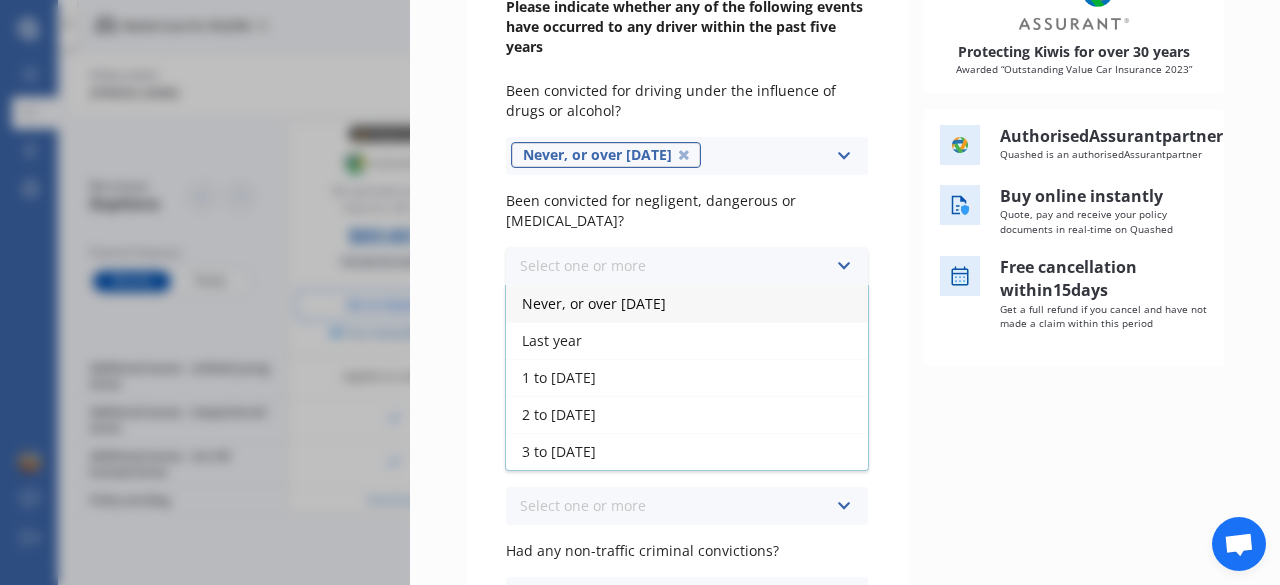 click on "Never, or over [DATE]" at bounding box center (687, 303) 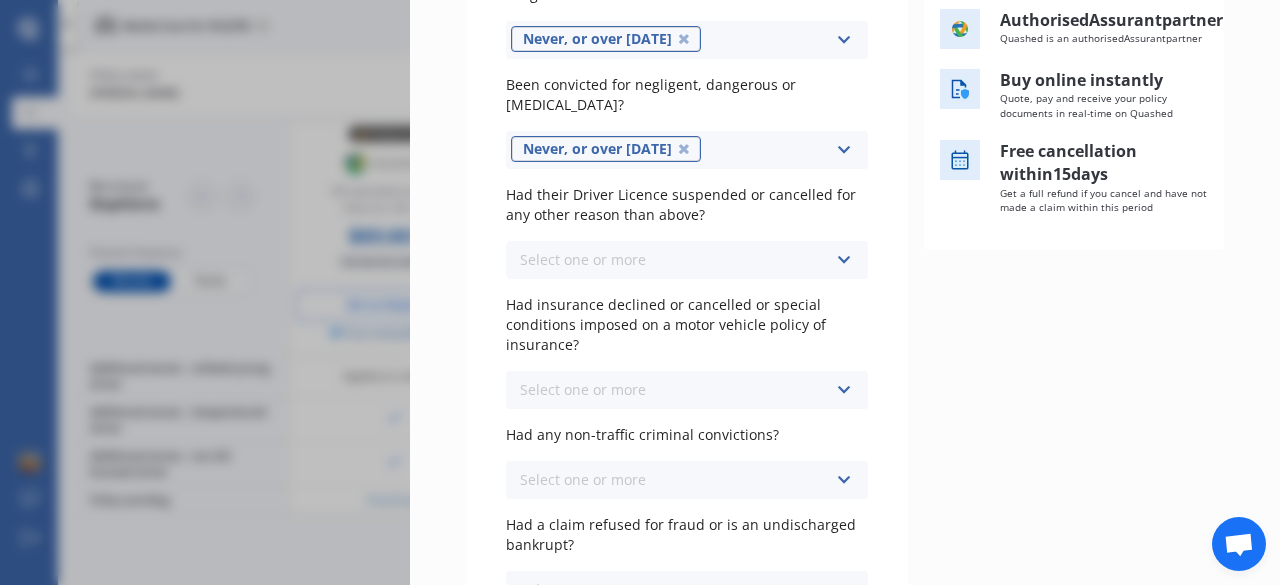 scroll, scrollTop: 425, scrollLeft: 0, axis: vertical 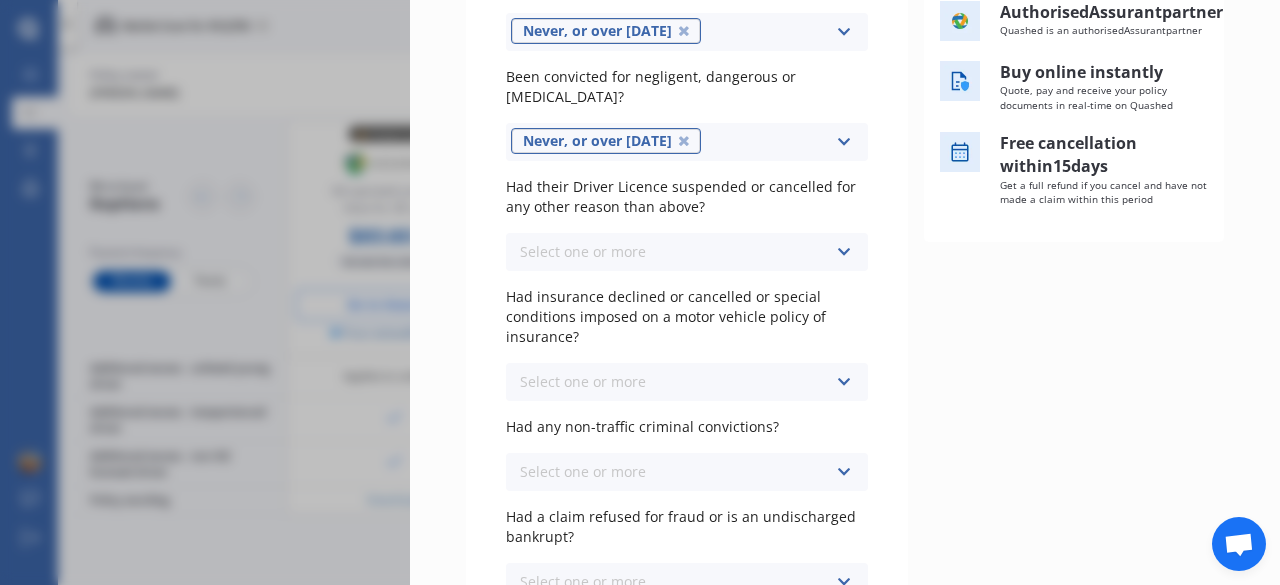 click on "Select one or more Never, or over [DATE] Last year 1 to [DATE] 2 to [DATE] 3 to [DATE]" at bounding box center (687, 252) 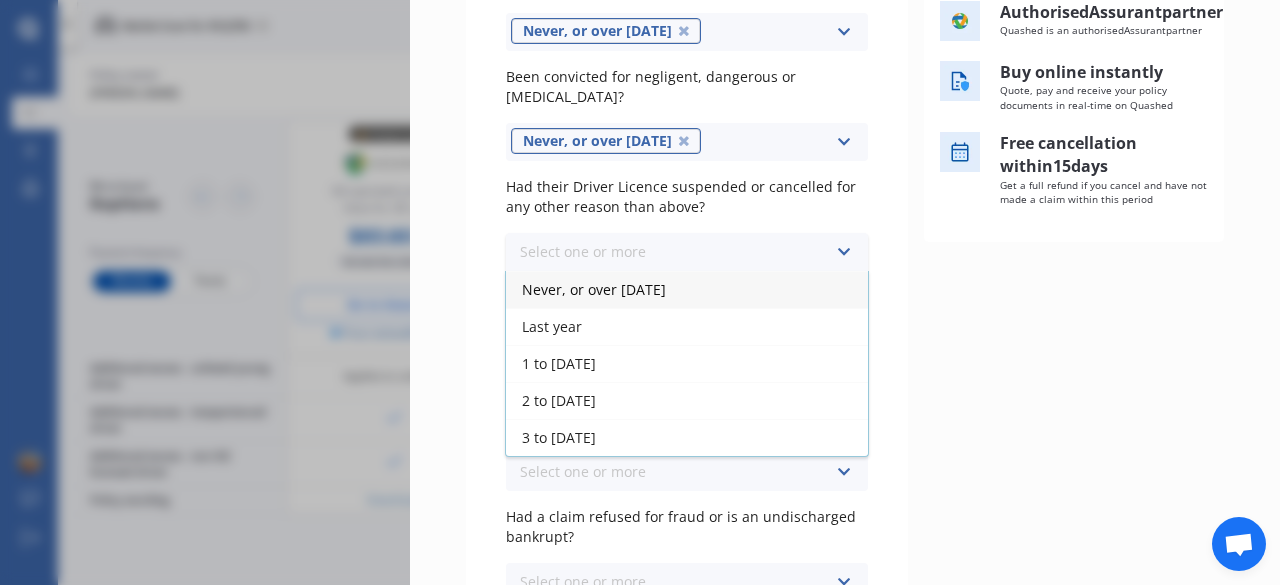 click on "Never, or over [DATE]" at bounding box center (687, 289) 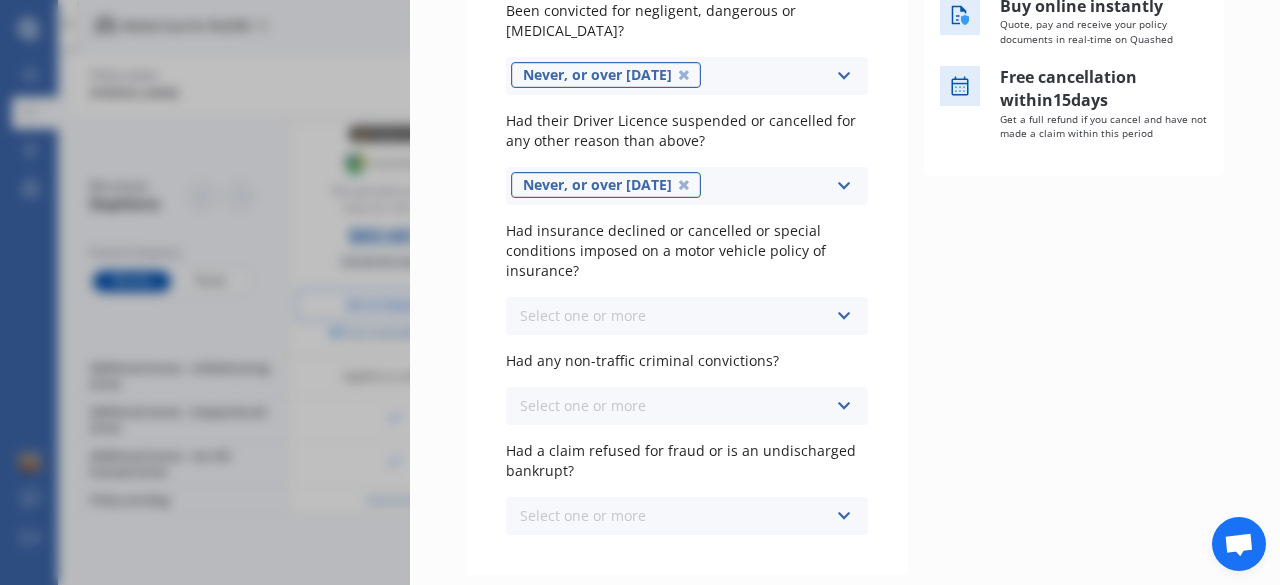 scroll, scrollTop: 517, scrollLeft: 0, axis: vertical 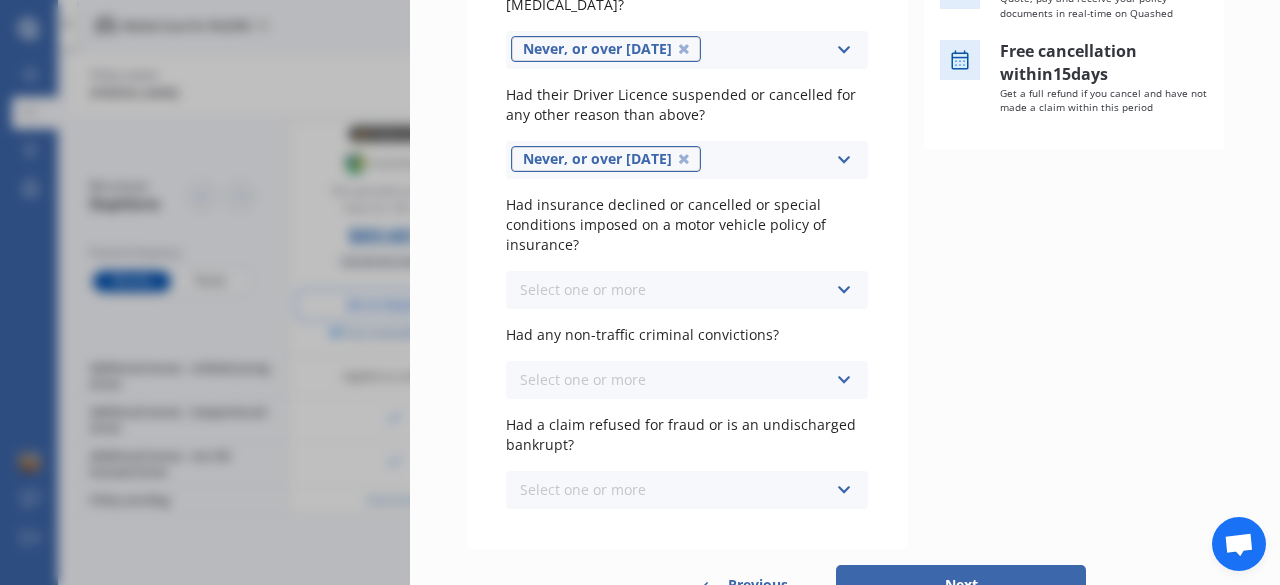 click on "Select one or more Never, or over [DATE] Last year 1 to [DATE] 2 to [DATE] 3 to [DATE]" at bounding box center (687, 290) 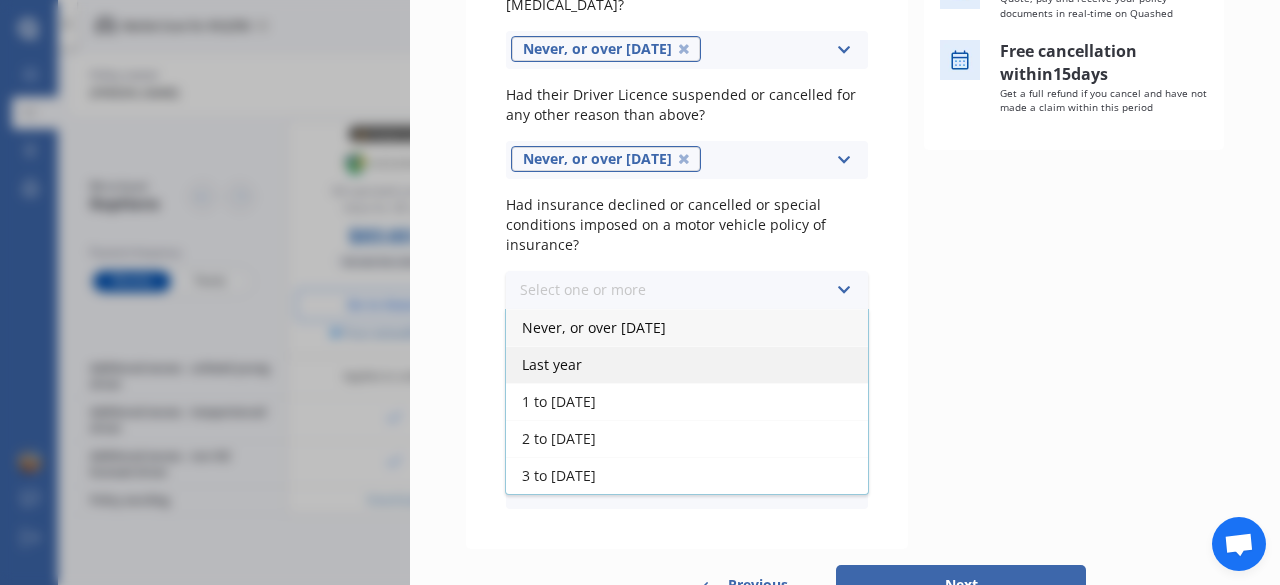 click on "Last year" at bounding box center [687, 364] 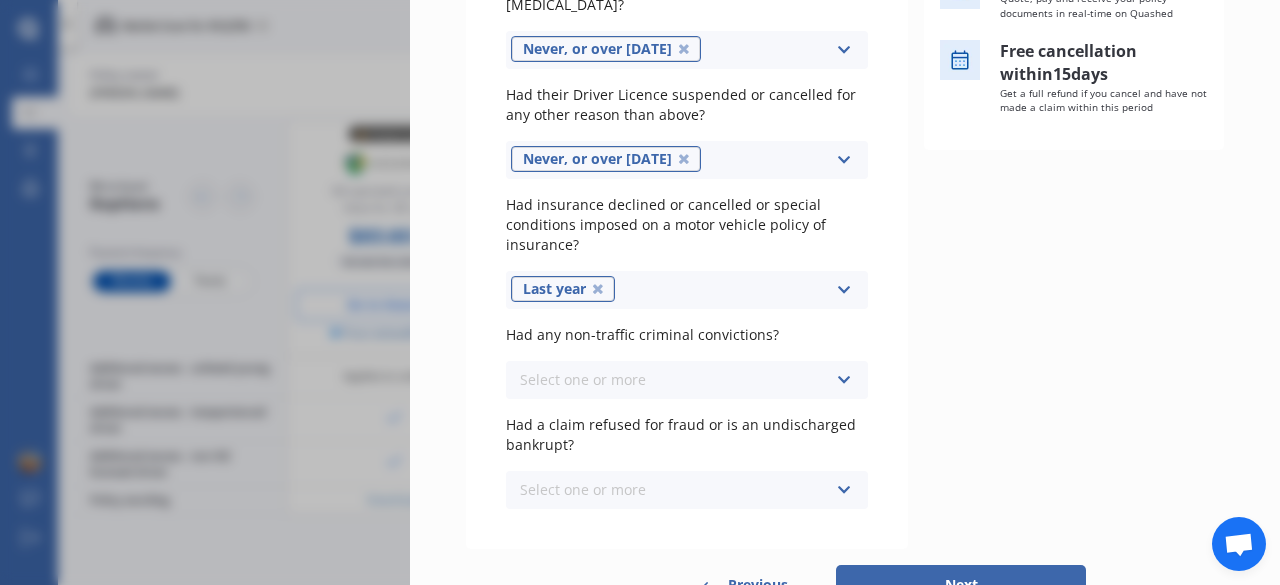 click on "Select one or more Never, or over [DATE] Last year 1 to [DATE] 2 to [DATE] 3 to [DATE]" at bounding box center (687, 380) 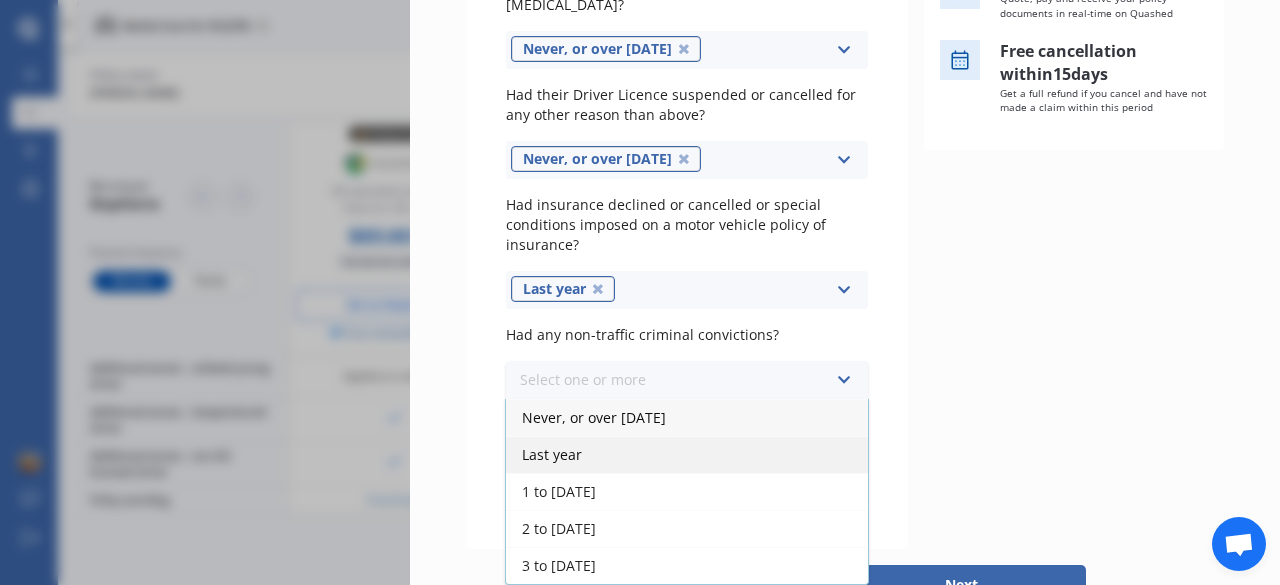 click on "Last year" at bounding box center (687, 454) 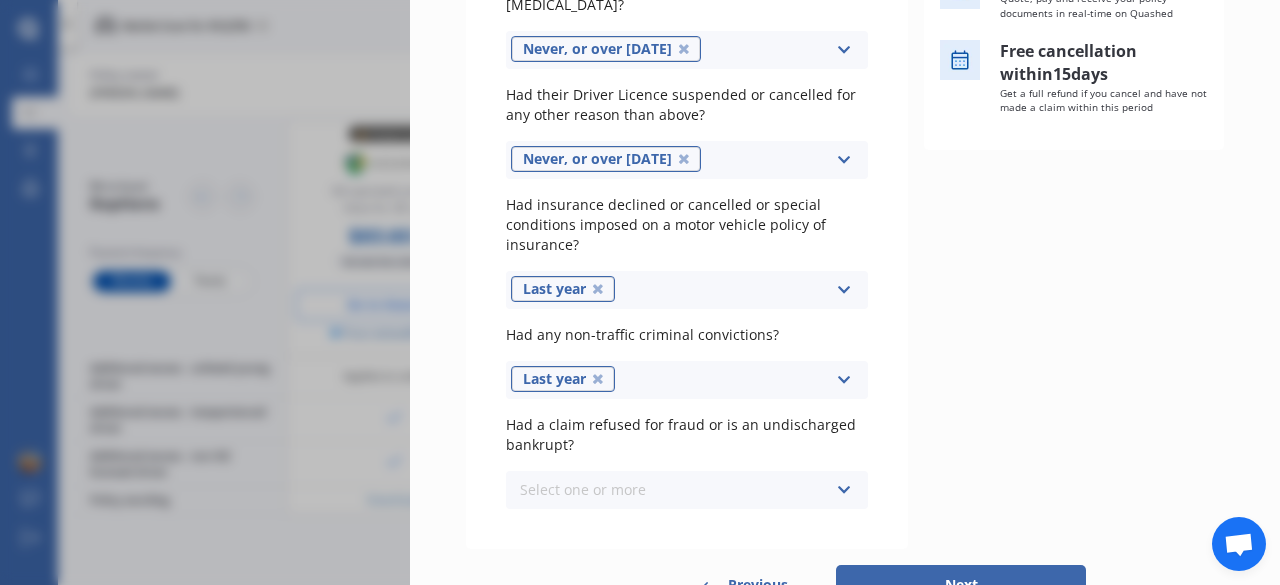 click on "Select one or more Never, or over [DATE] Last year 1 to [DATE] 2 to [DATE] 3 to [DATE]" at bounding box center (687, 490) 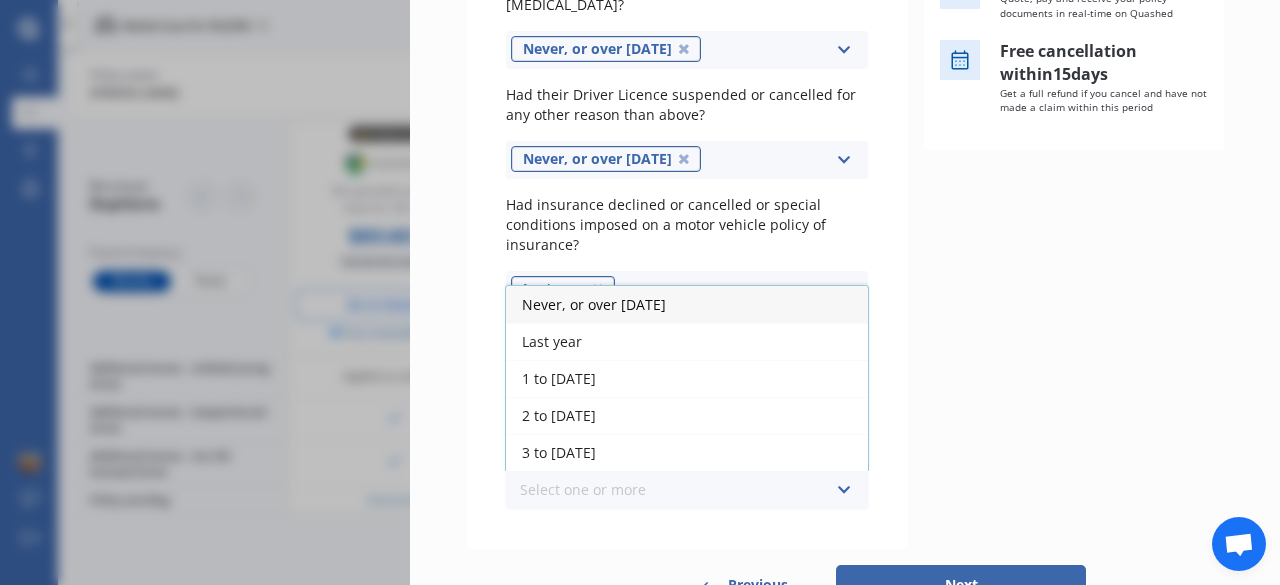 click on "Never, or over [DATE]" at bounding box center [687, 304] 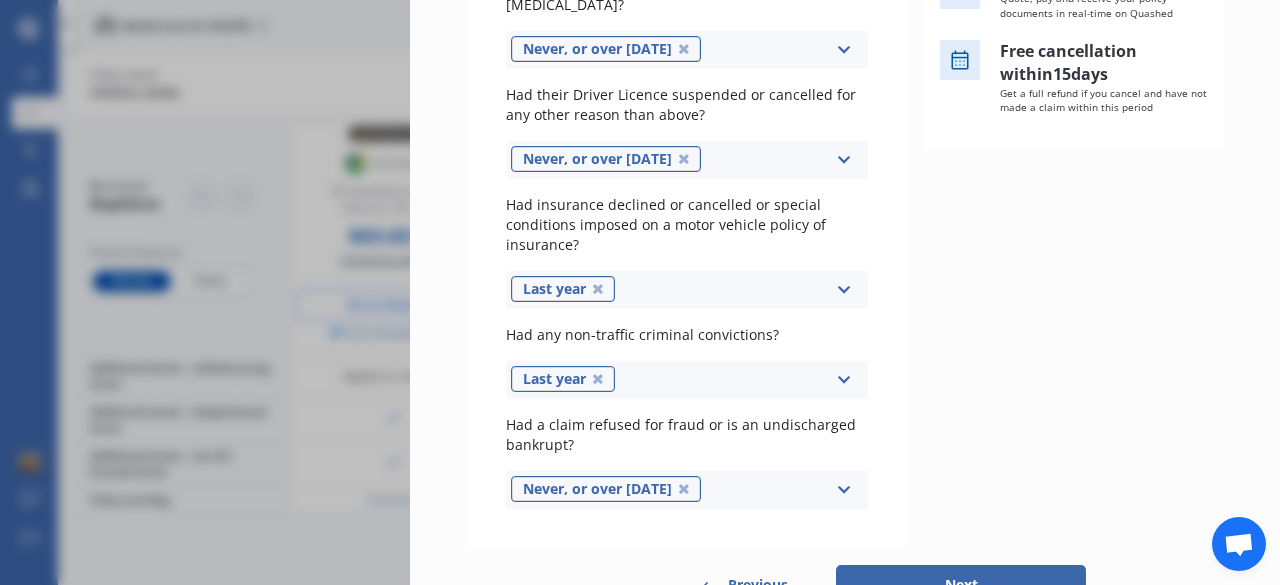 click on "Next" at bounding box center (961, 585) 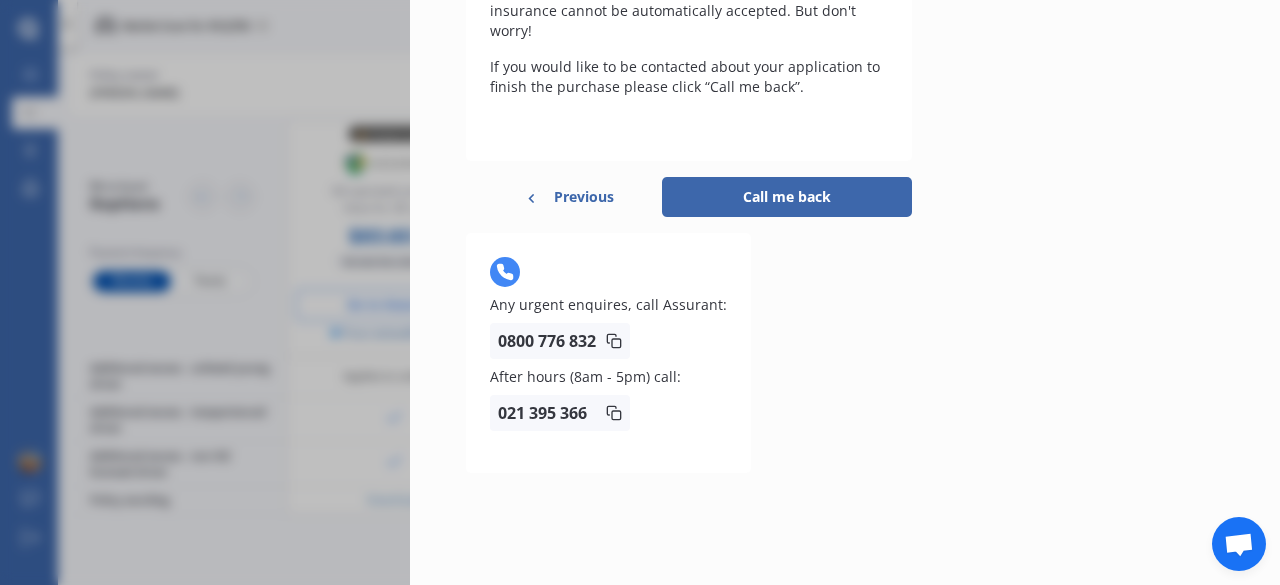 scroll, scrollTop: 0, scrollLeft: 0, axis: both 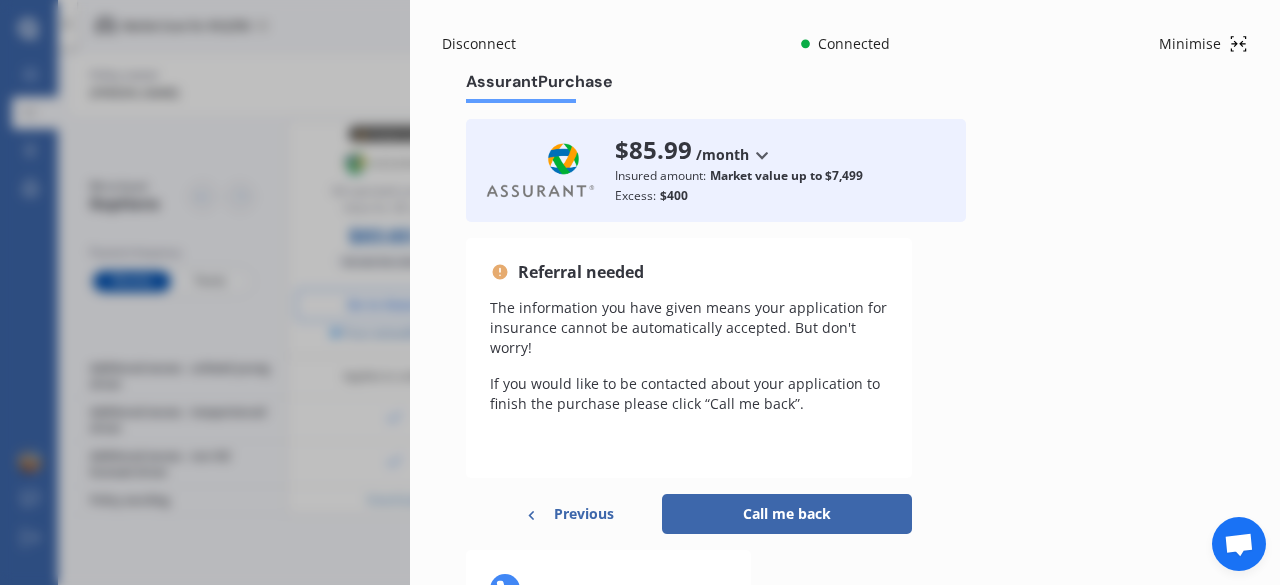 click on "Previous" at bounding box center [584, 514] 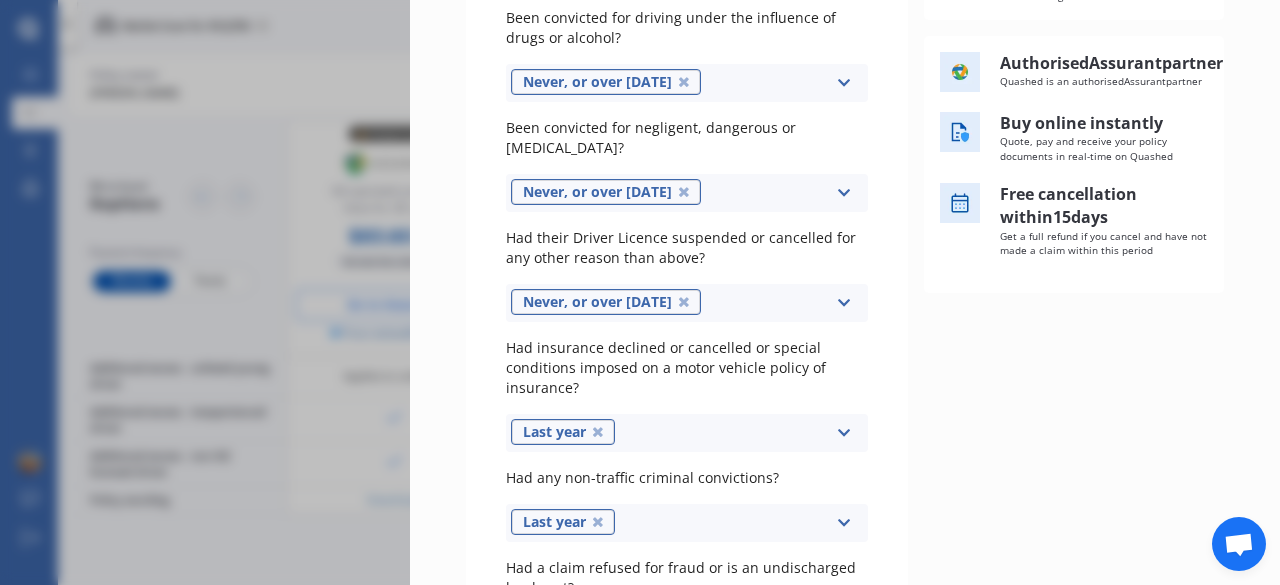 scroll, scrollTop: 377, scrollLeft: 0, axis: vertical 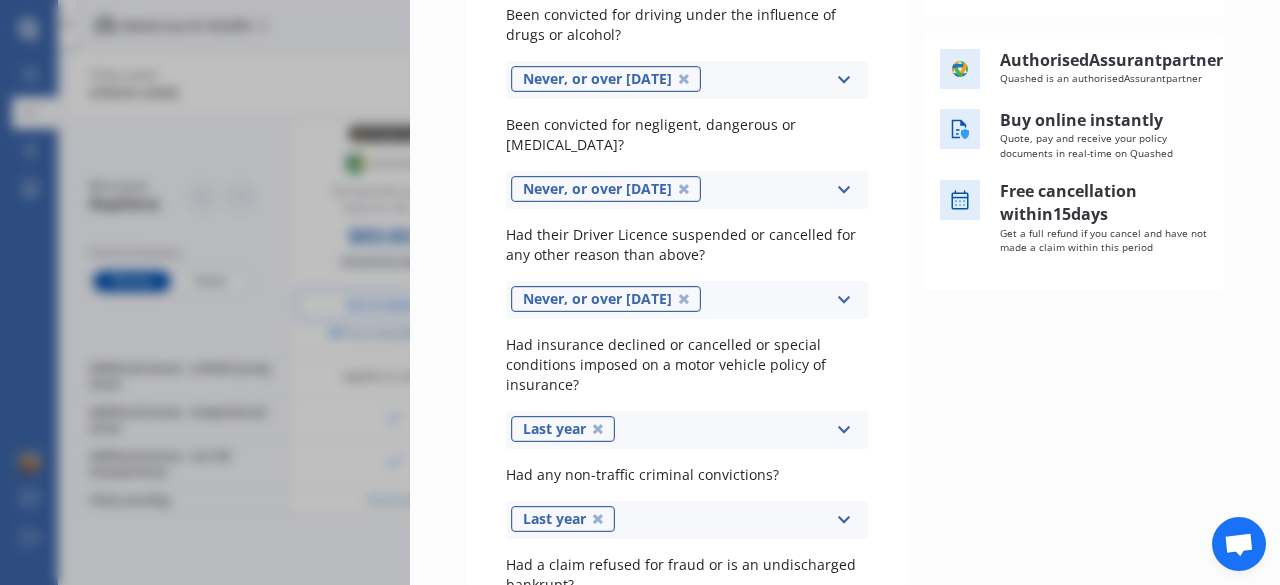 click on "Please indicate whether any of the following events have occurred to any driver within the past five years Been convicted for driving under the influence of drugs or alcohol? Never, or over [DATE] Select one or more Last year 1 to [DATE] 2 to [DATE] 3 to [DATE] Been convicted for negligent, dangerous or [MEDICAL_DATA]? Never, or over [DATE] Select one or more Last year 1 to [DATE] 2 to [DATE] 3 to [DATE] Had their Driver Licence suspended or cancelled for any other reason than above? Never, or over [DATE] Select one or more Last year 1 to [DATE] 2 to [DATE] 3 to [DATE] Had insurance declined or cancelled or special conditions imposed on a motor vehicle policy of insurance? Last year Select one or more Never, or over [DATE] 1 to [DATE] 2 to [DATE] 3 to [DATE] Had any non-traffic criminal convictions? Last year Select one or more Never, or over [DATE] 1 to [DATE] 2 to [DATE] 3 to [DATE] Select one or more" at bounding box center [687, 285] 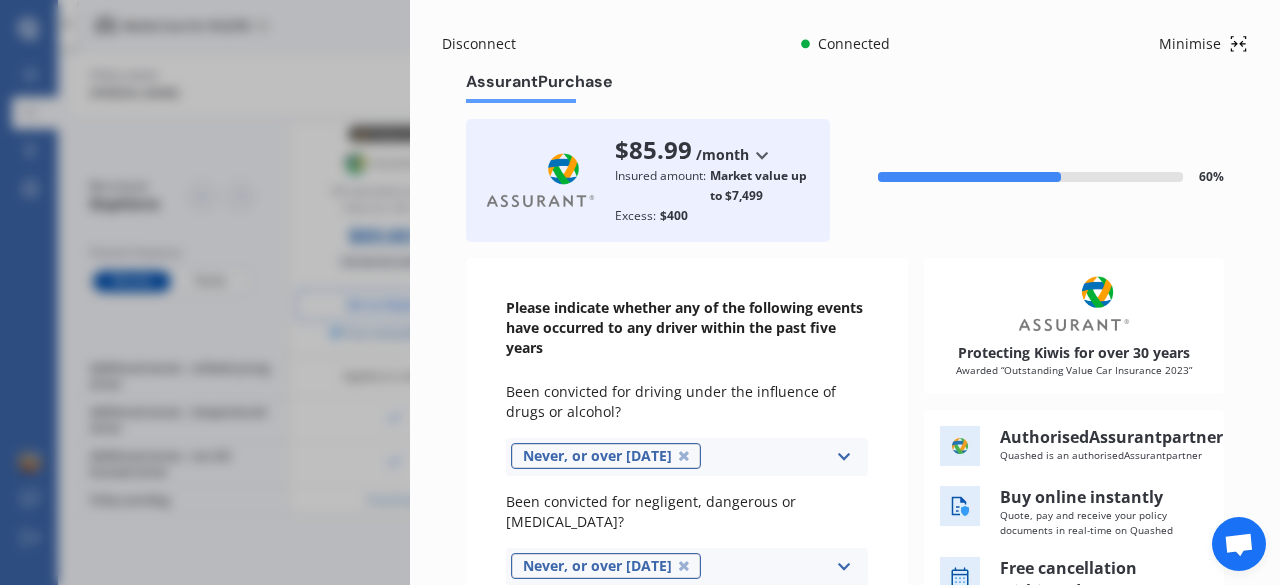 scroll, scrollTop: 518, scrollLeft: 0, axis: vertical 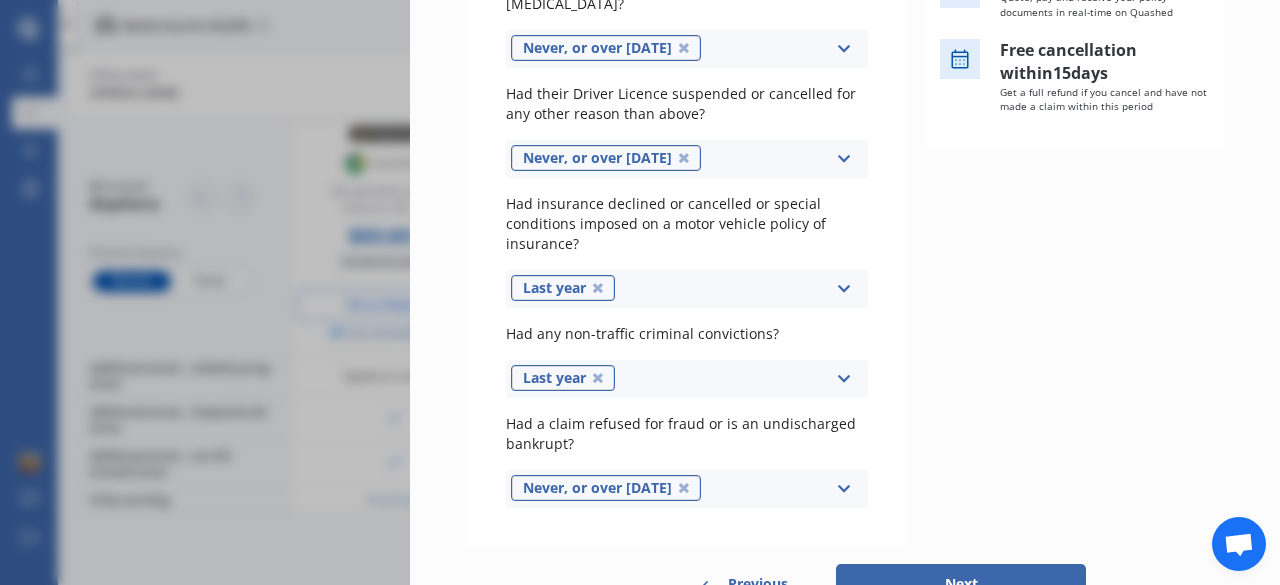 click on "Next" at bounding box center (961, 584) 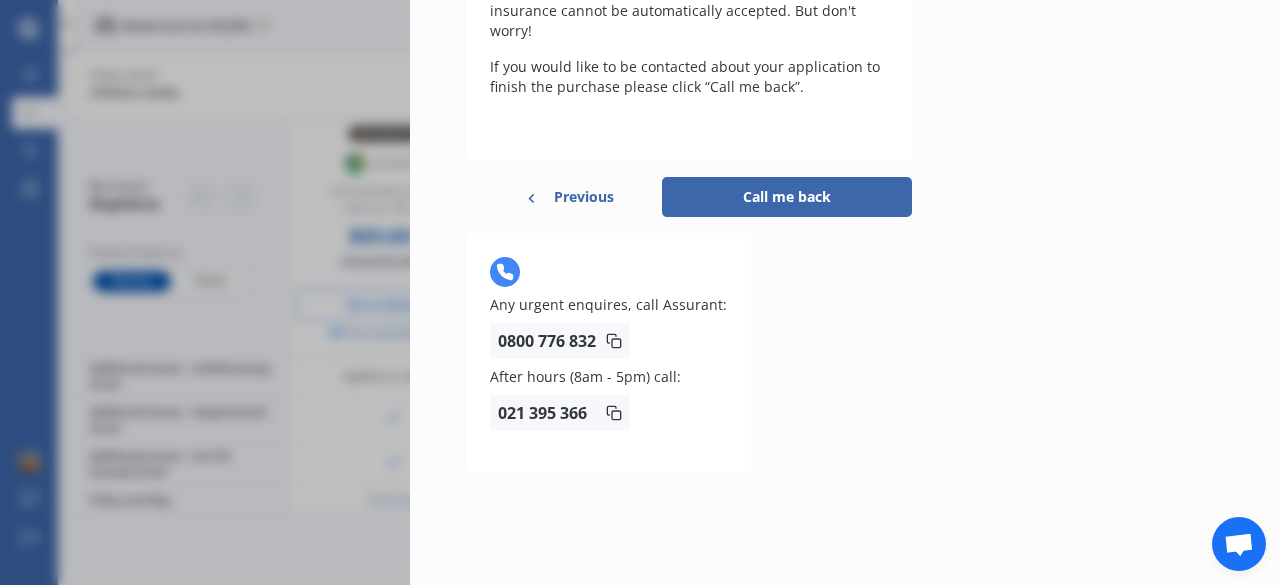 scroll, scrollTop: 0, scrollLeft: 0, axis: both 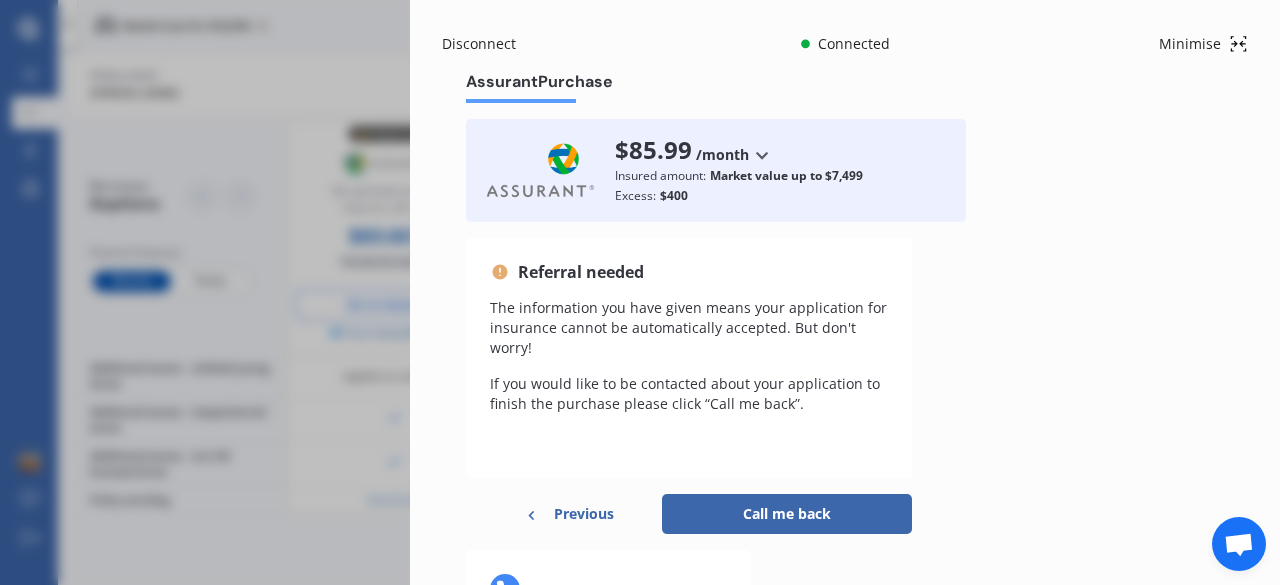 click on "Previous" at bounding box center (584, 514) 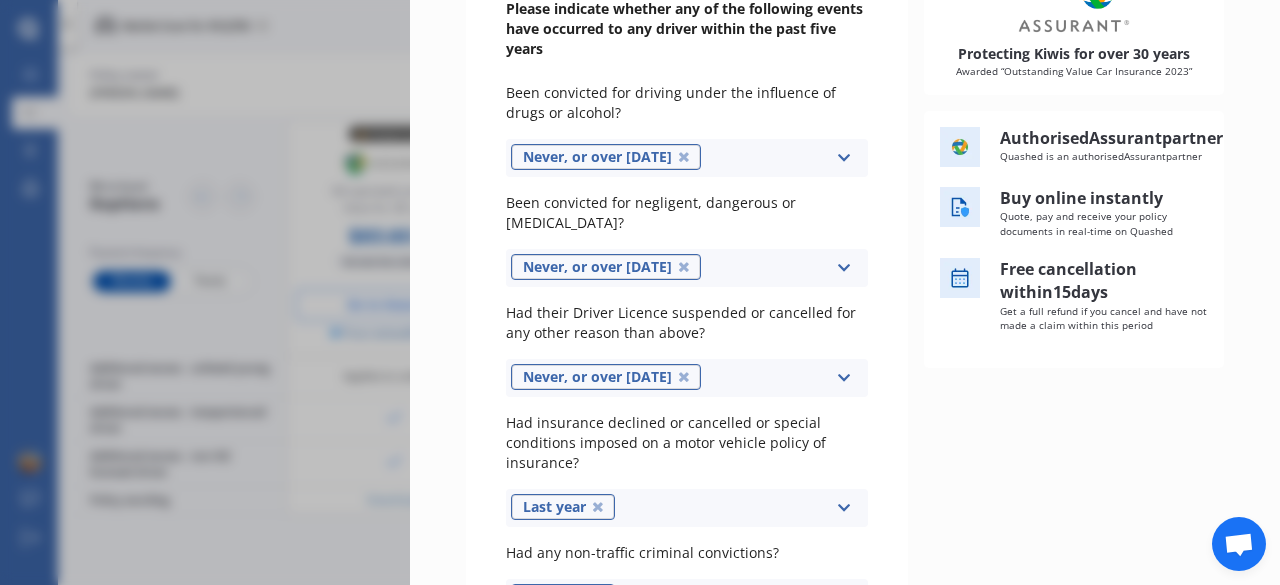 scroll, scrollTop: 304, scrollLeft: 0, axis: vertical 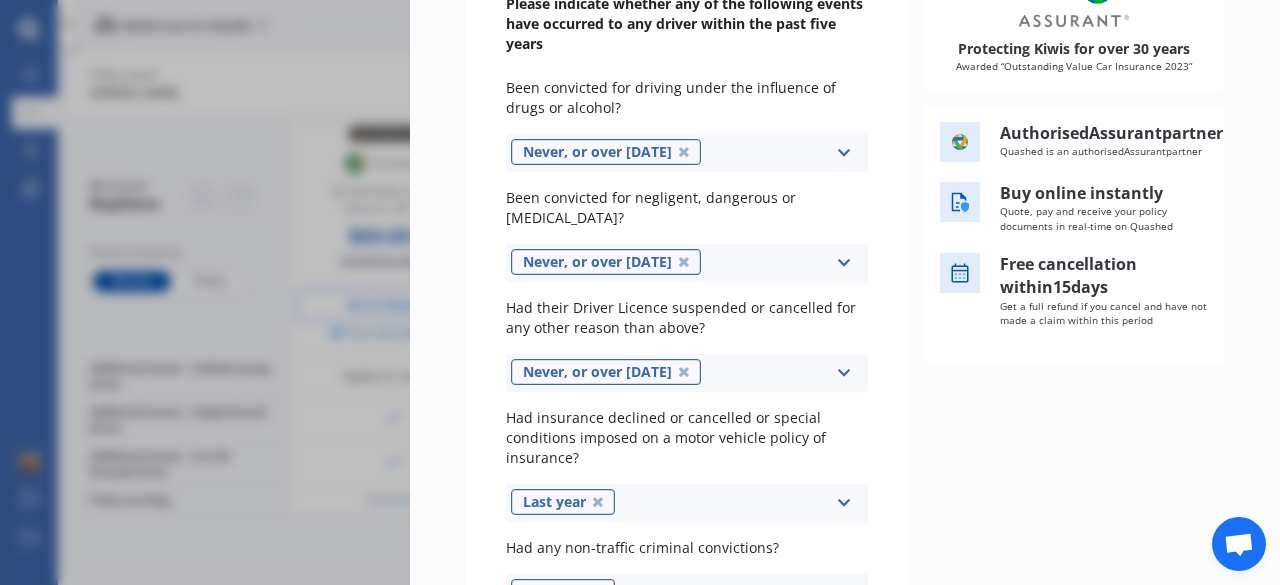 click at bounding box center [843, 503] 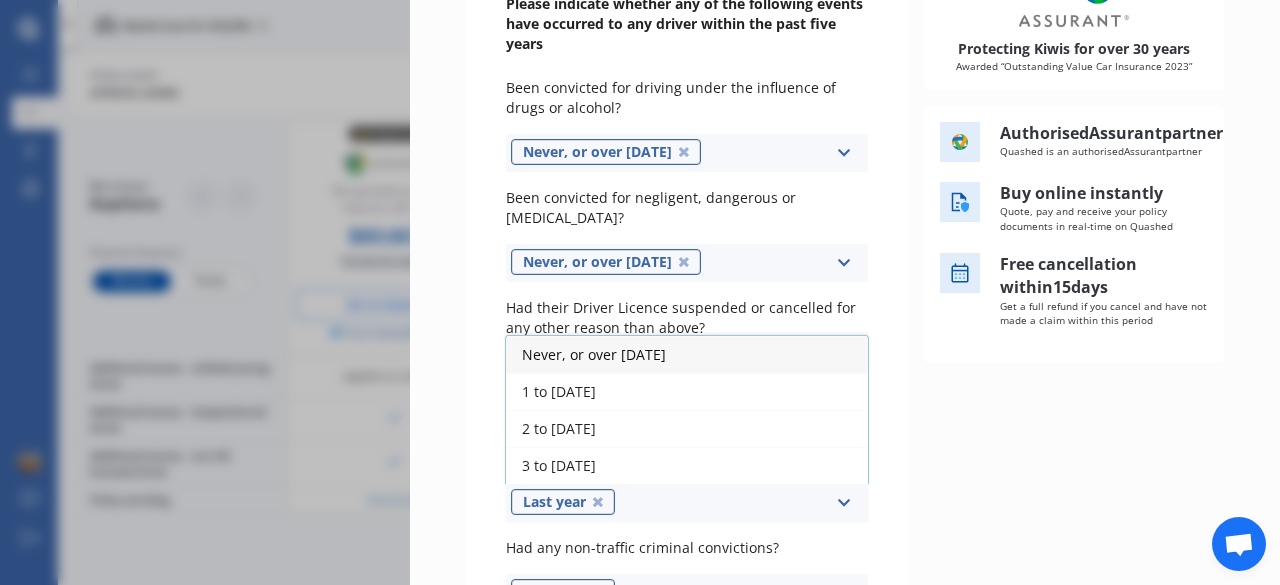 click at bounding box center (843, 503) 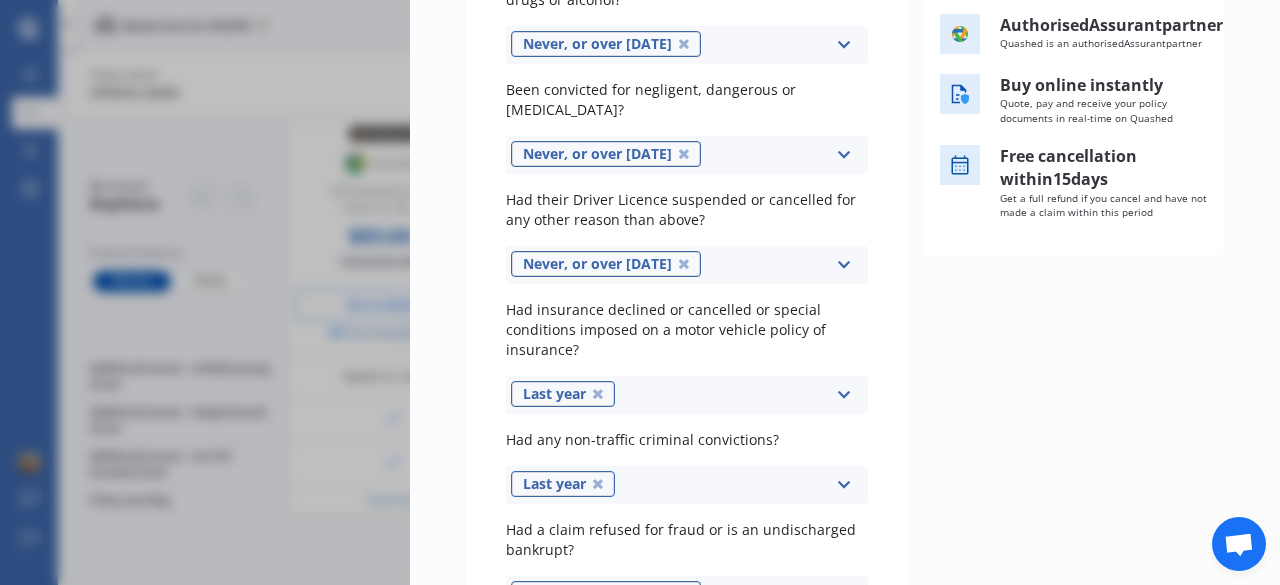 scroll, scrollTop: 518, scrollLeft: 0, axis: vertical 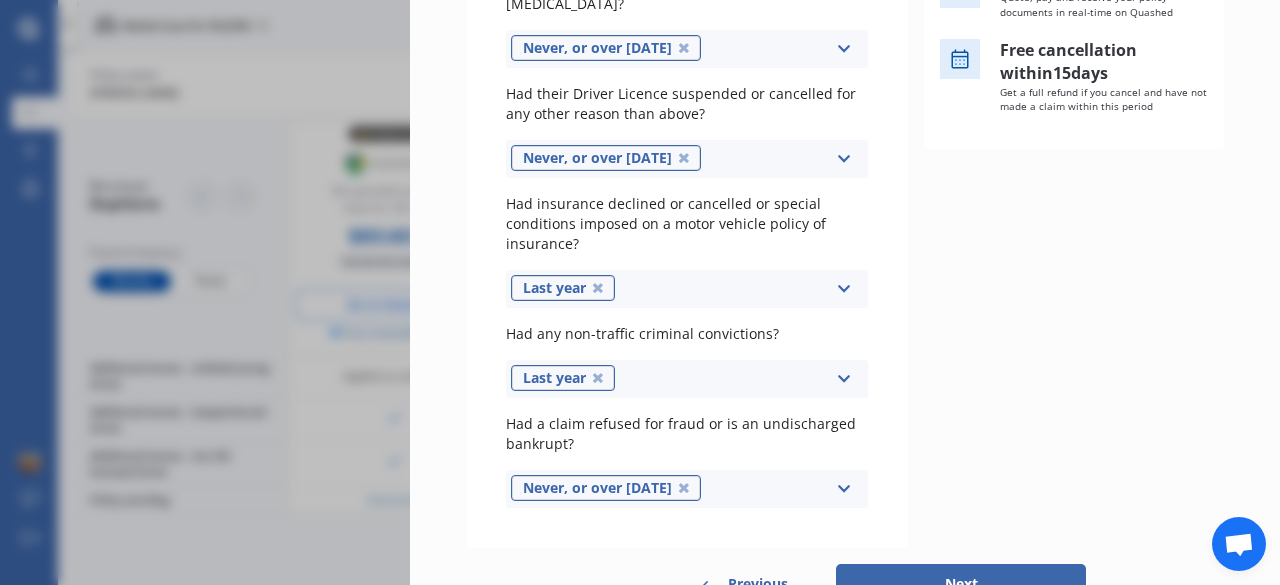 click on "Next" at bounding box center [961, 584] 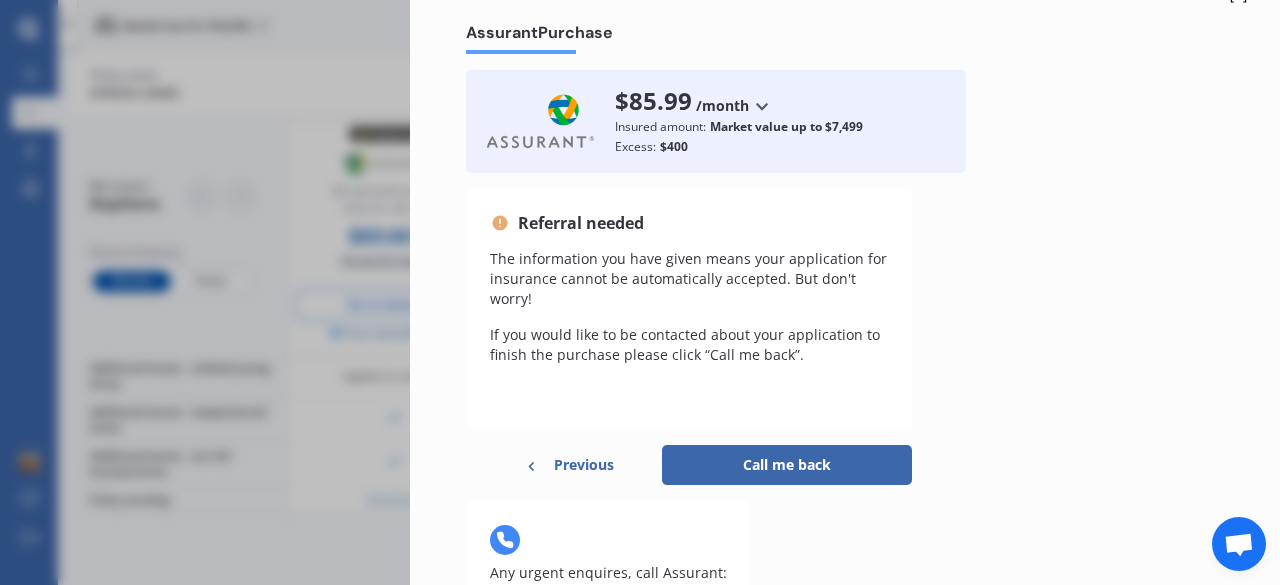 scroll, scrollTop: 76, scrollLeft: 0, axis: vertical 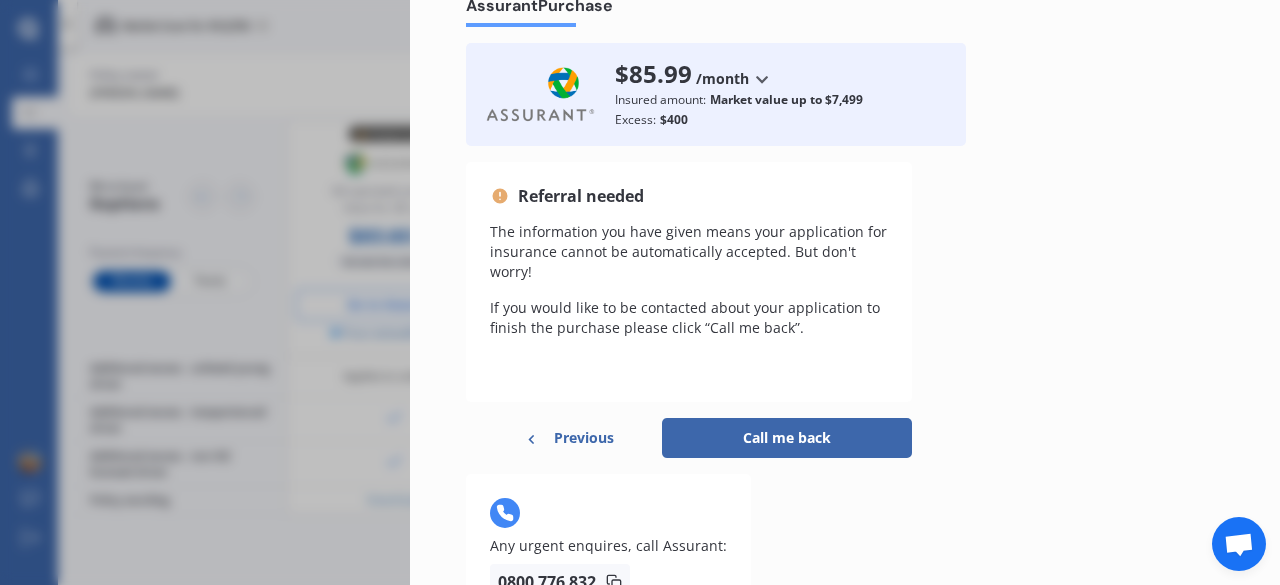 click on "Call me back" at bounding box center [787, 438] 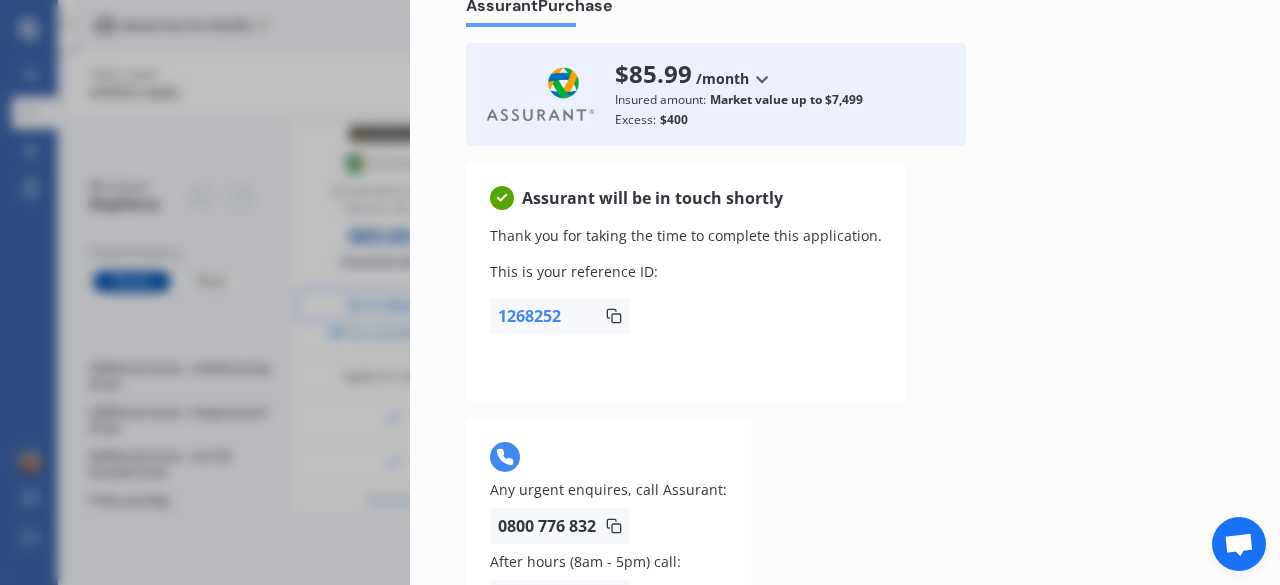click 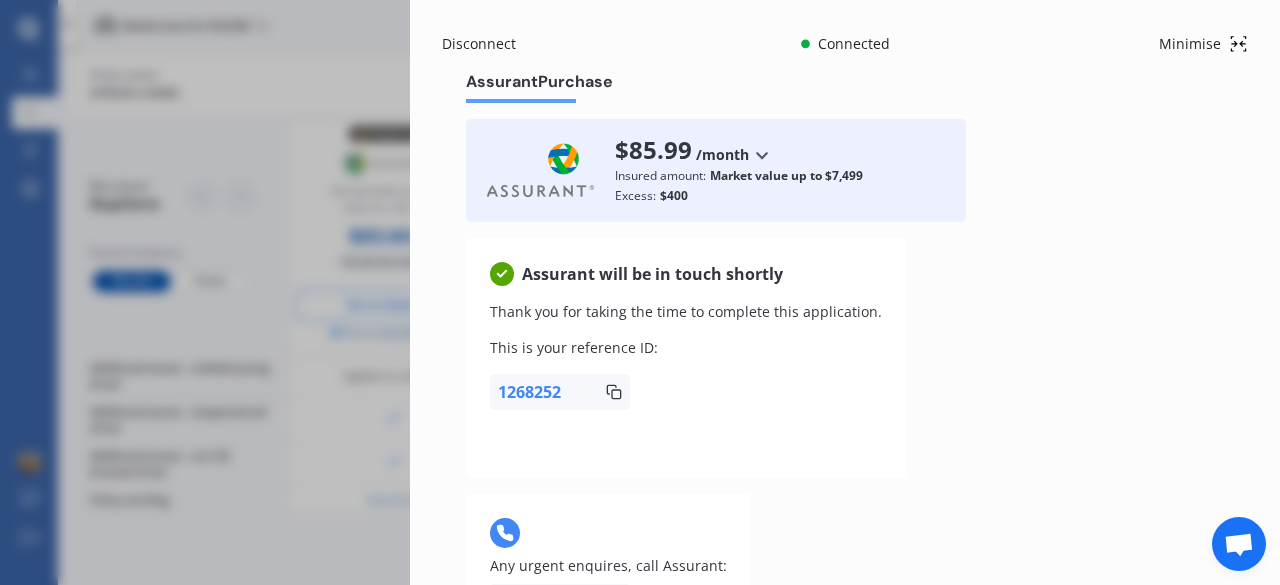 click 